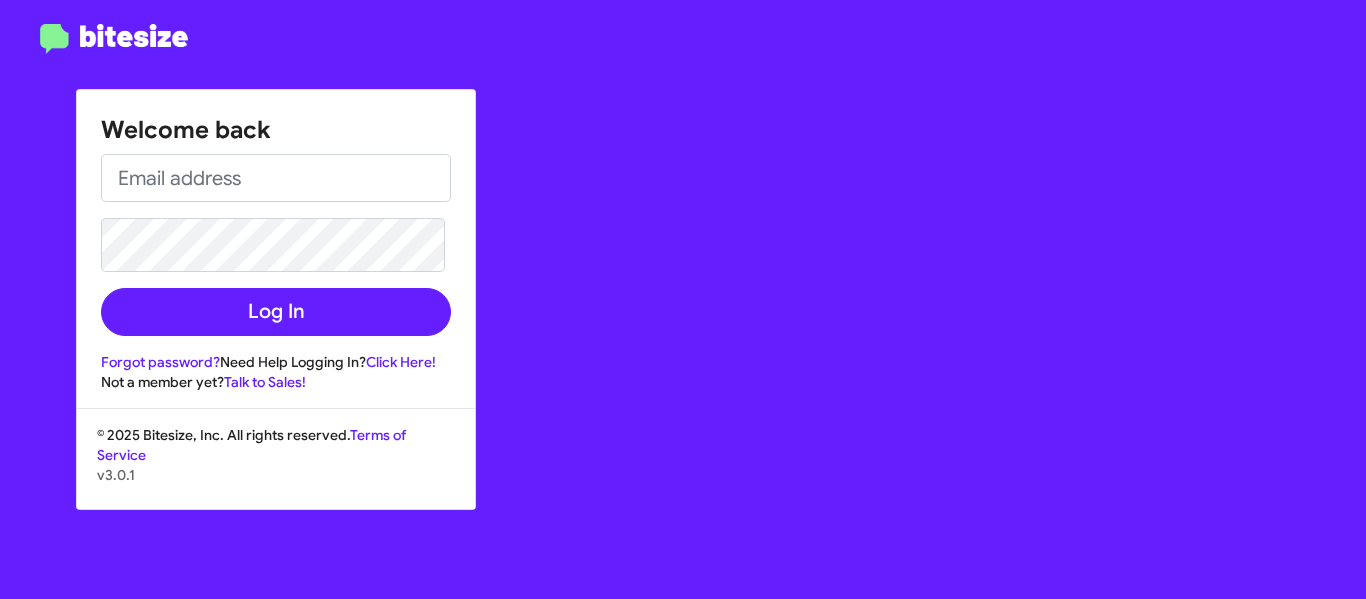 scroll, scrollTop: 0, scrollLeft: 0, axis: both 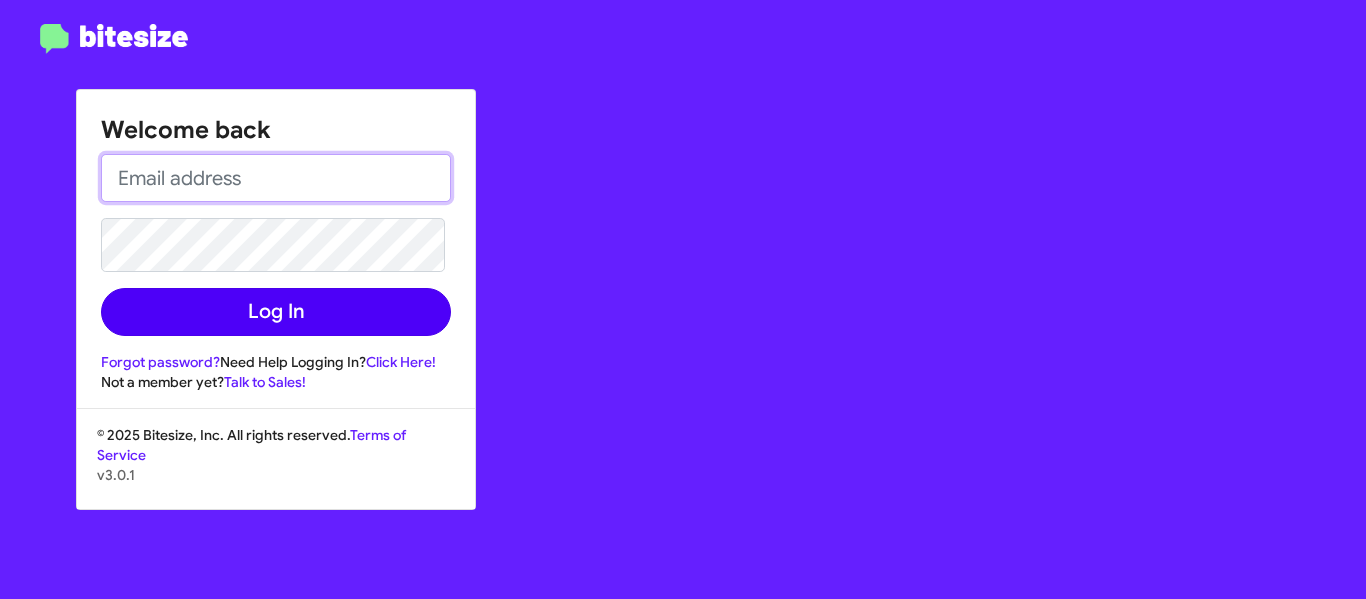 type on "[EMAIL]" 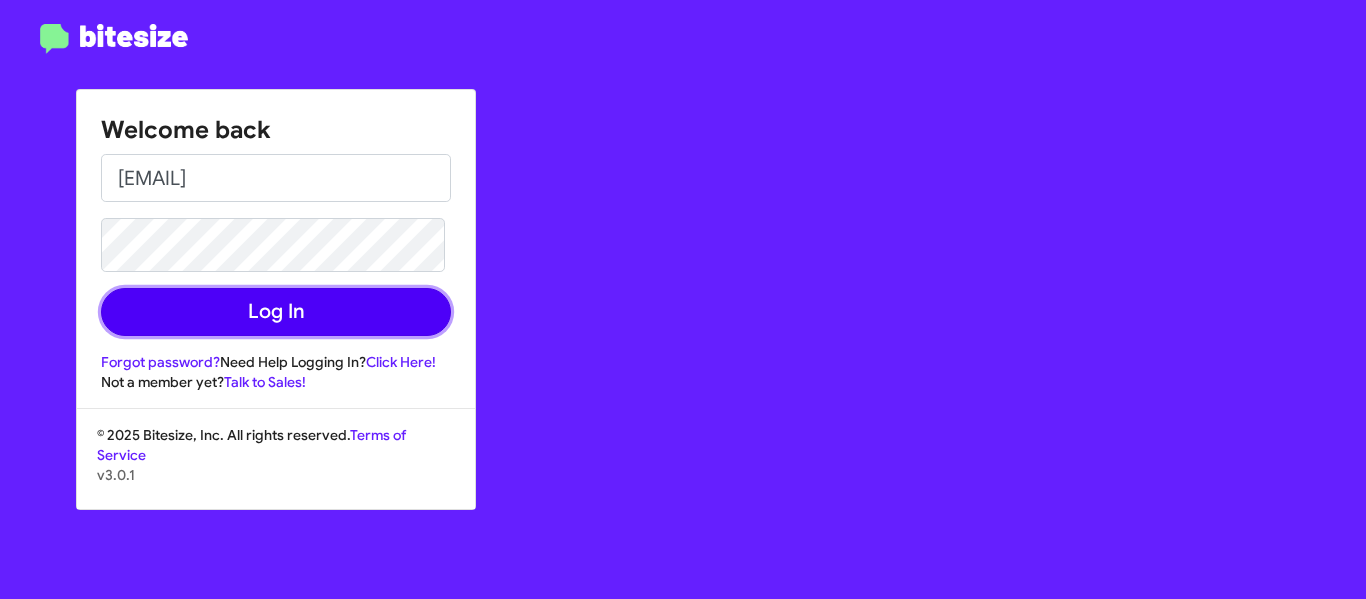 click on "Log In" 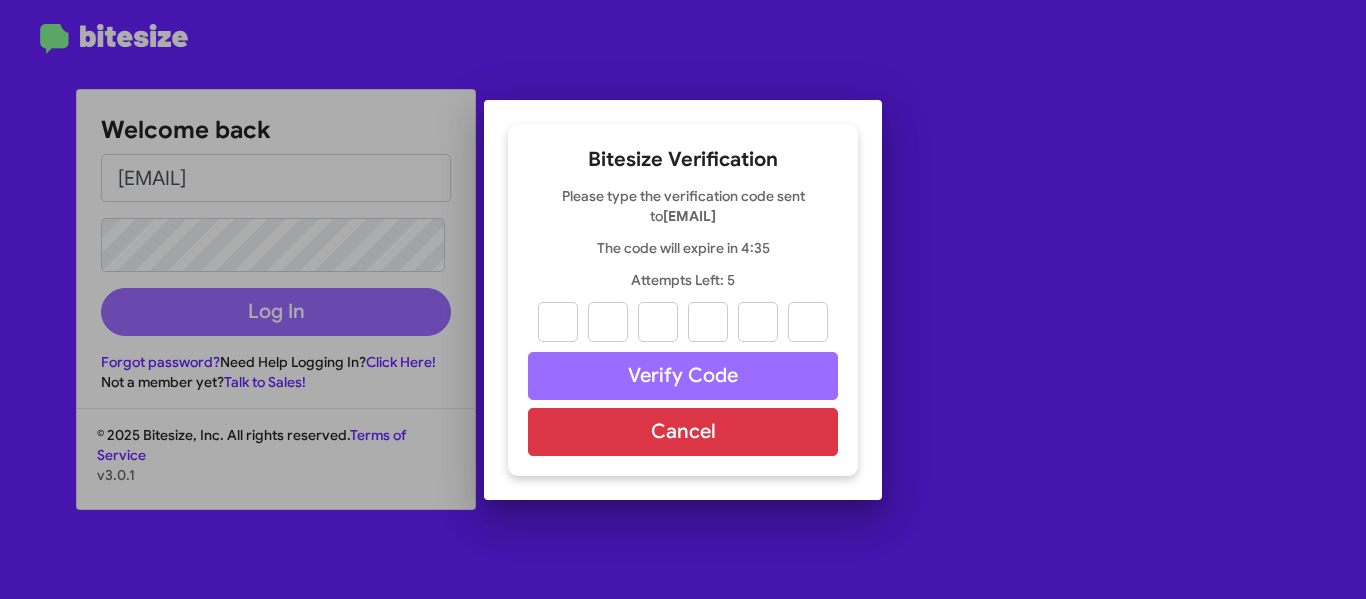 paste on "0" 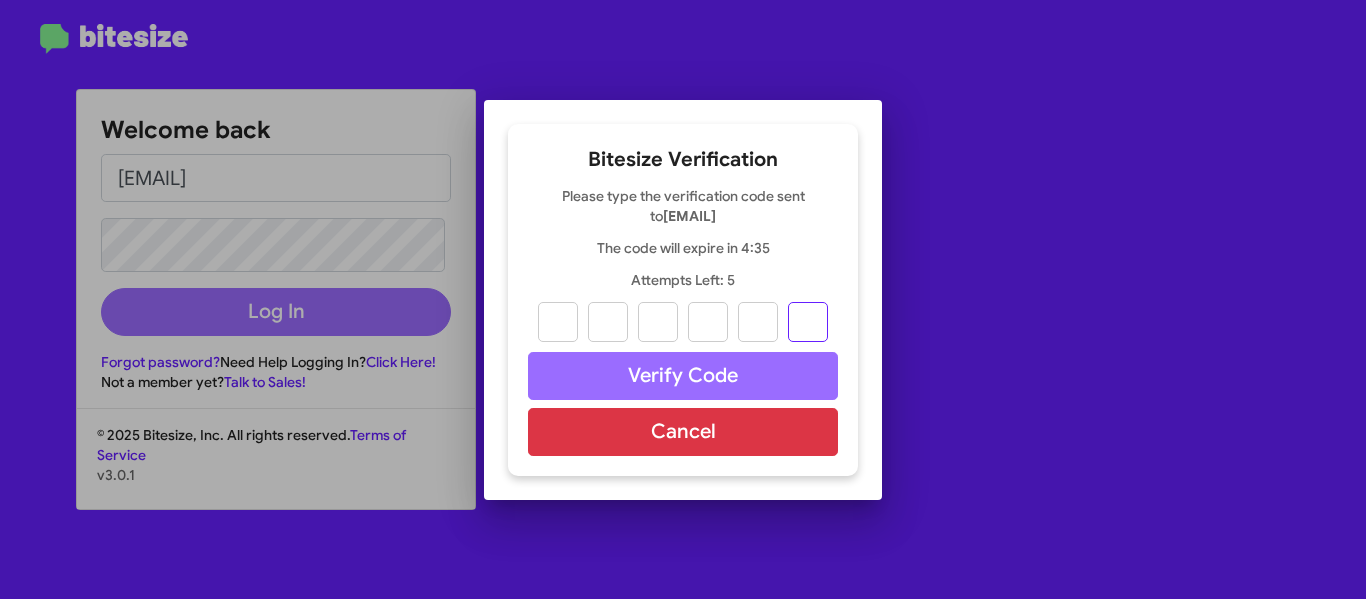 type on "7" 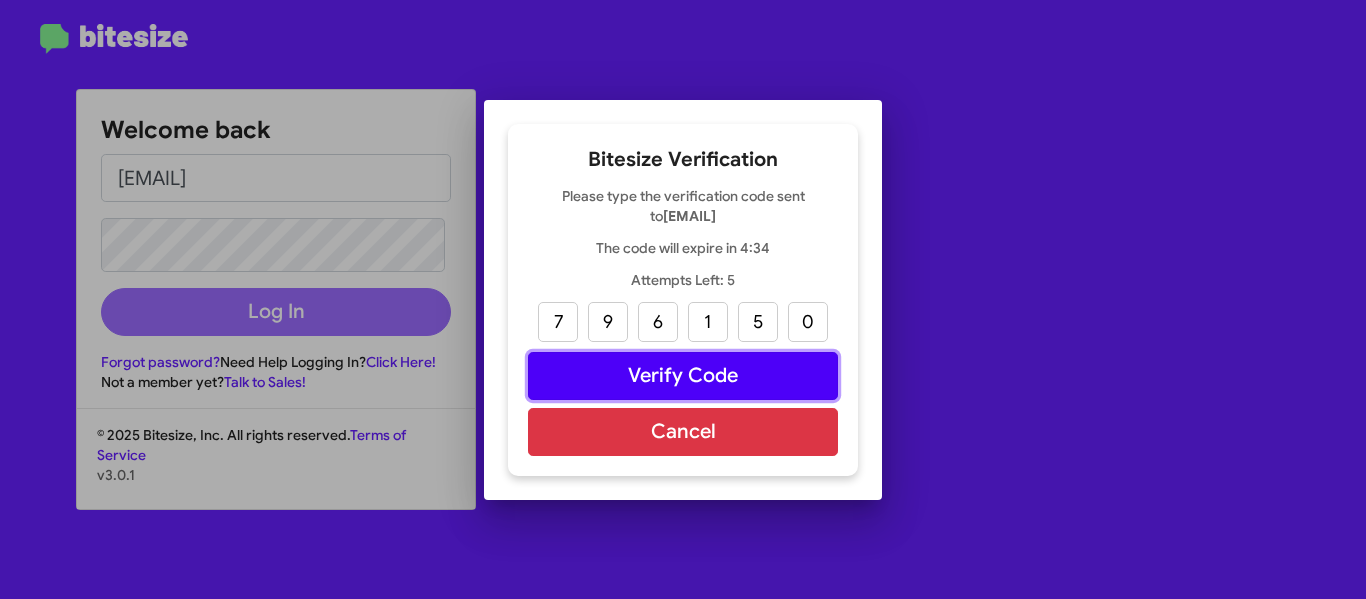 click on "Verify Code" at bounding box center [683, 376] 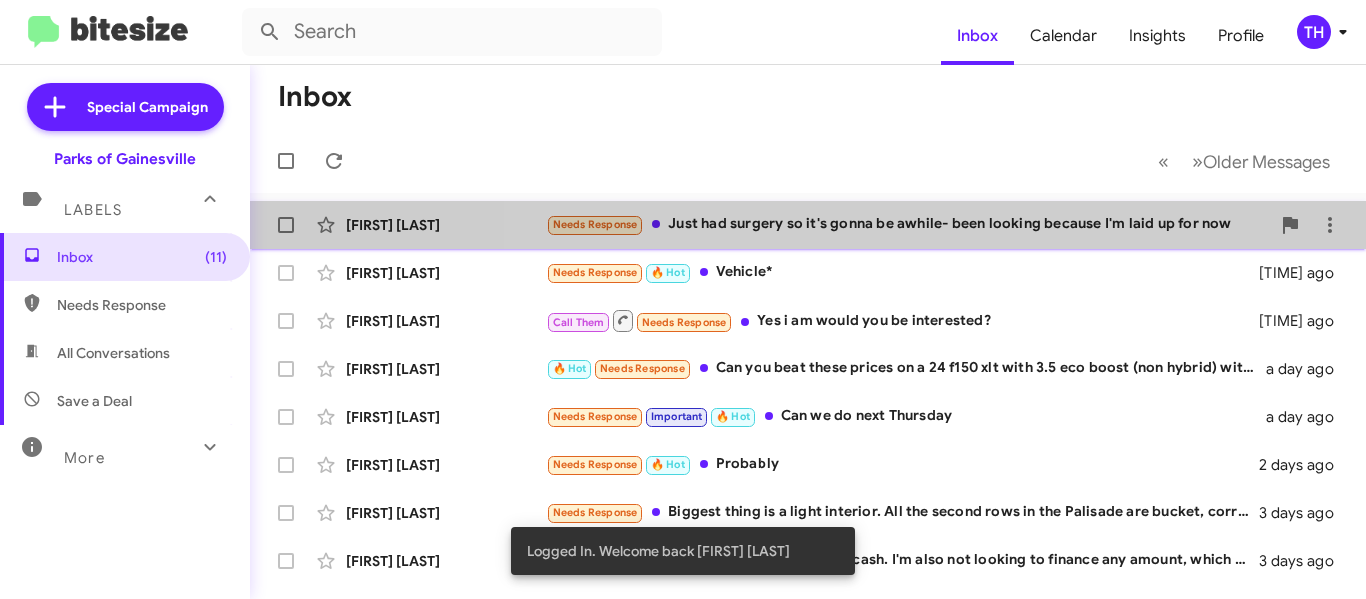 click on "Needs Response   Just had surgery so it's gonna be awhile- been looking because I'm laid up for now" 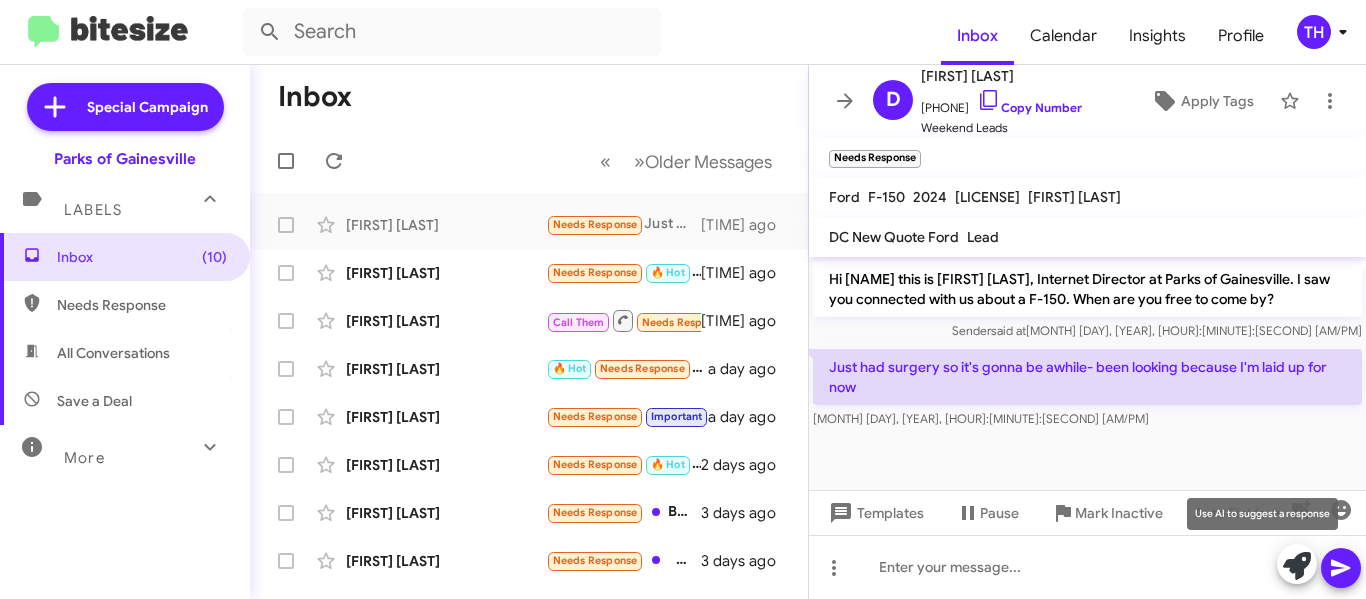 click 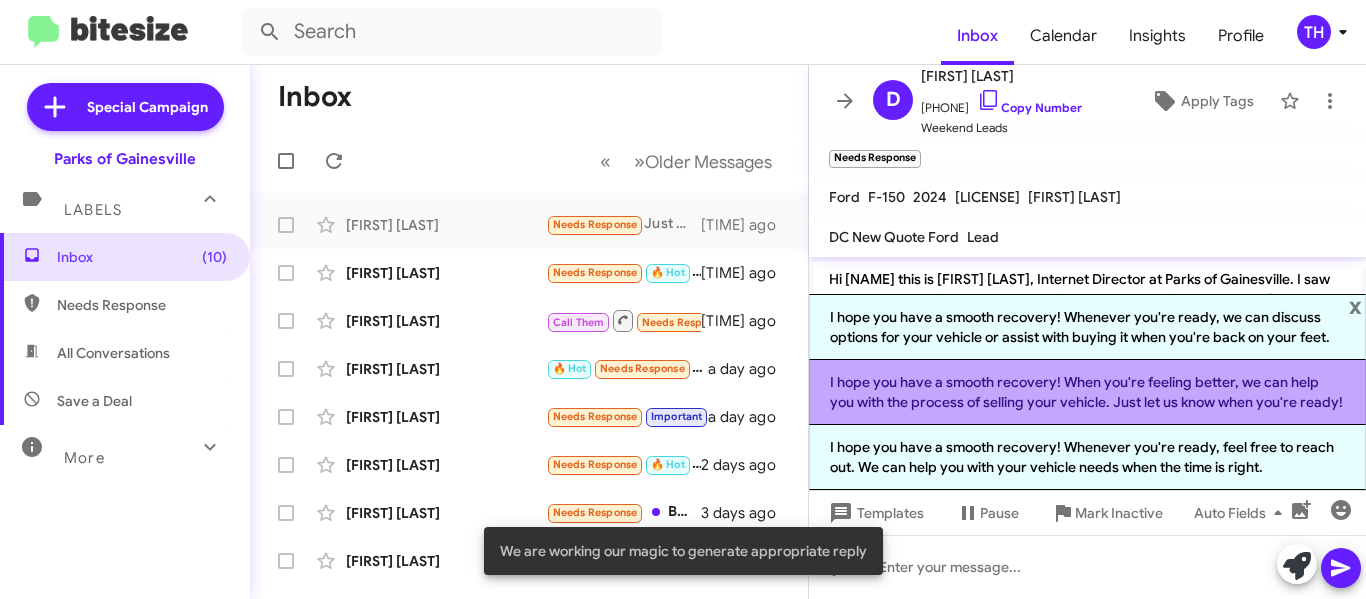 click on "2. I hope you have a smooth recovery! When you're feeling better, we can help you with the process of selling your vehicle. Just let us know when you're ready!" 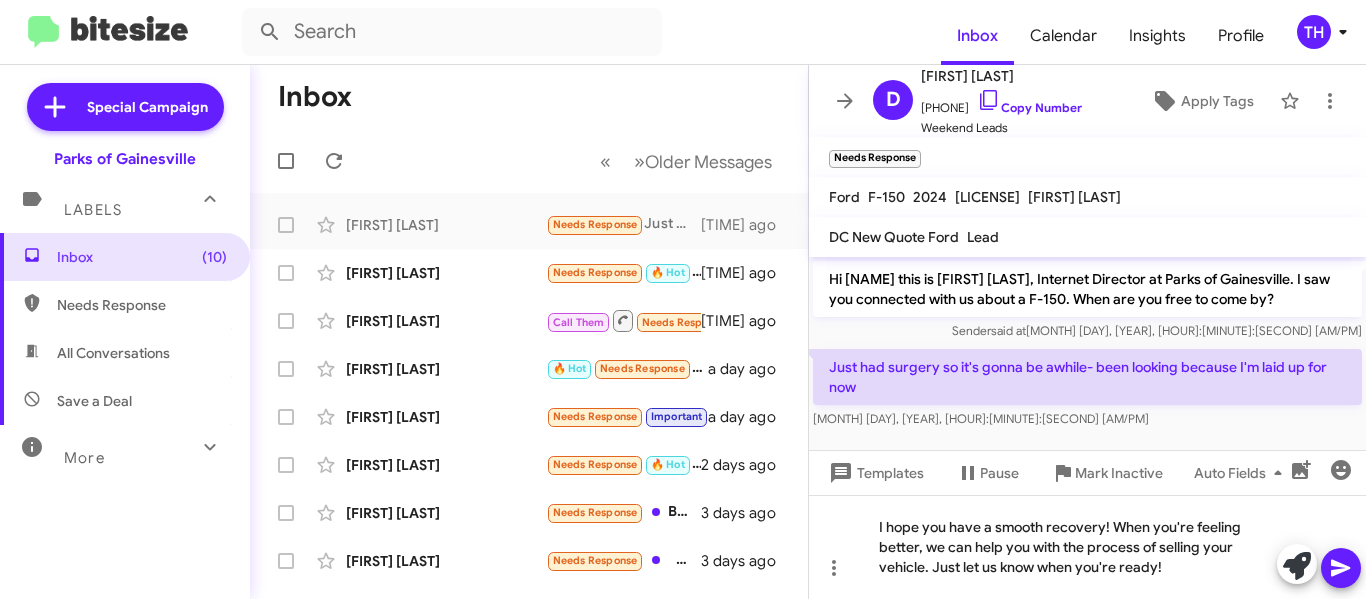 click 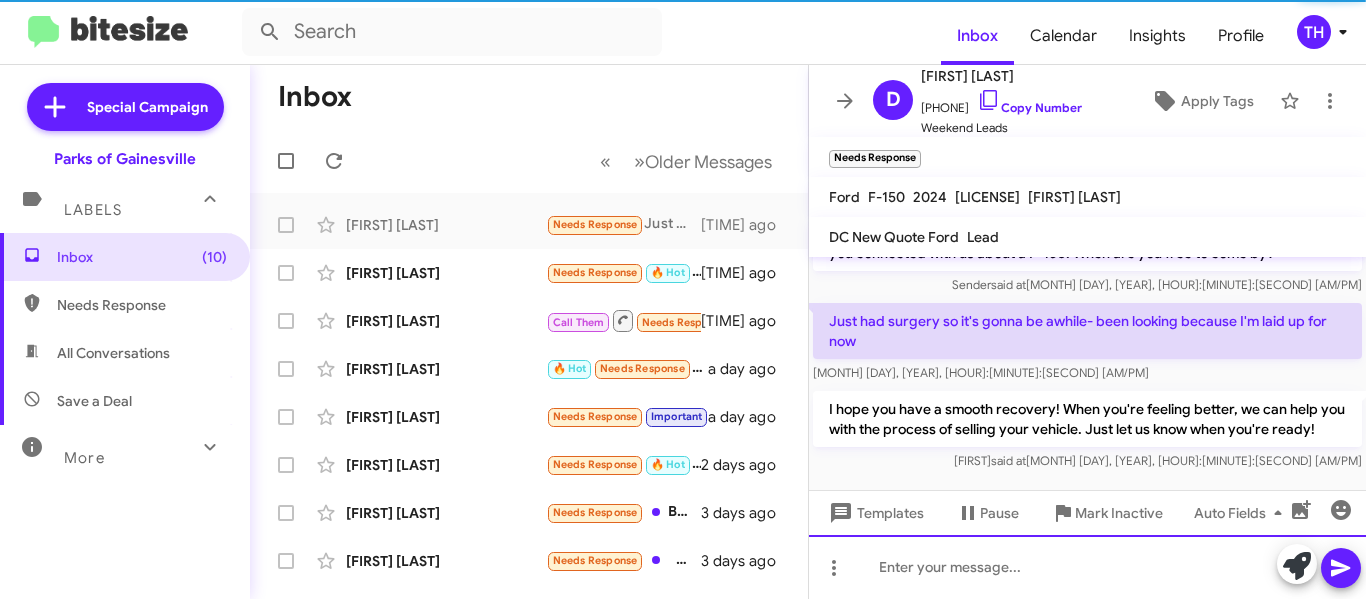 scroll, scrollTop: 71, scrollLeft: 0, axis: vertical 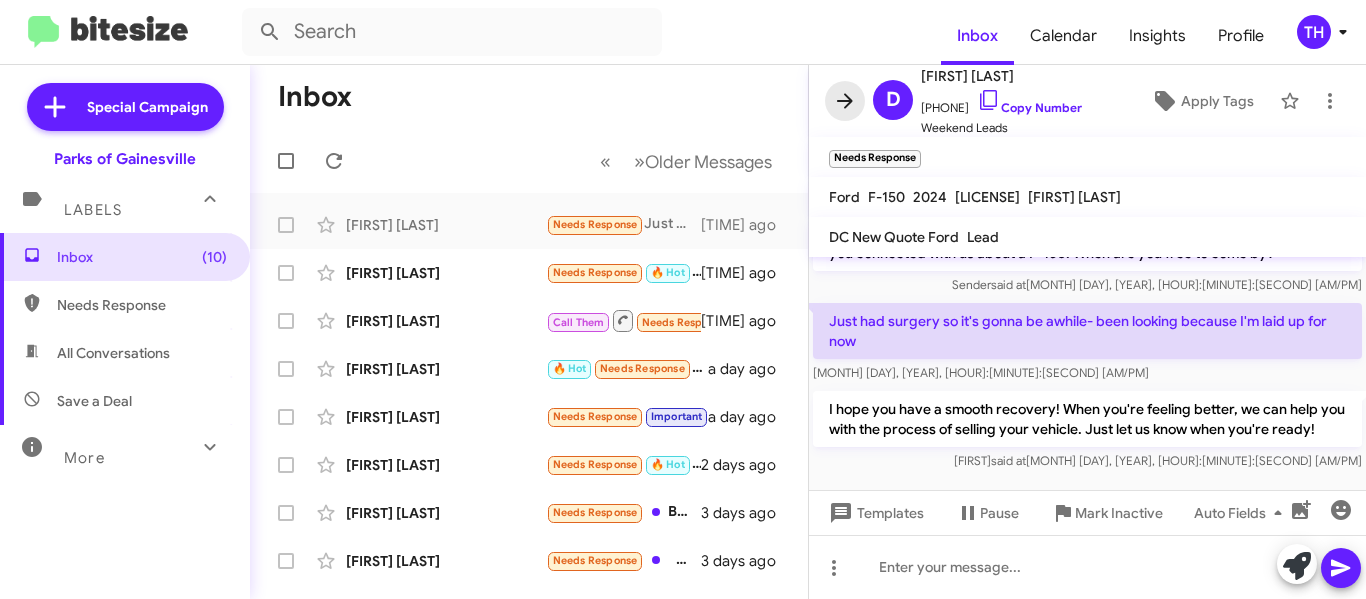 click 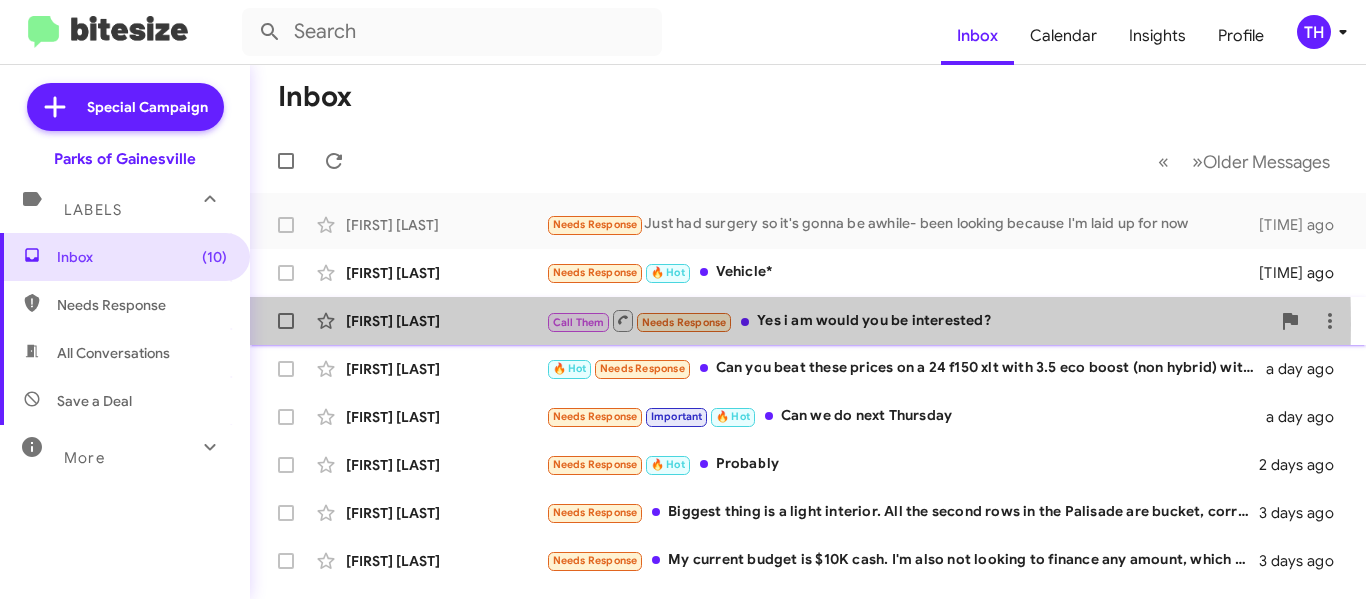 click on "[FIRST] [LAST]" 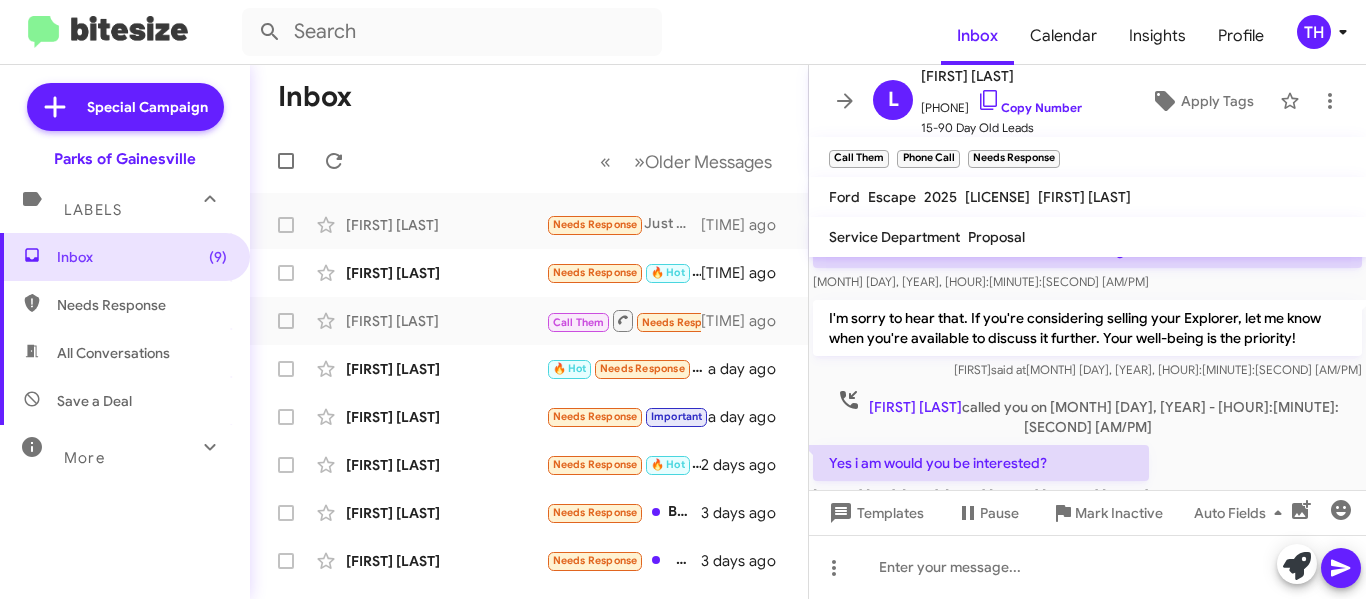 scroll, scrollTop: 188, scrollLeft: 0, axis: vertical 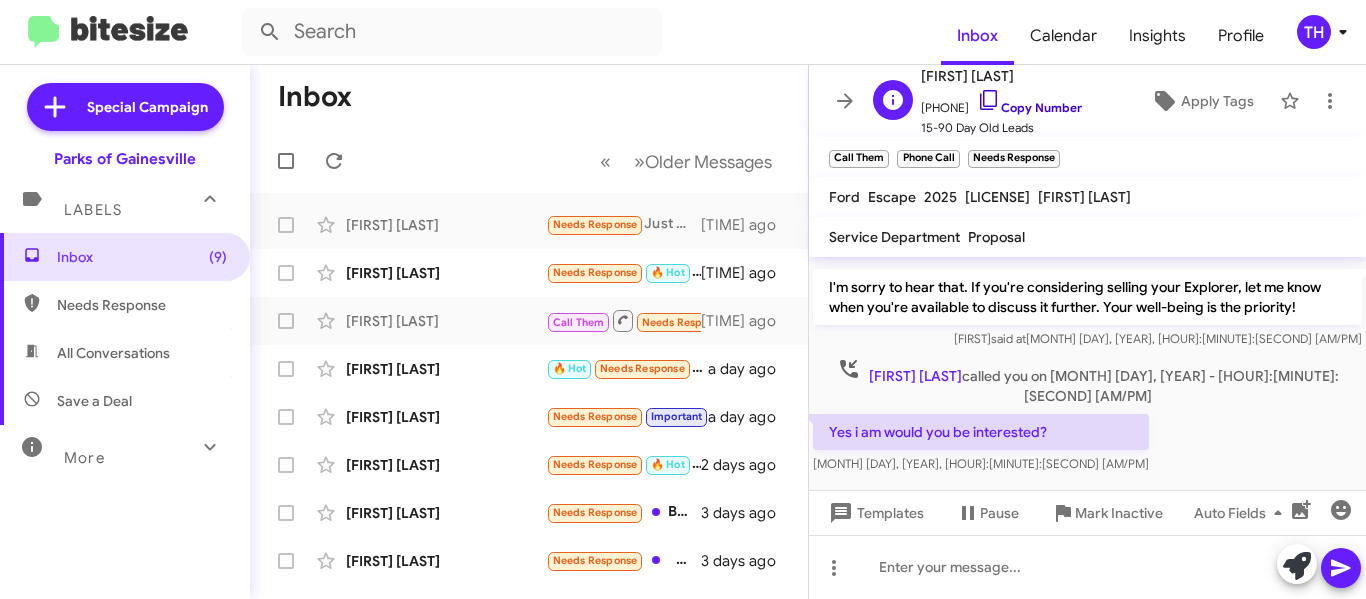 click 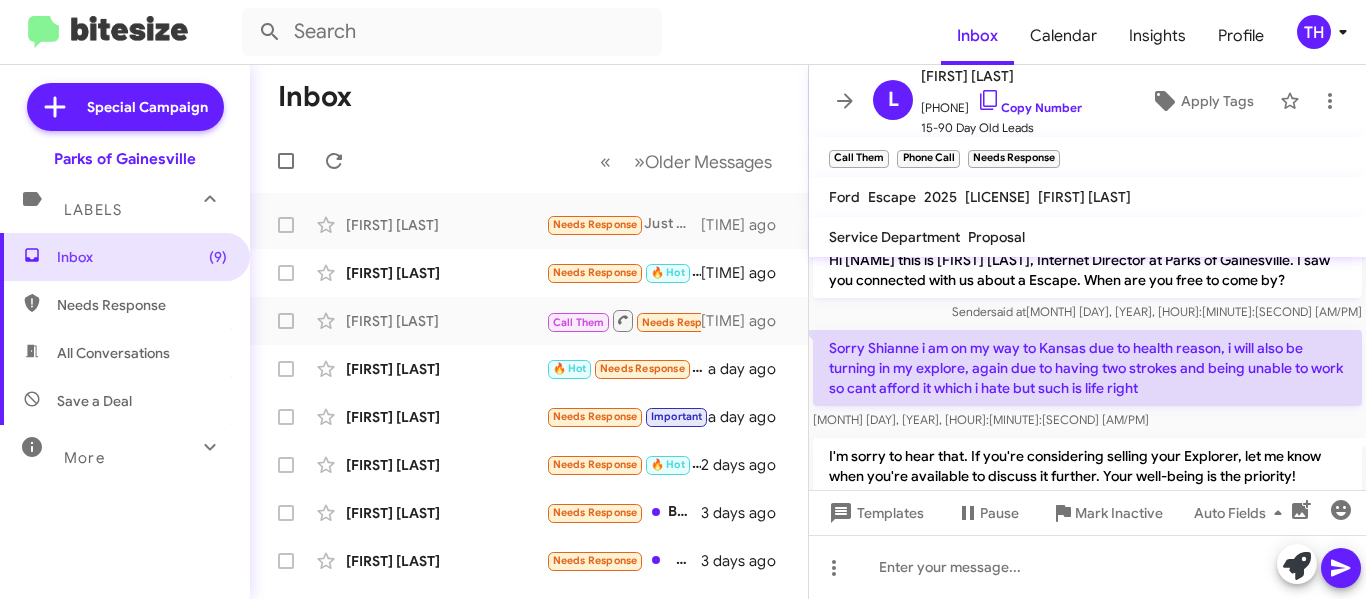 scroll, scrollTop: 0, scrollLeft: 0, axis: both 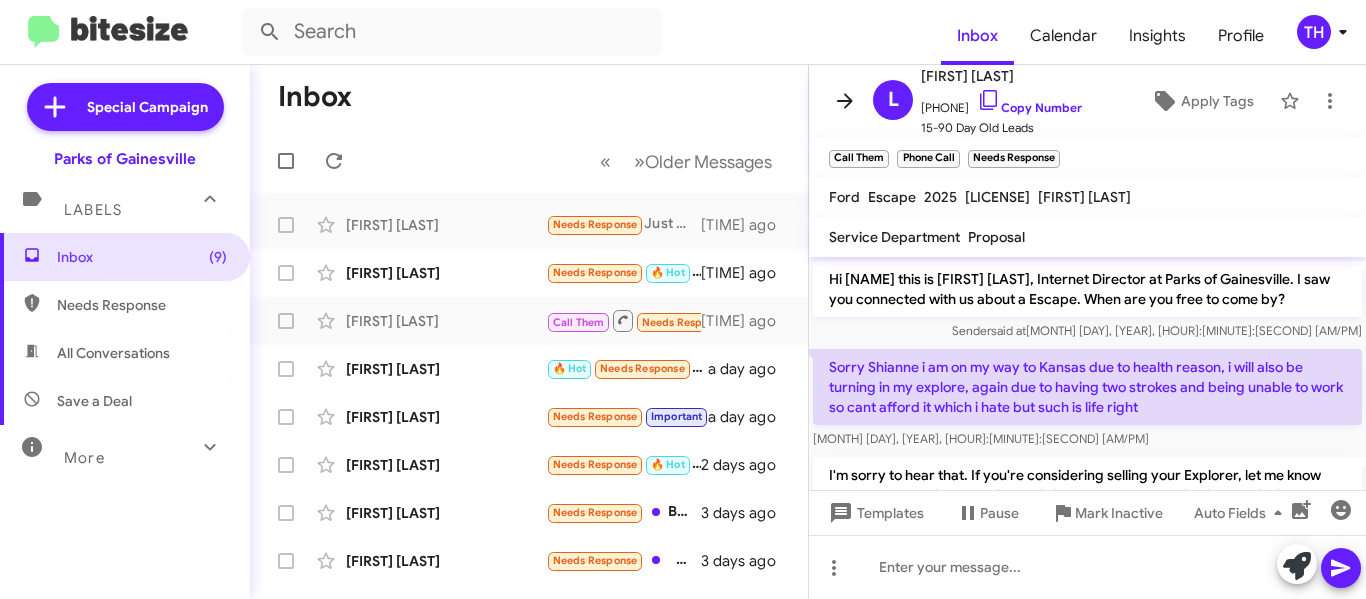 click 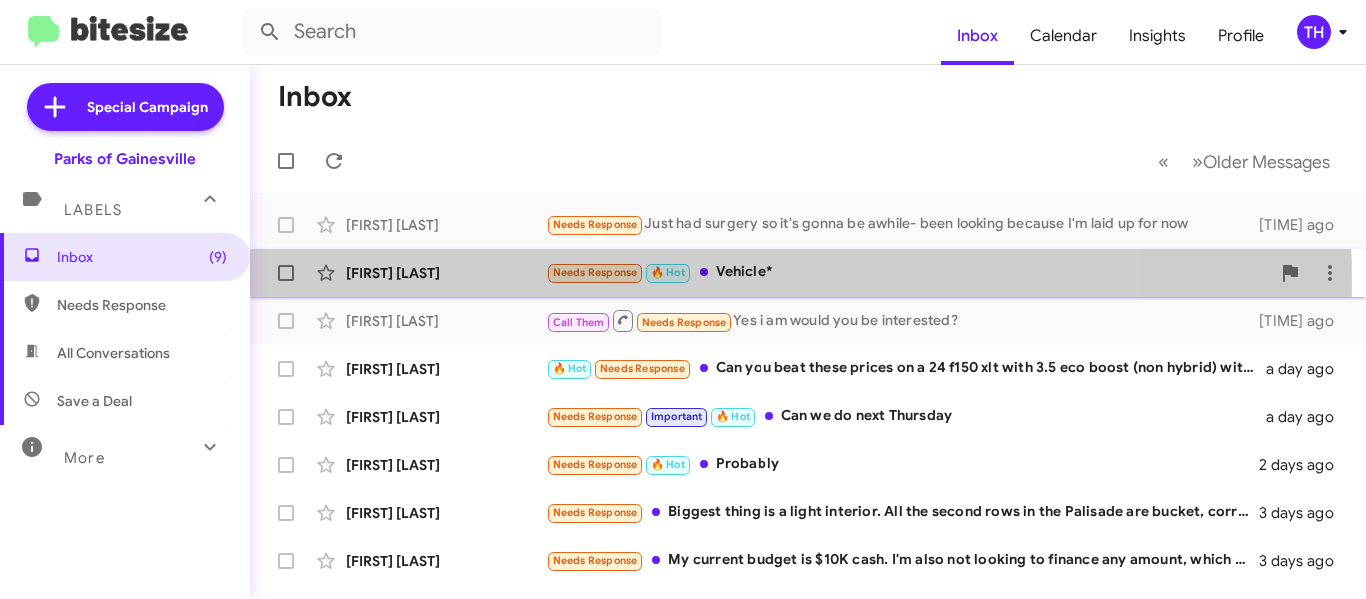click on "Nick Bowker  Needs Response   🔥 Hot   Vehicle*   6 minutes ago" 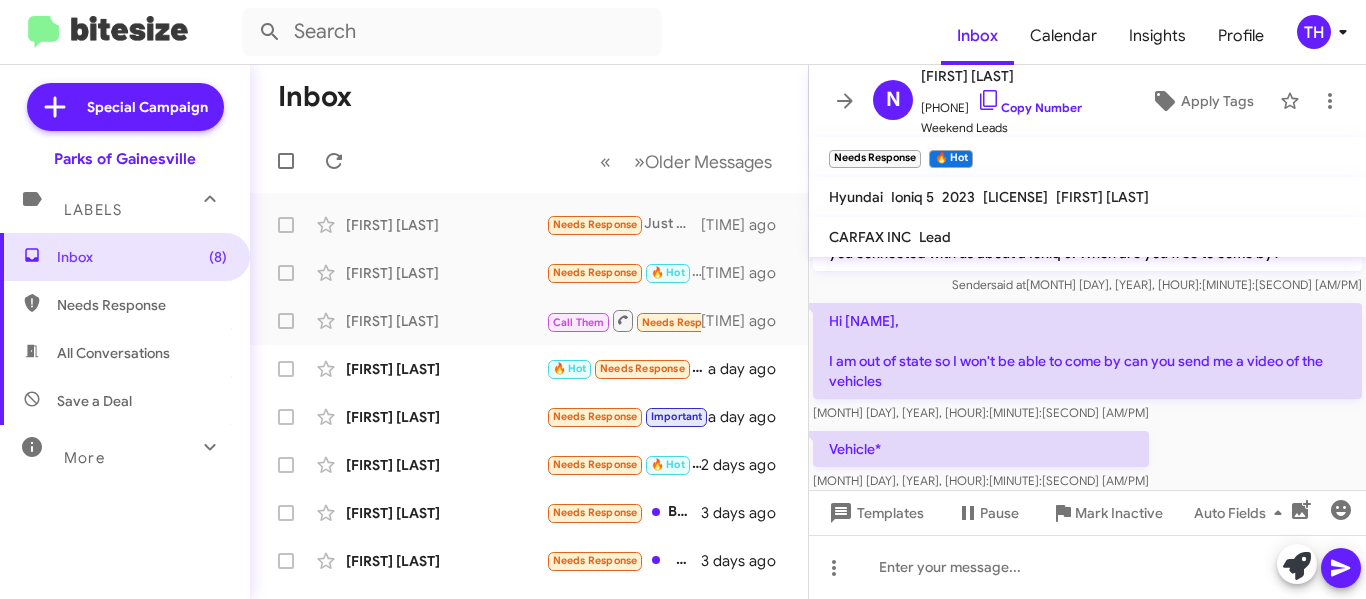 scroll, scrollTop: 71, scrollLeft: 0, axis: vertical 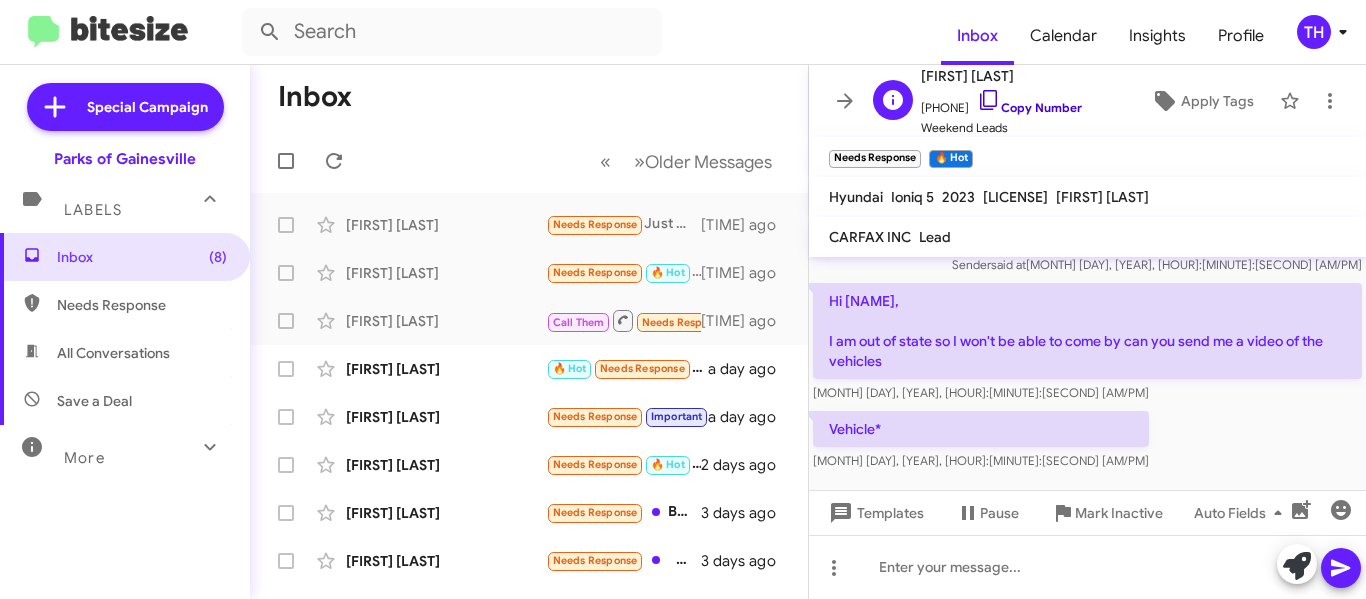 click on "Copy Number" 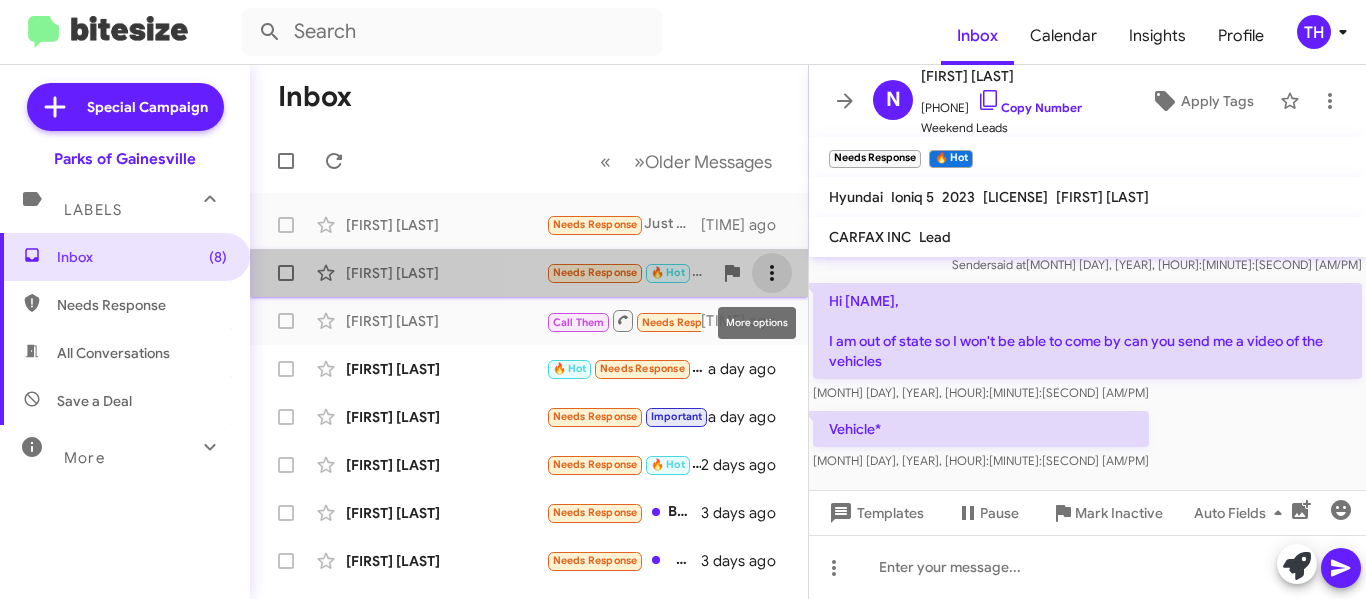 click 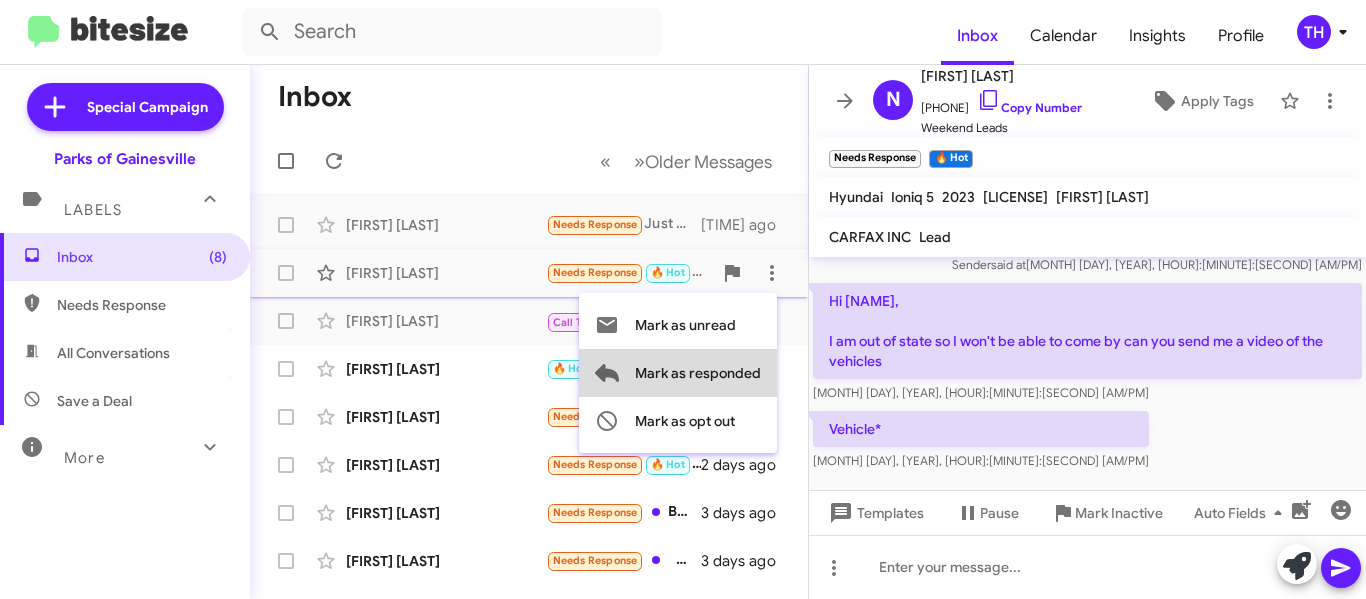 click on "Mark as responded" at bounding box center [698, 373] 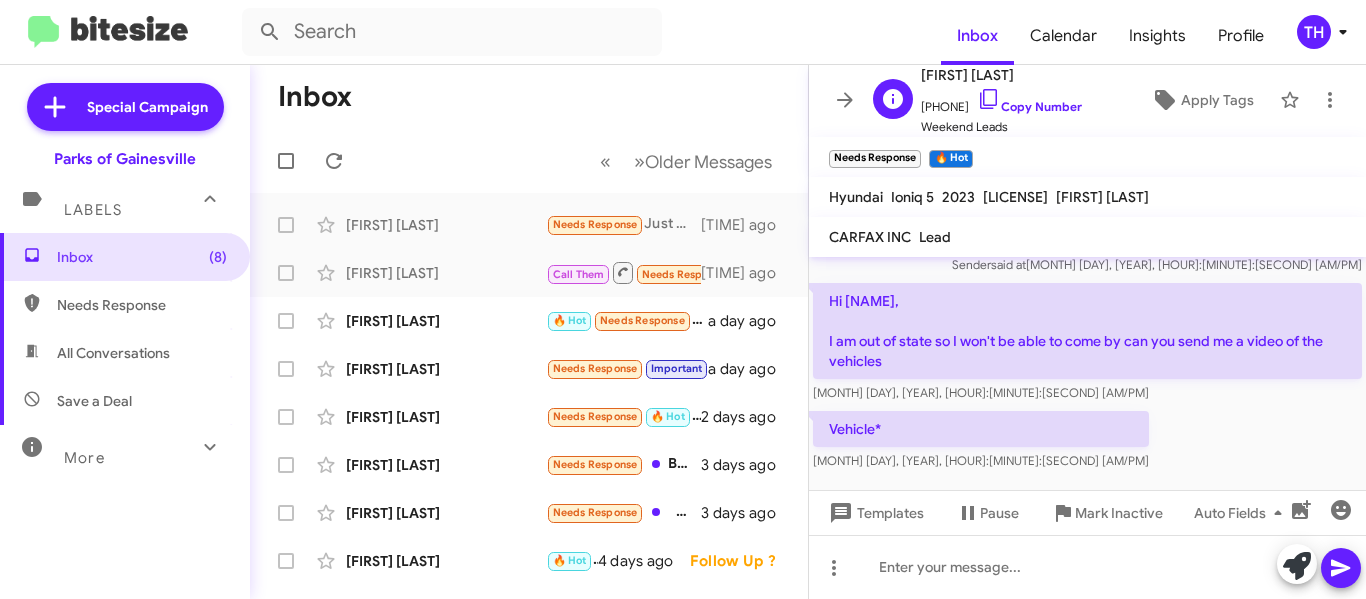 scroll, scrollTop: 9, scrollLeft: 0, axis: vertical 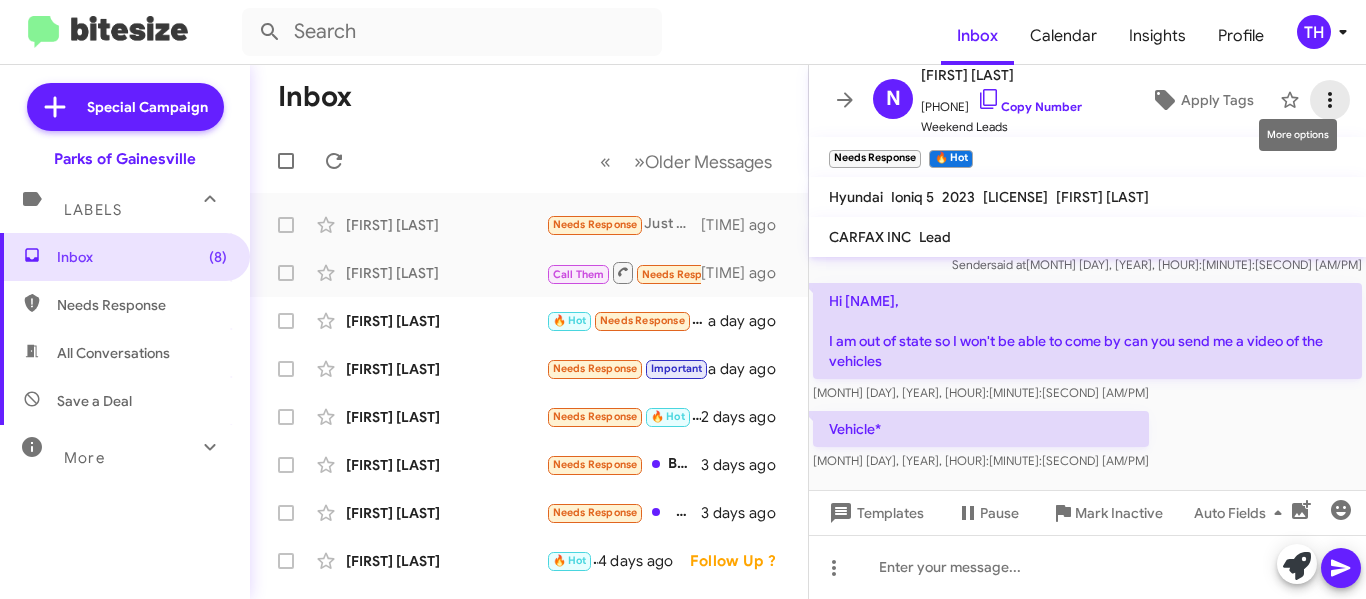click 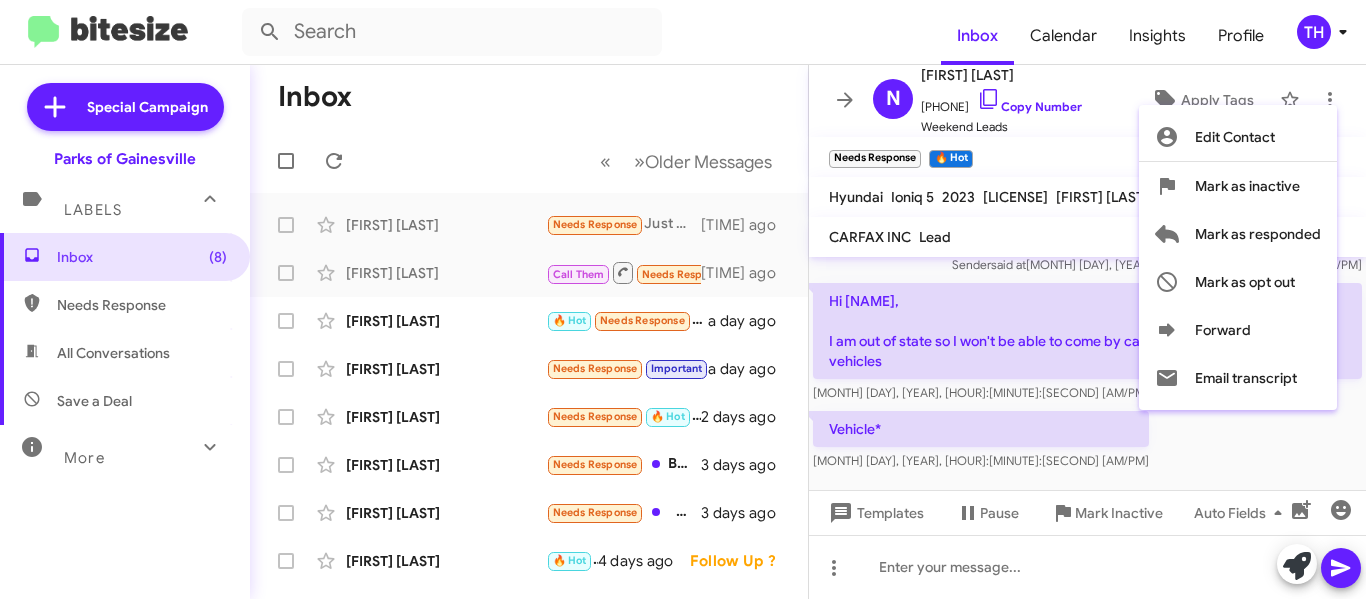click at bounding box center (683, 299) 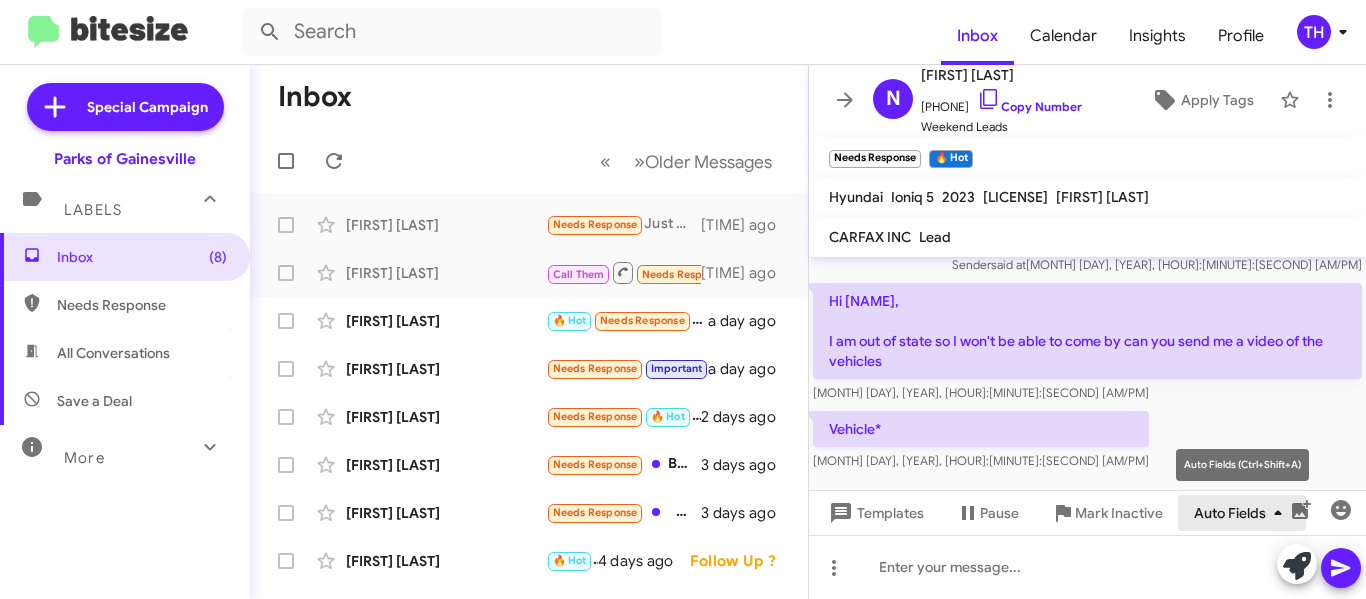 click 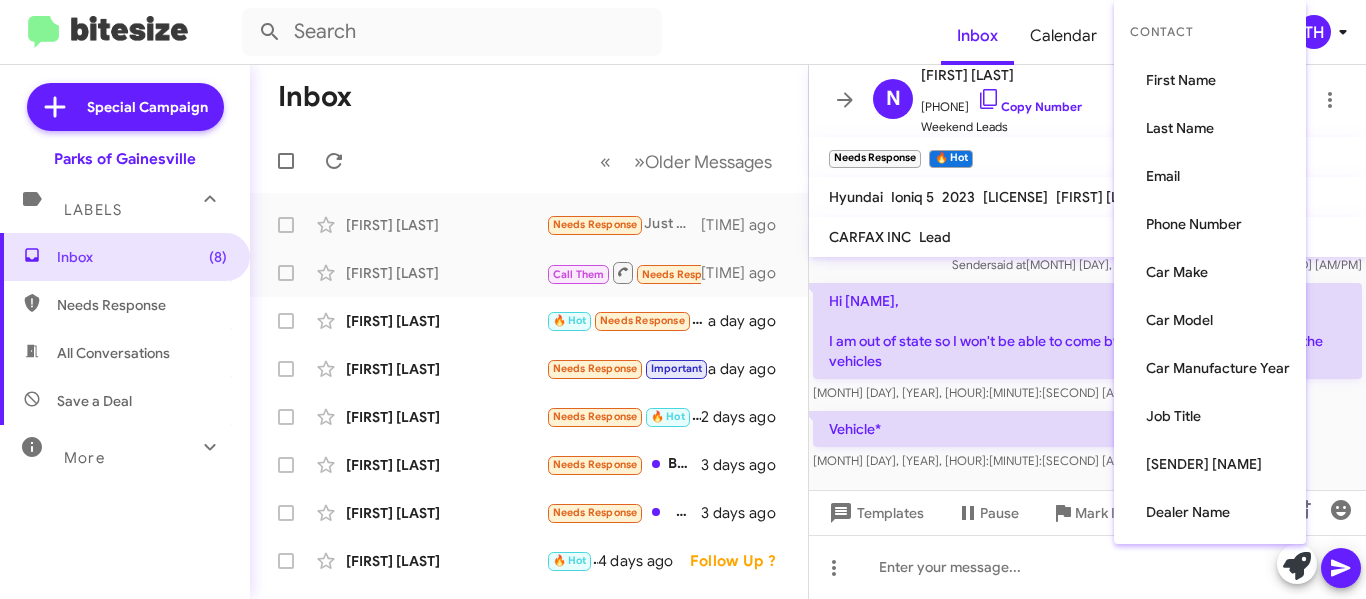 click at bounding box center (683, 299) 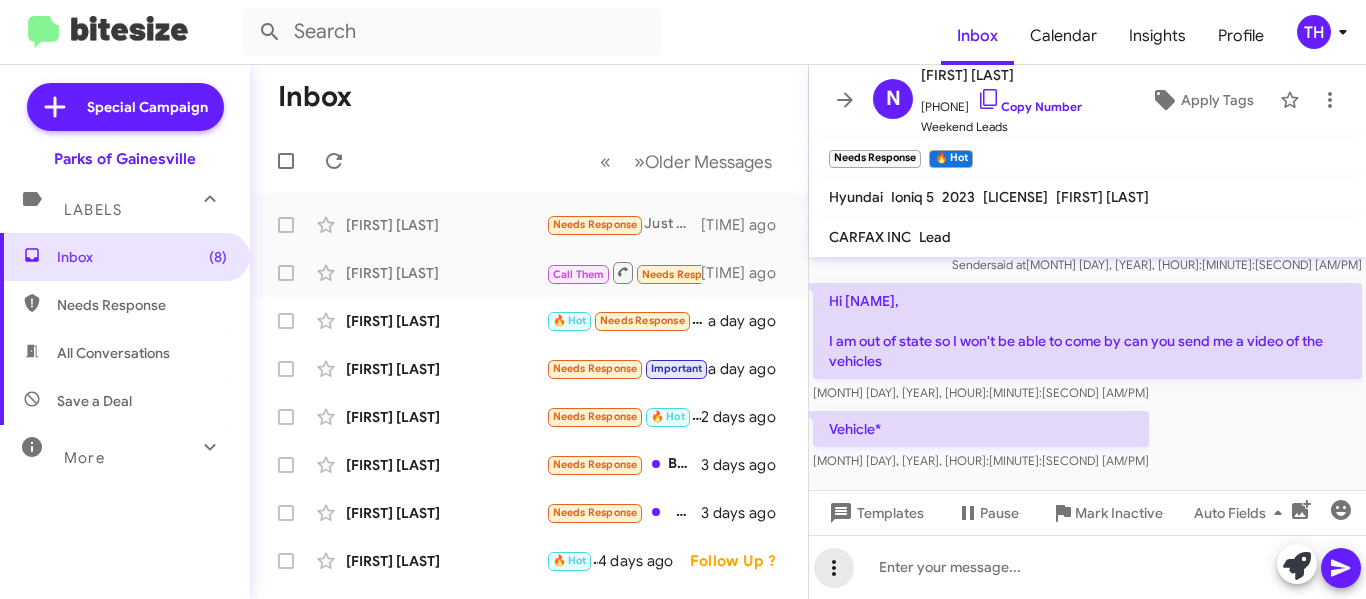 click 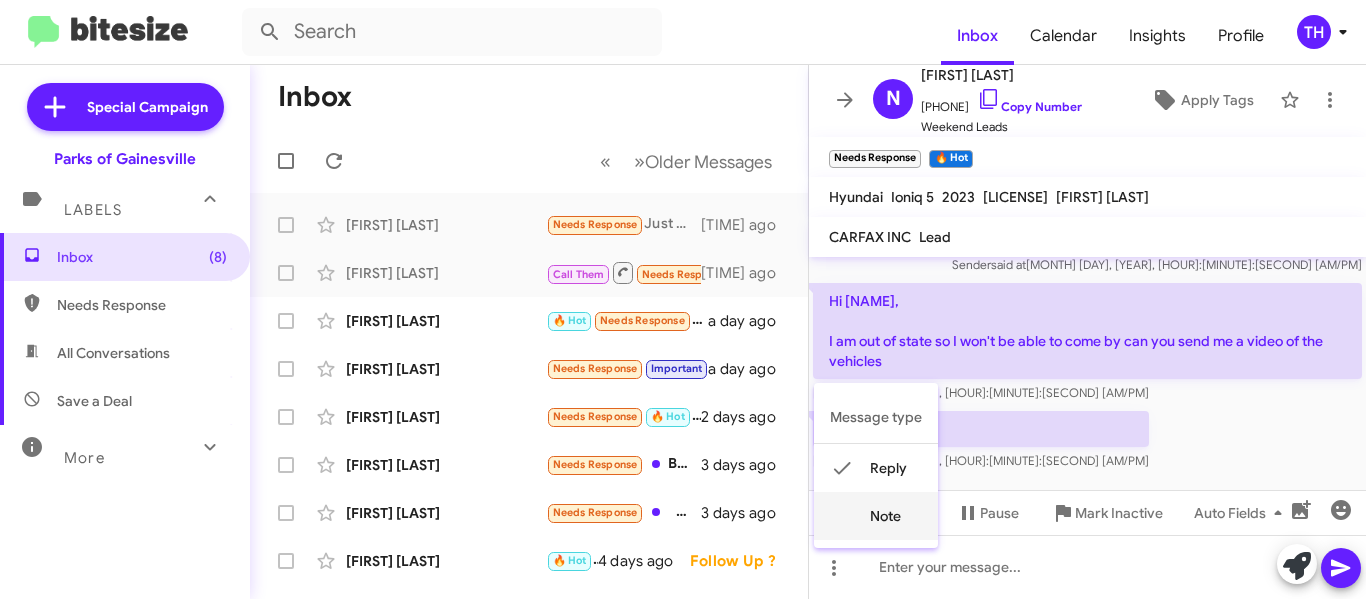 click on "note" at bounding box center [876, 516] 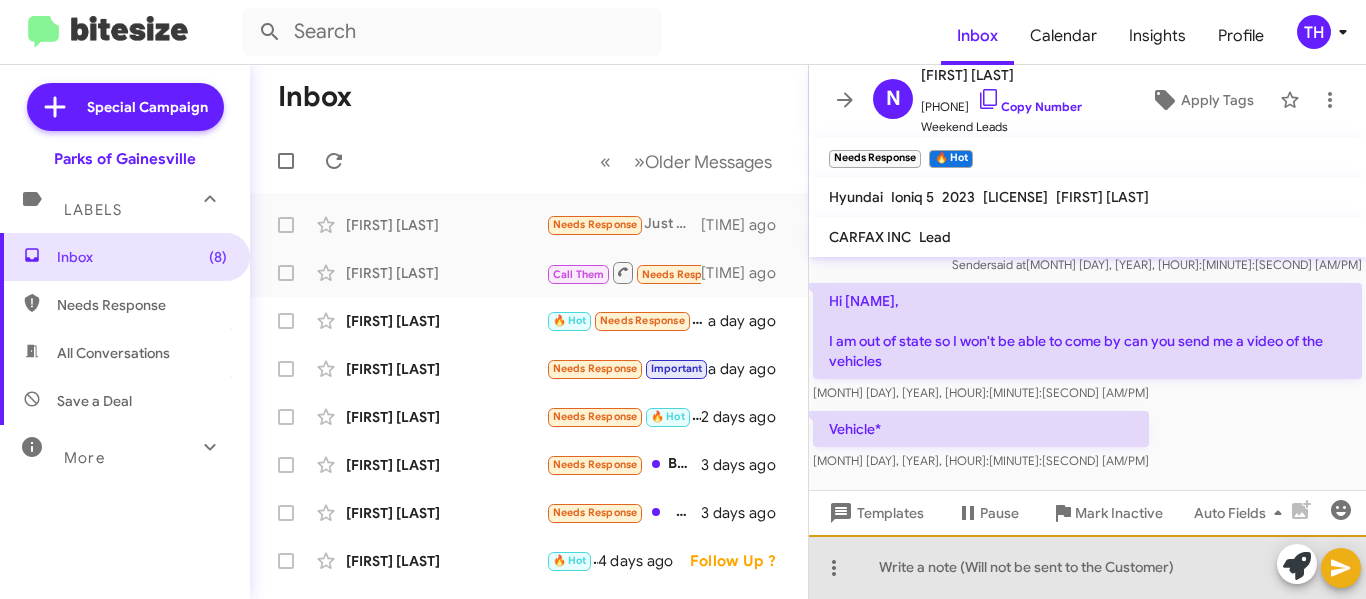 click 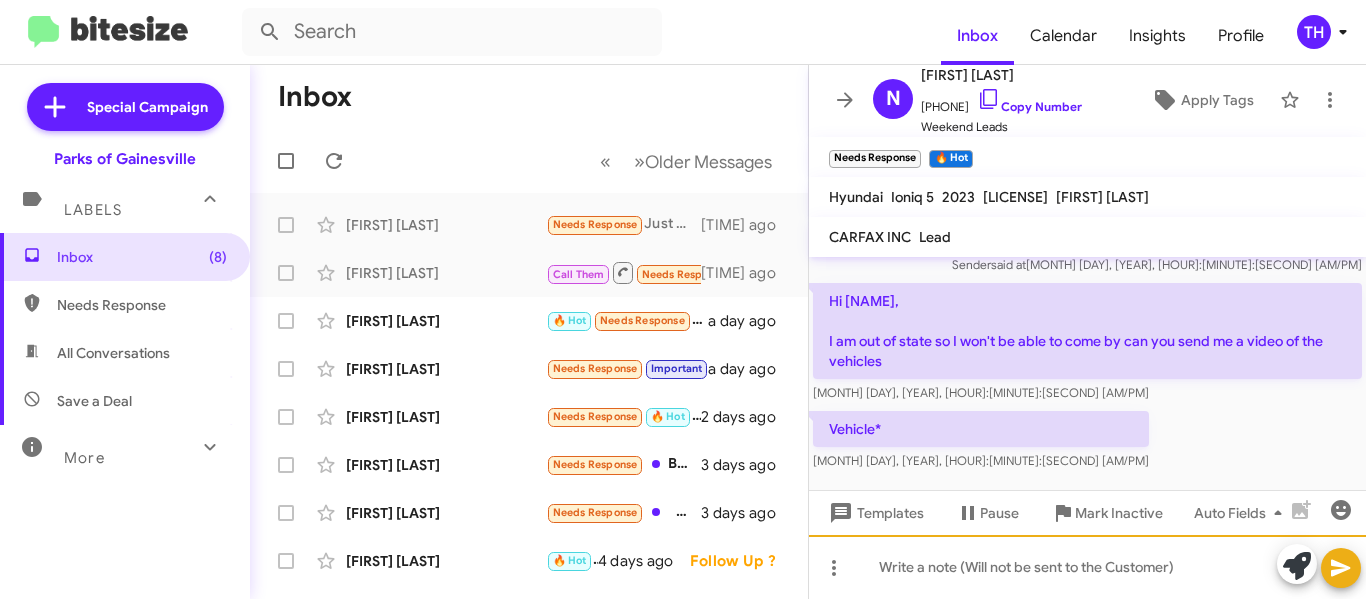 type 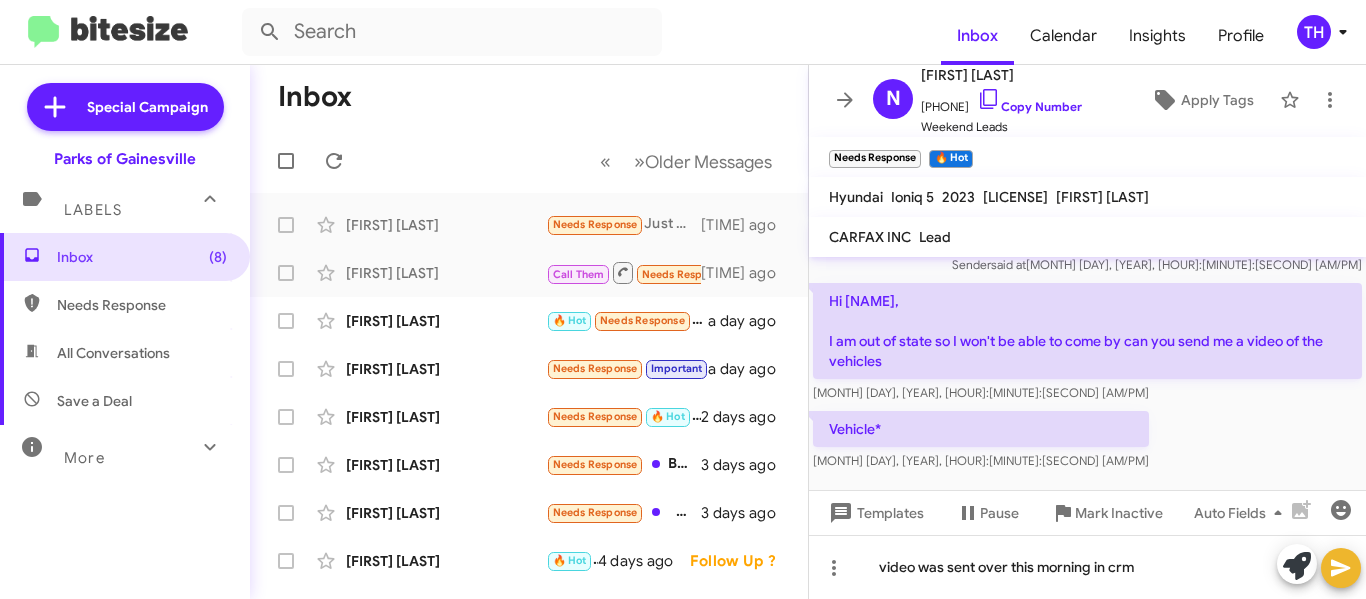 click 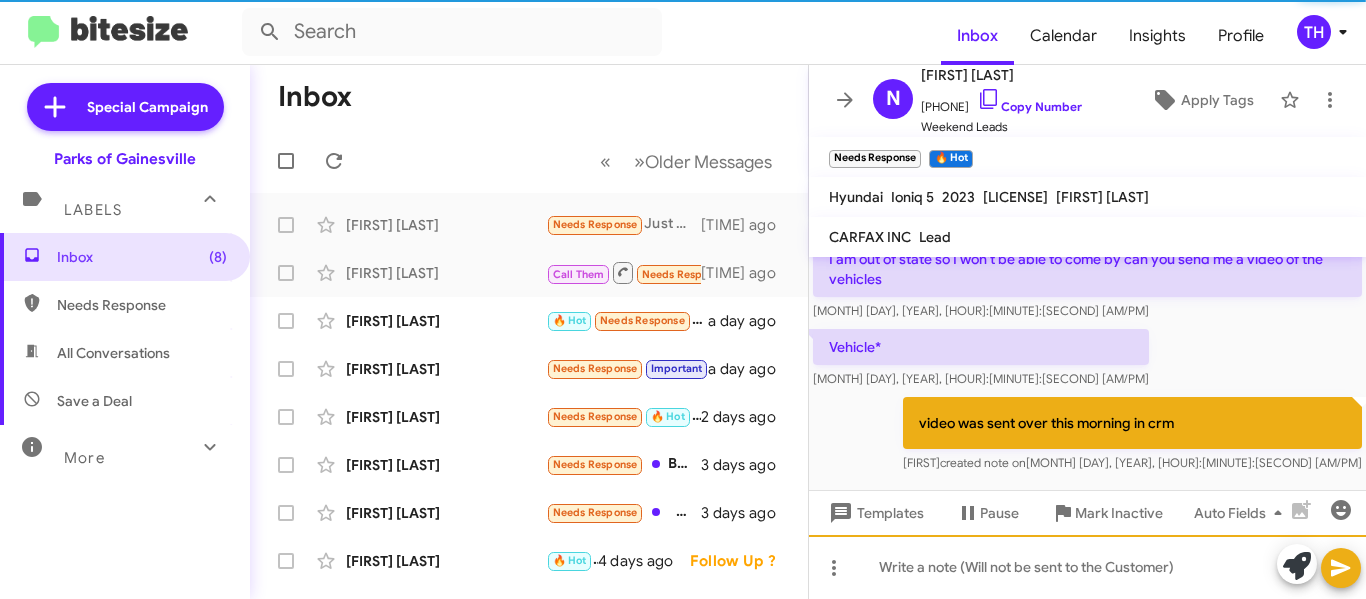 scroll, scrollTop: 161, scrollLeft: 0, axis: vertical 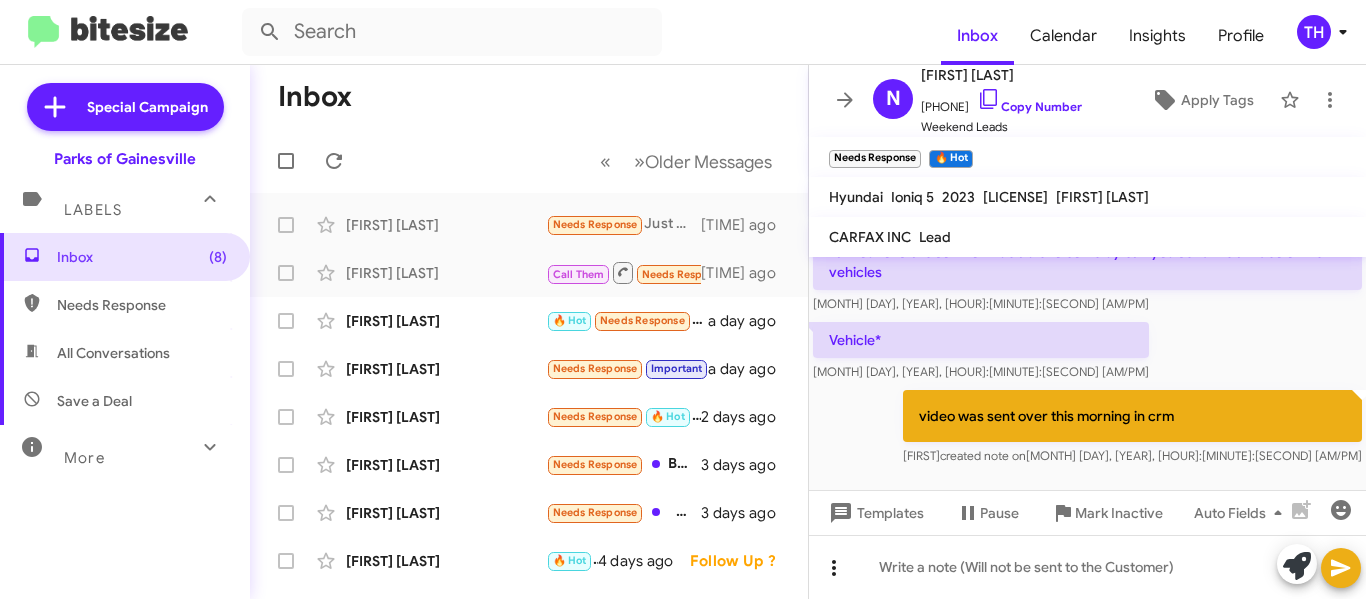 click 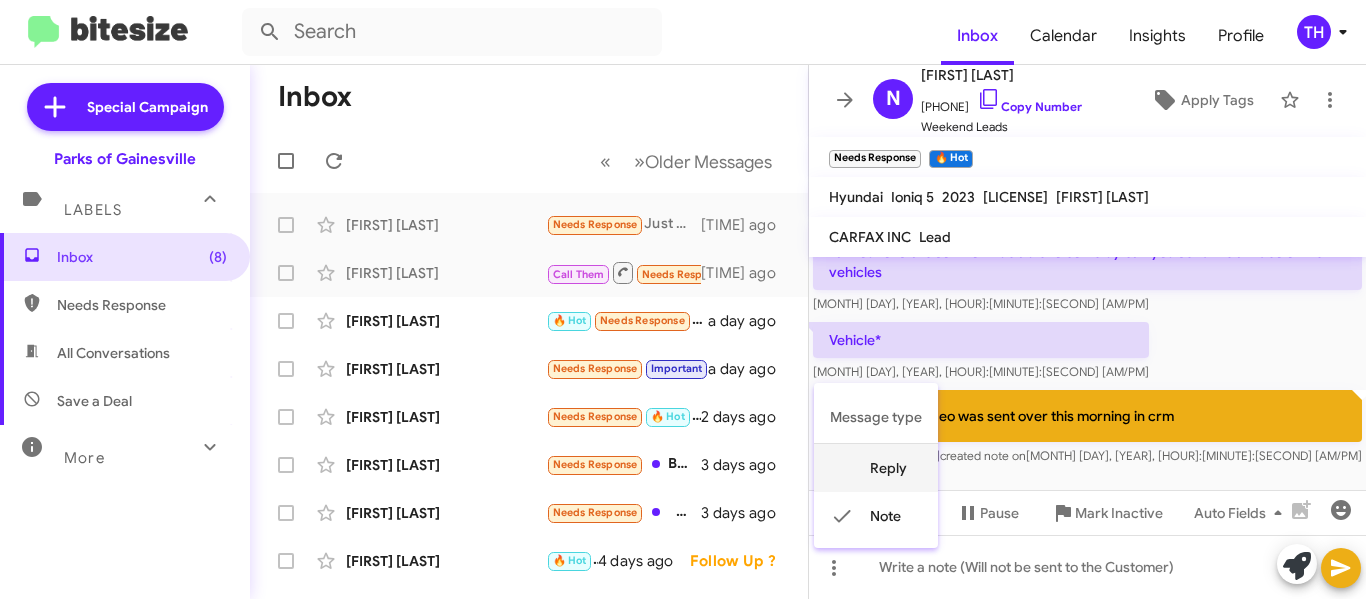 click on "reply" at bounding box center [876, 468] 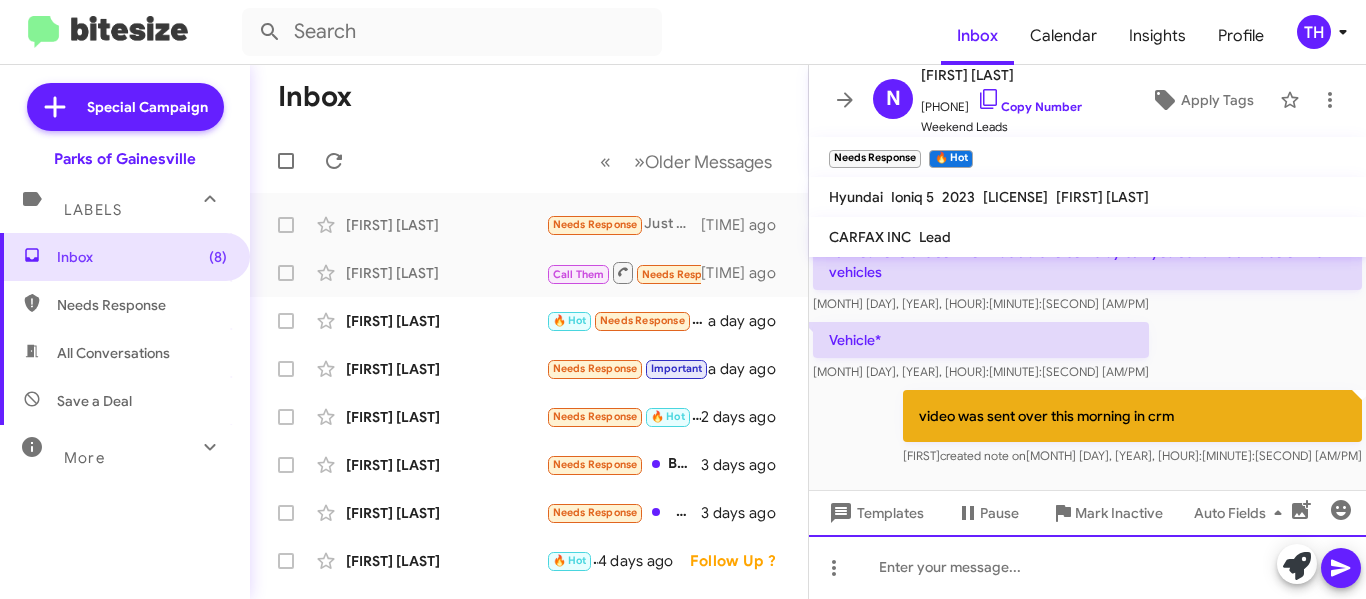 click 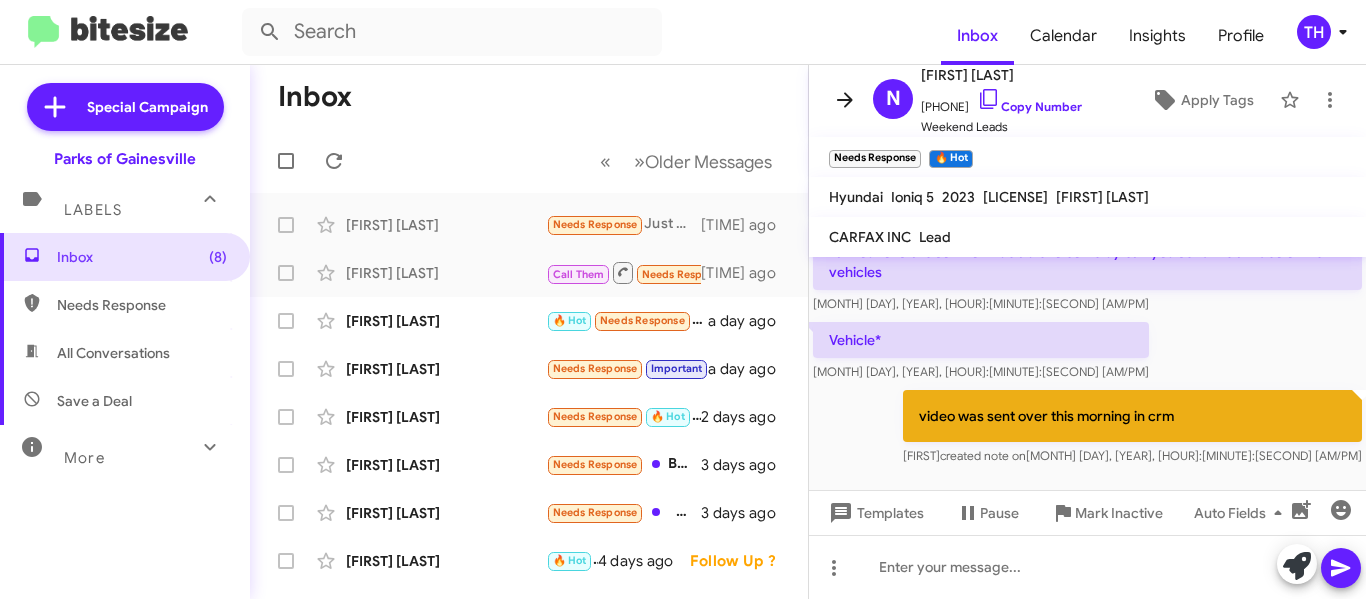 click 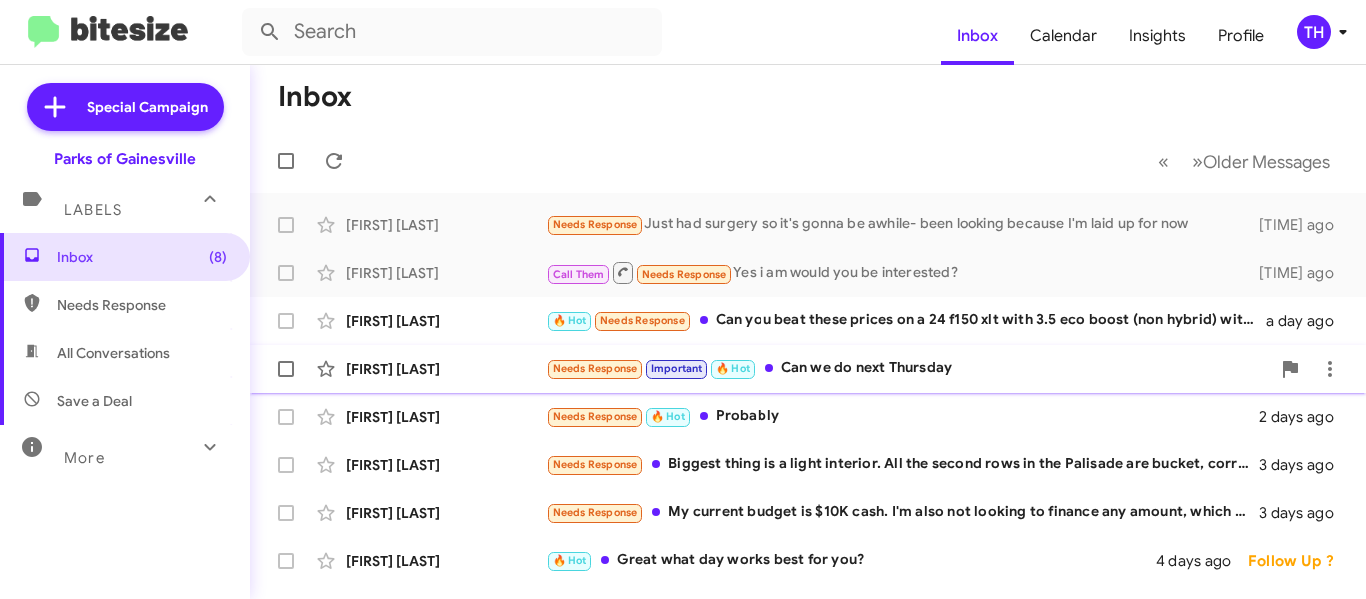 click on "[FIRST] [LAST]" 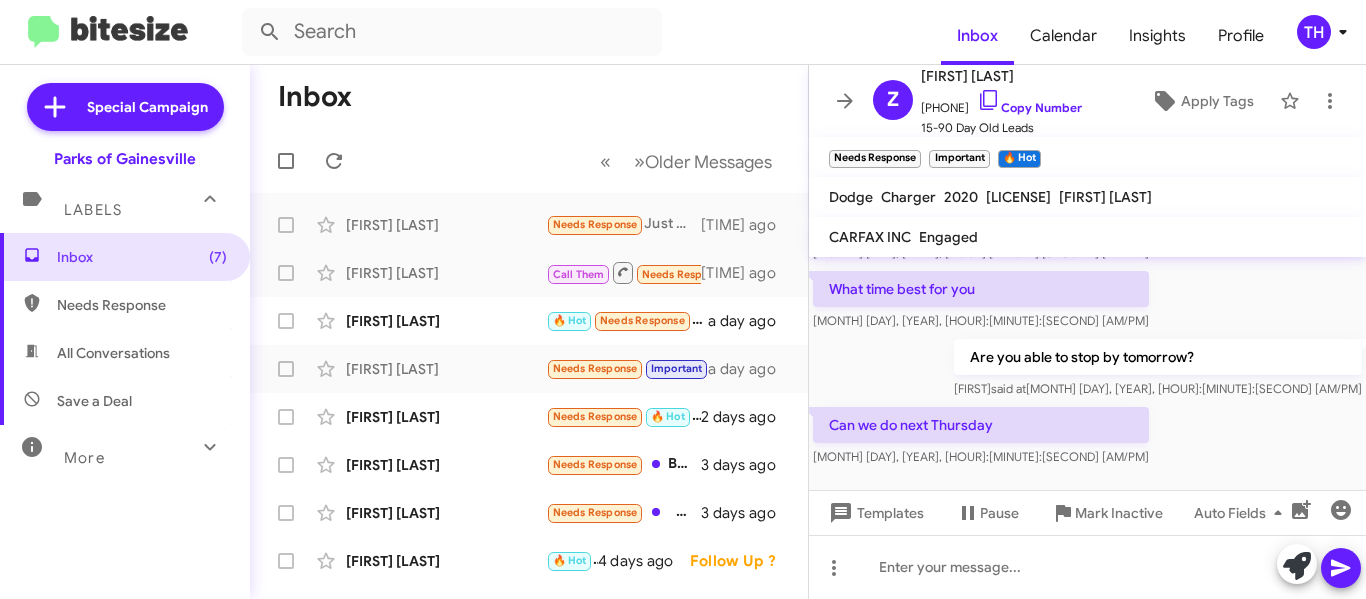 scroll, scrollTop: 160, scrollLeft: 0, axis: vertical 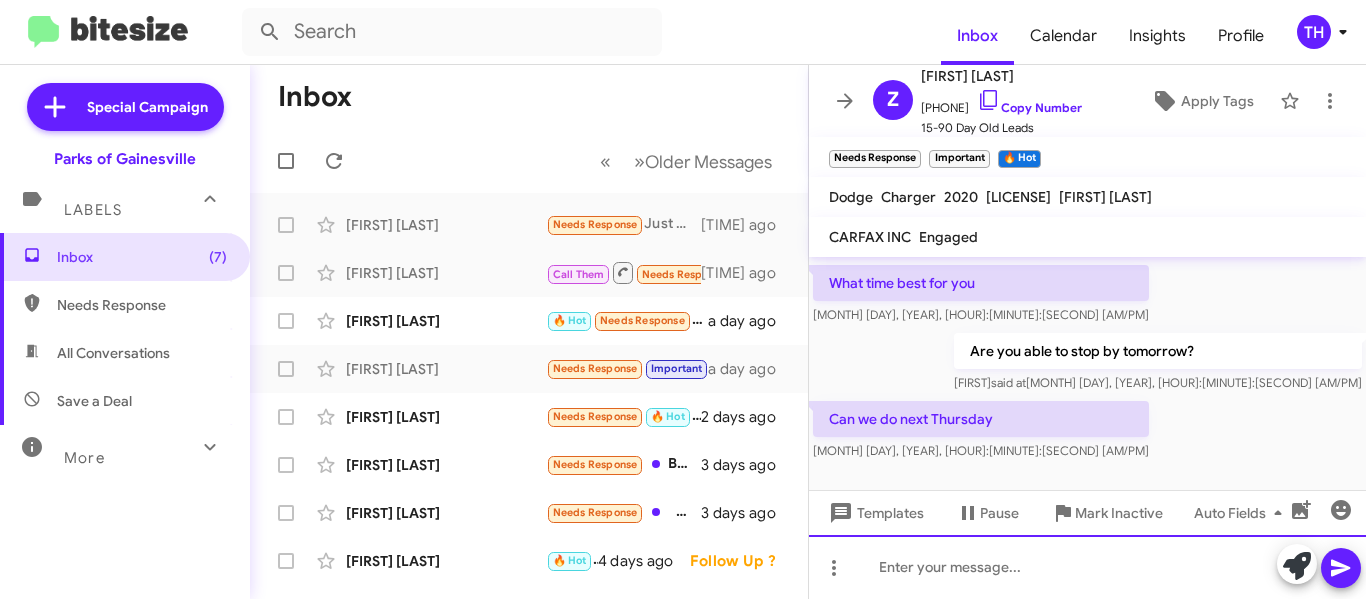 click 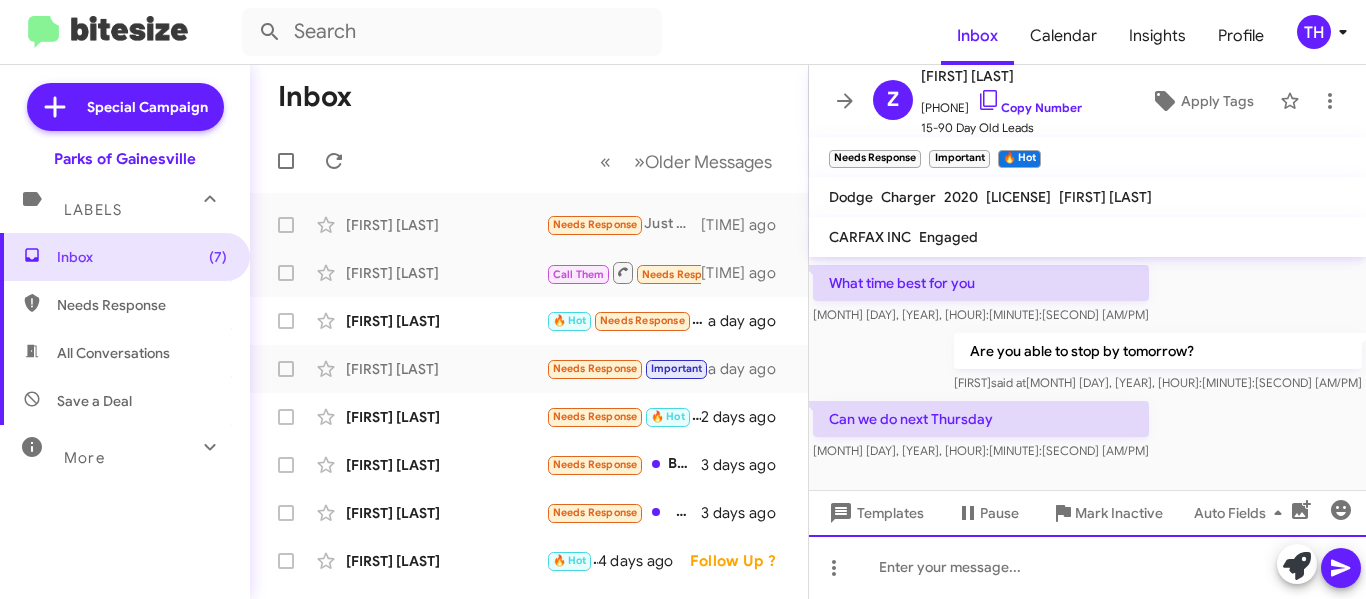 type 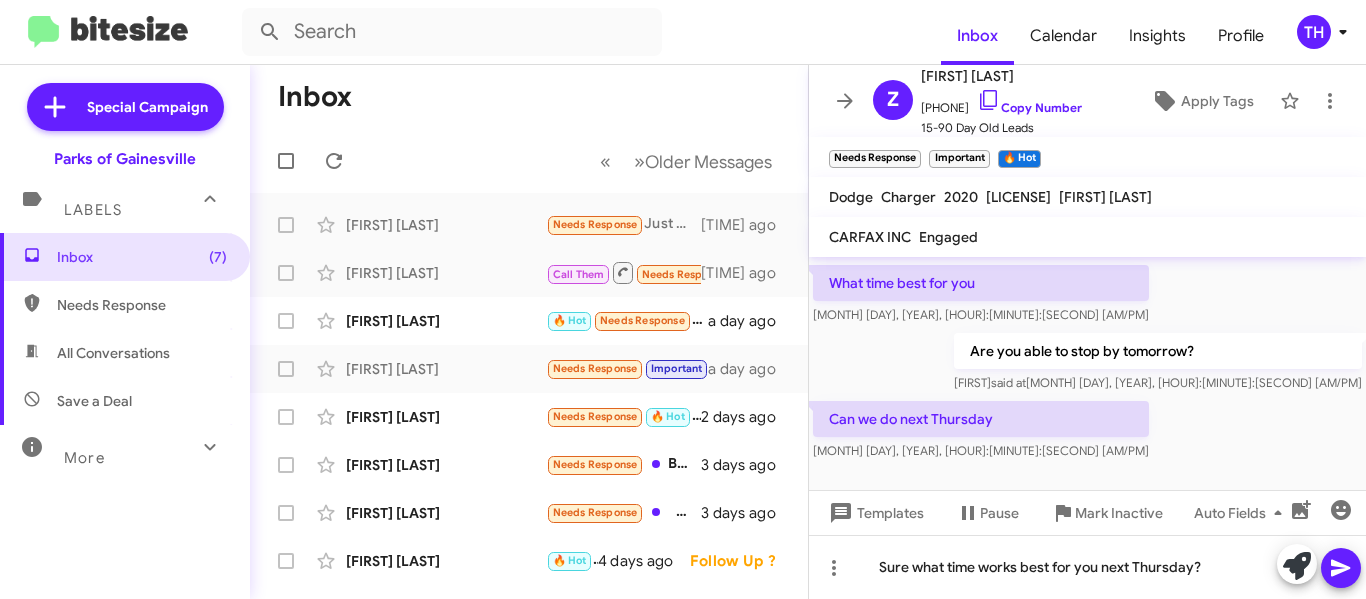 click 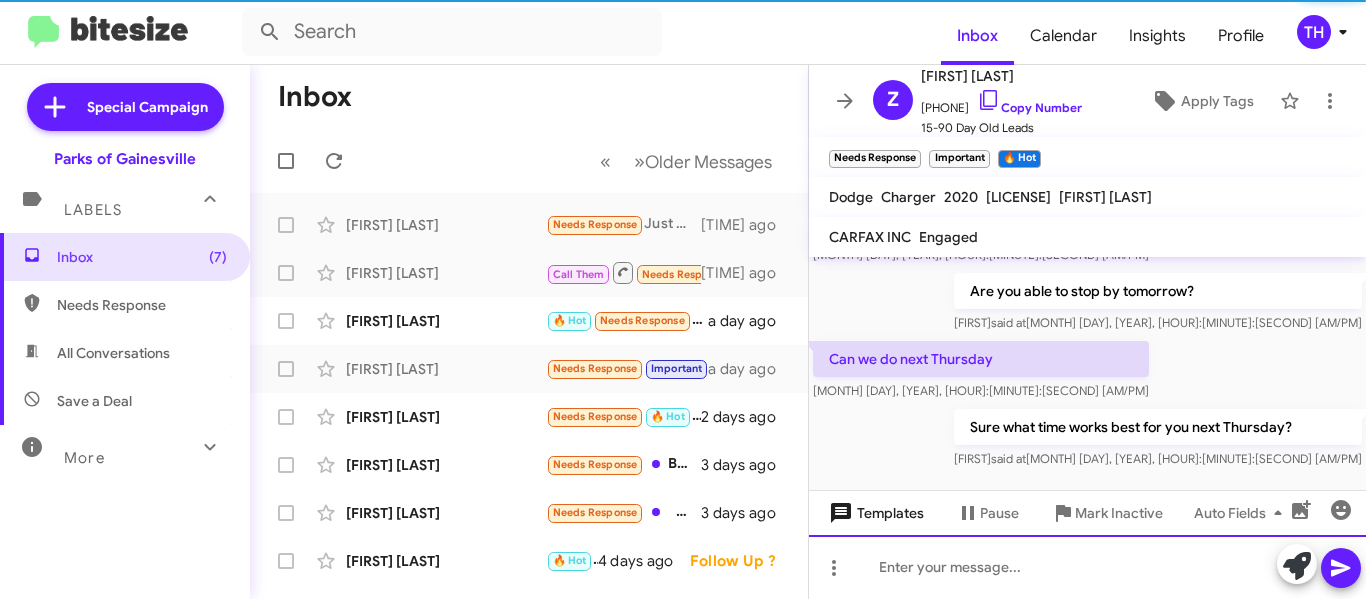 scroll, scrollTop: 234, scrollLeft: 0, axis: vertical 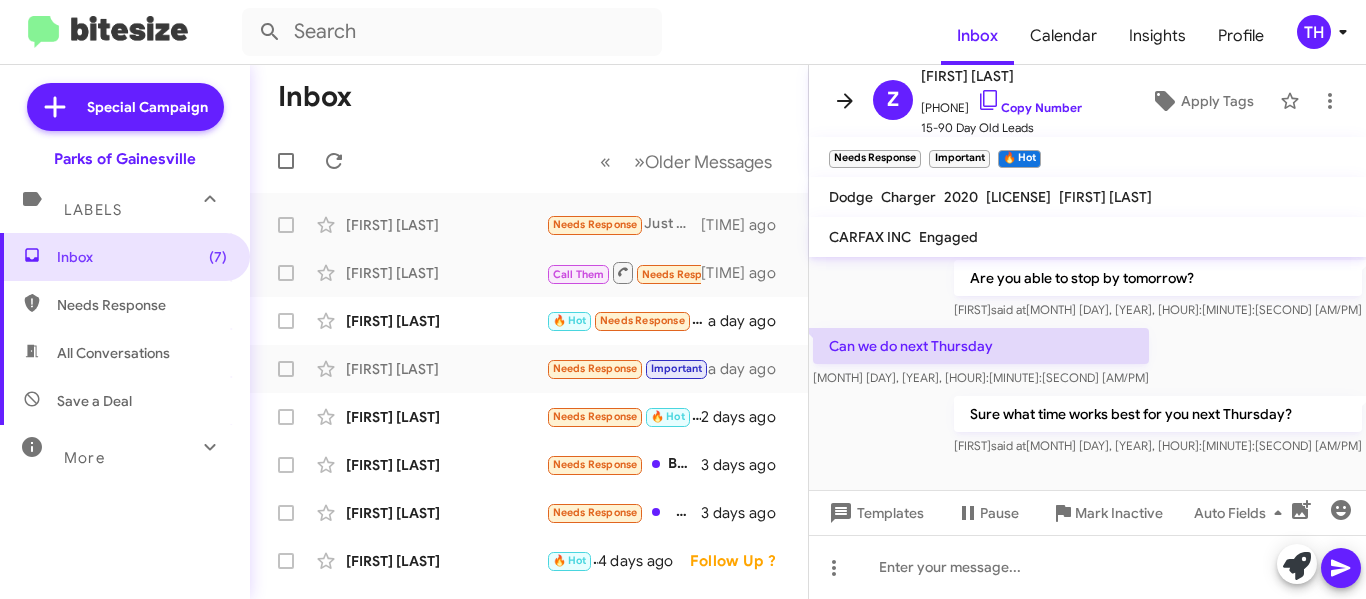 click 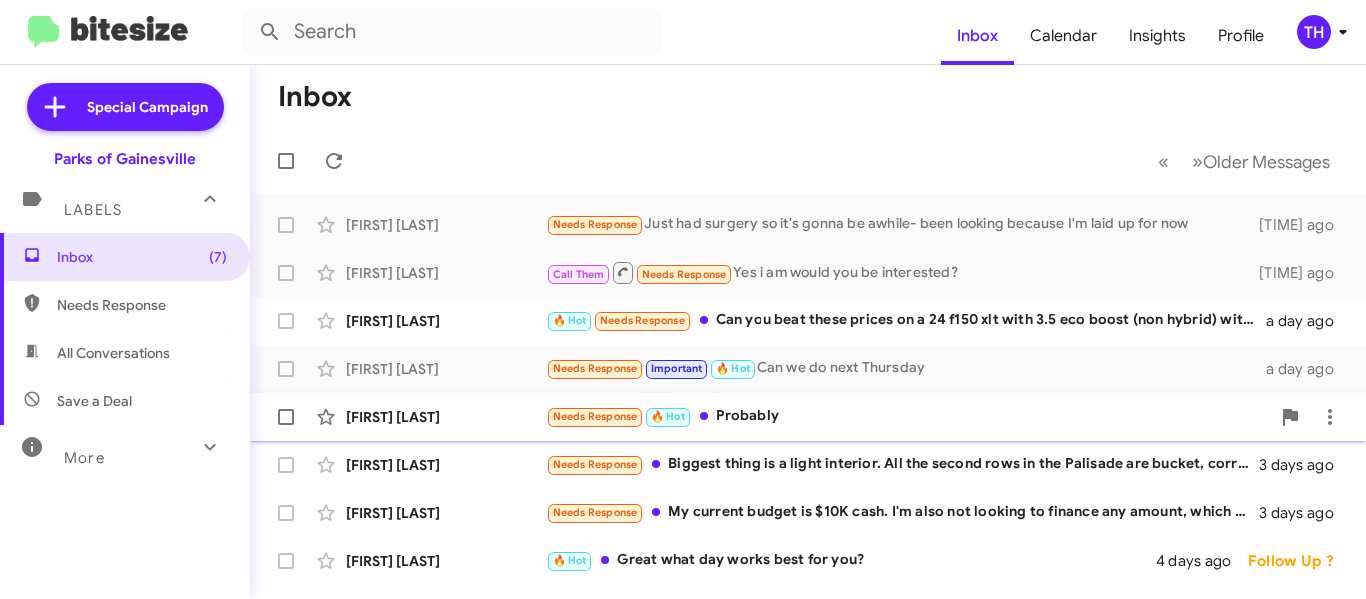 click on "[FIRST] [LAST]" 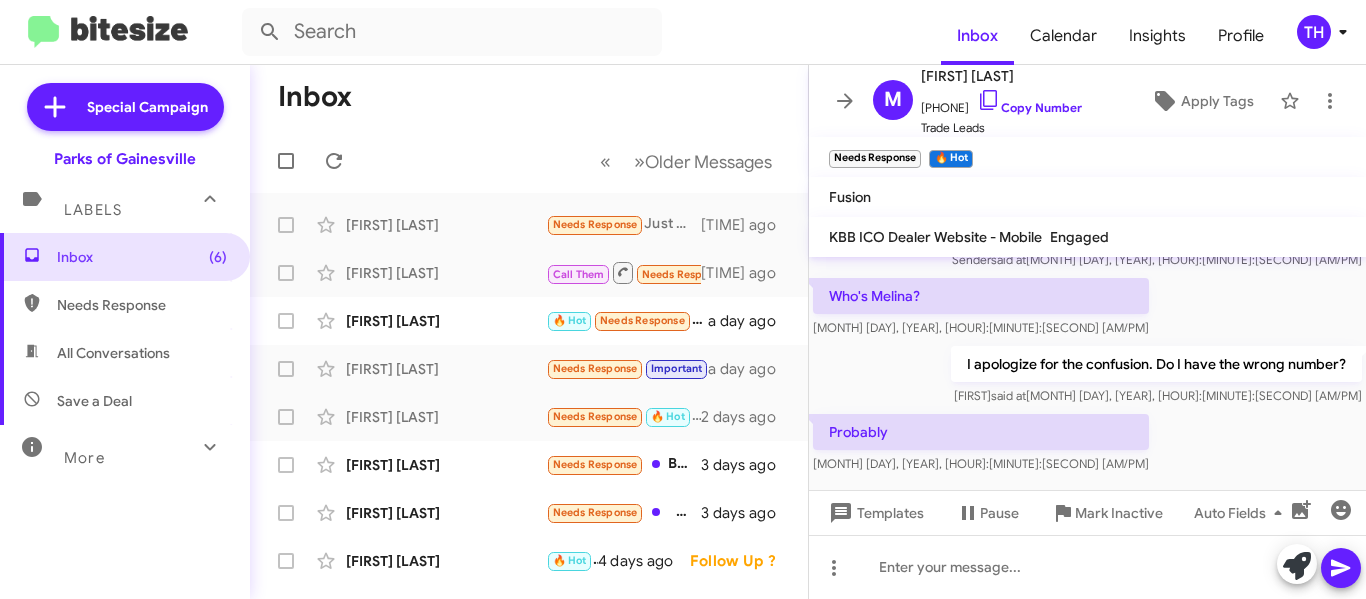 scroll, scrollTop: 105, scrollLeft: 0, axis: vertical 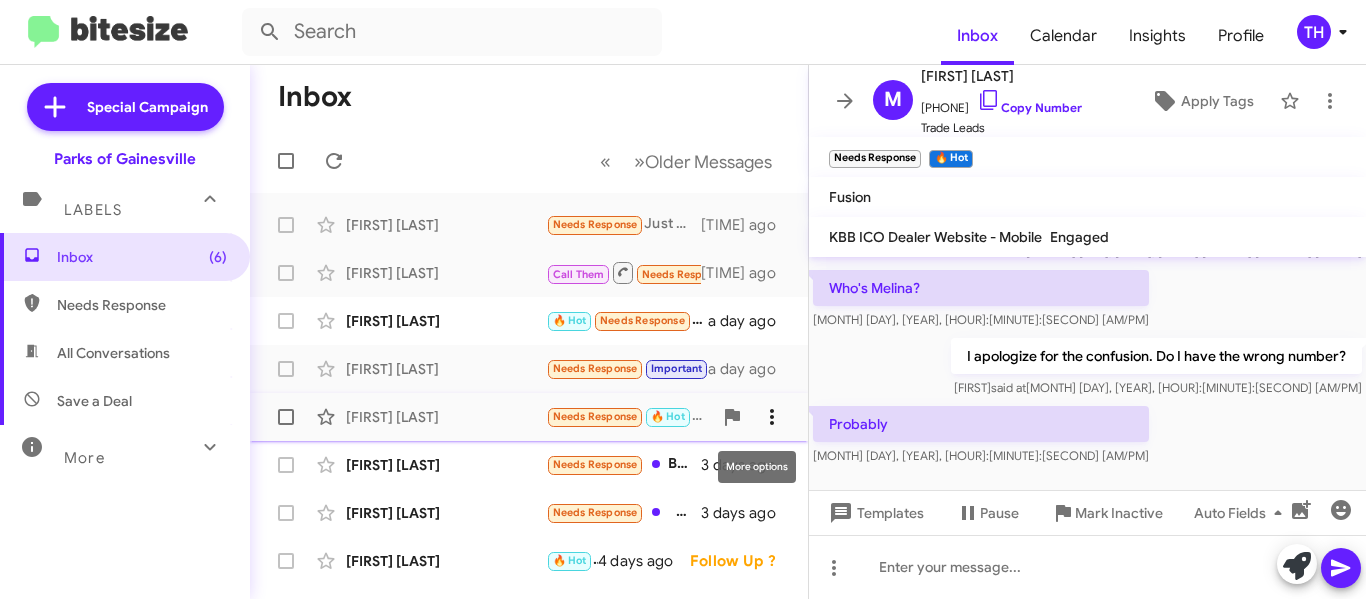 click 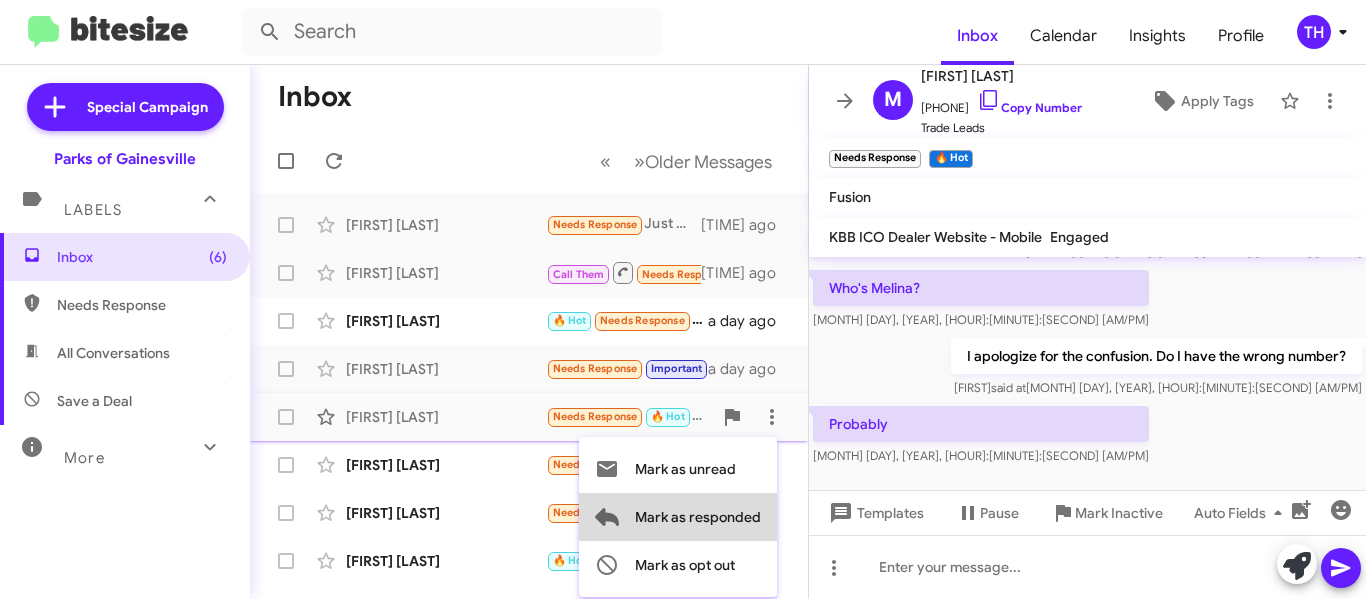 click on "Mark as responded" at bounding box center [698, 517] 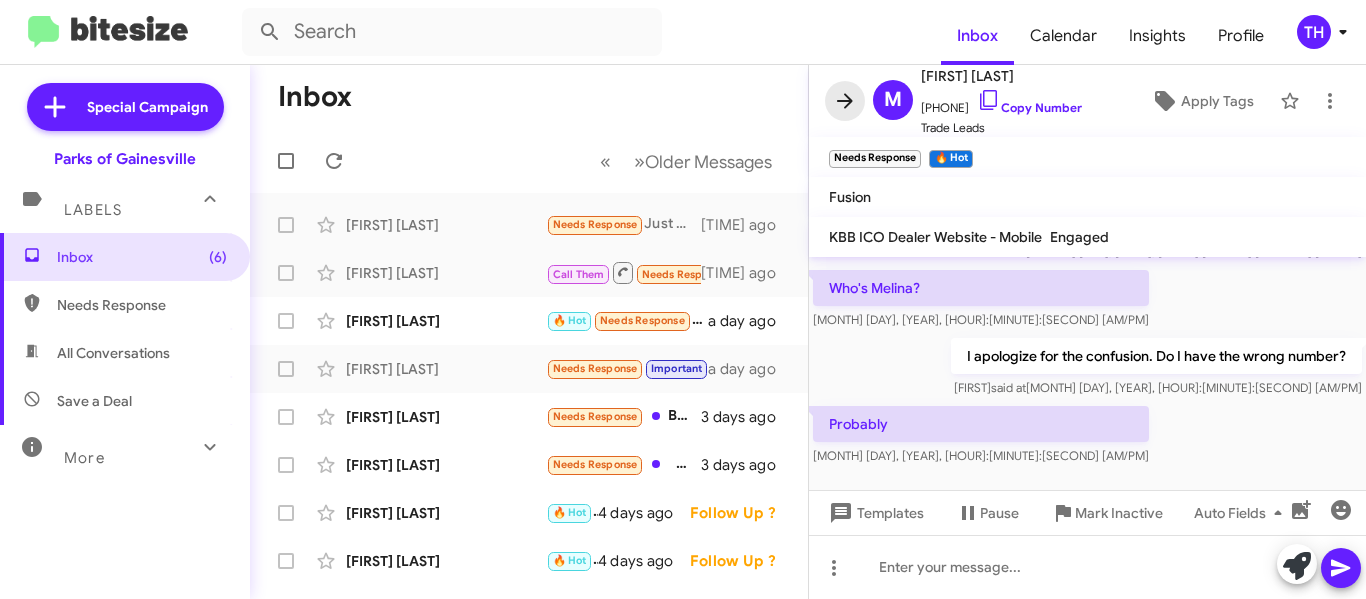 click 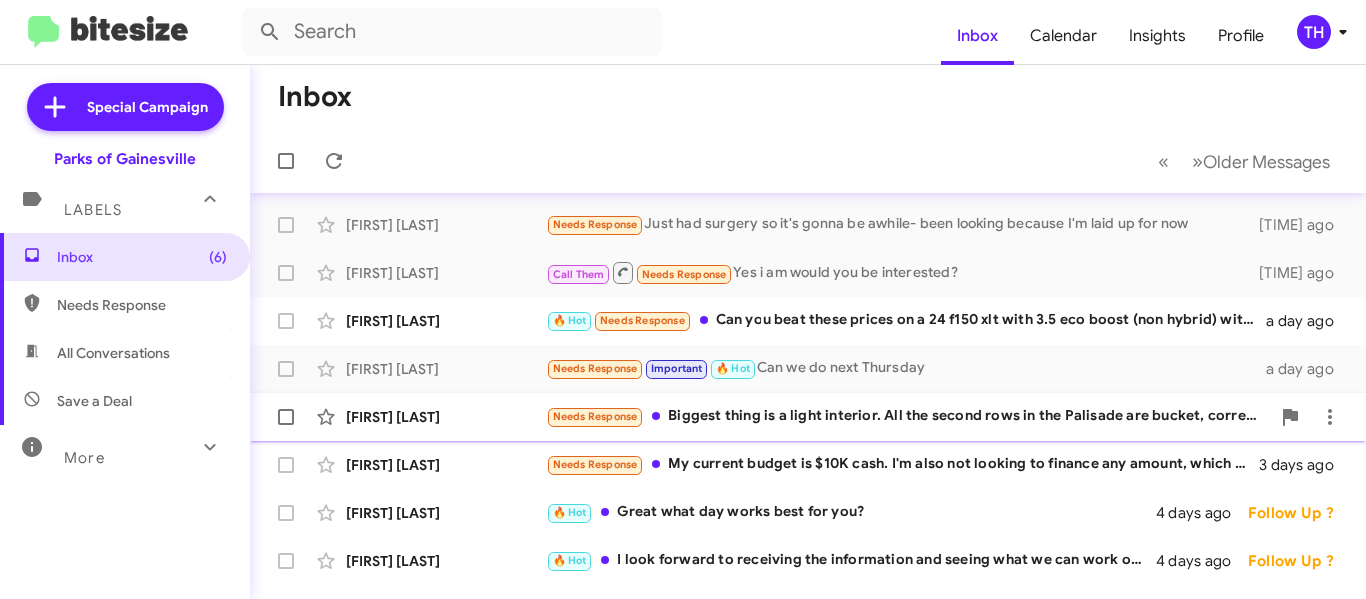 scroll, scrollTop: 100, scrollLeft: 0, axis: vertical 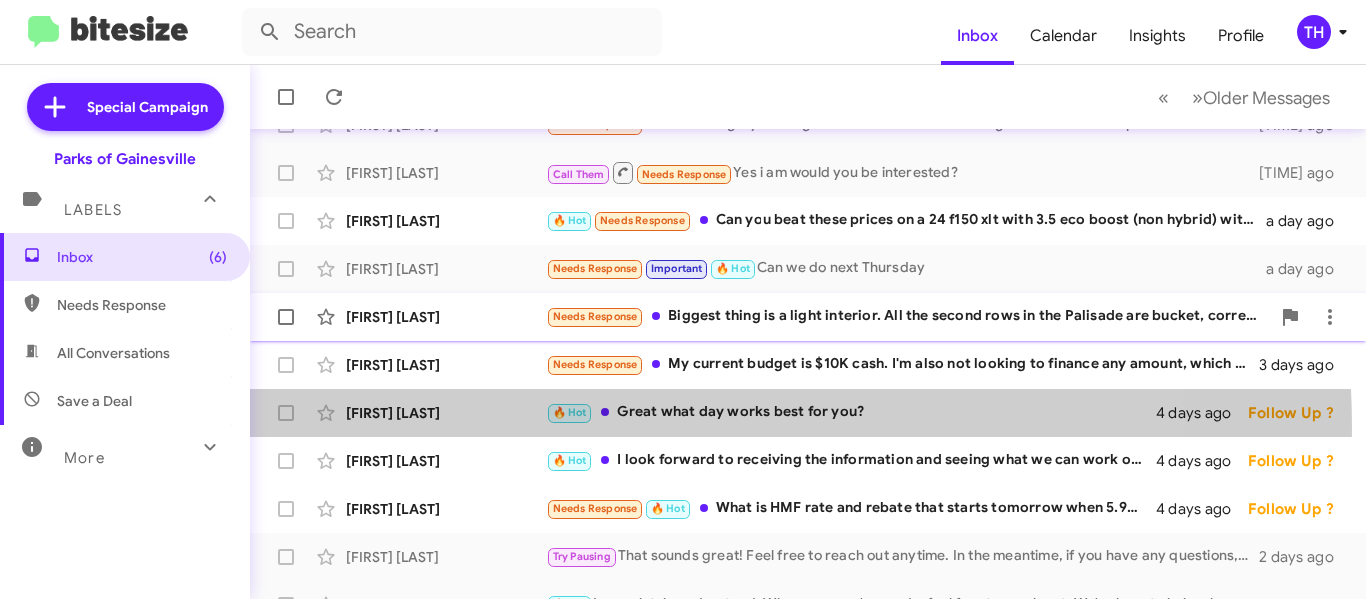 click on "Annette Connell  🔥 Hot   Great what day works best for you?   4 days ago   Follow Up ?" 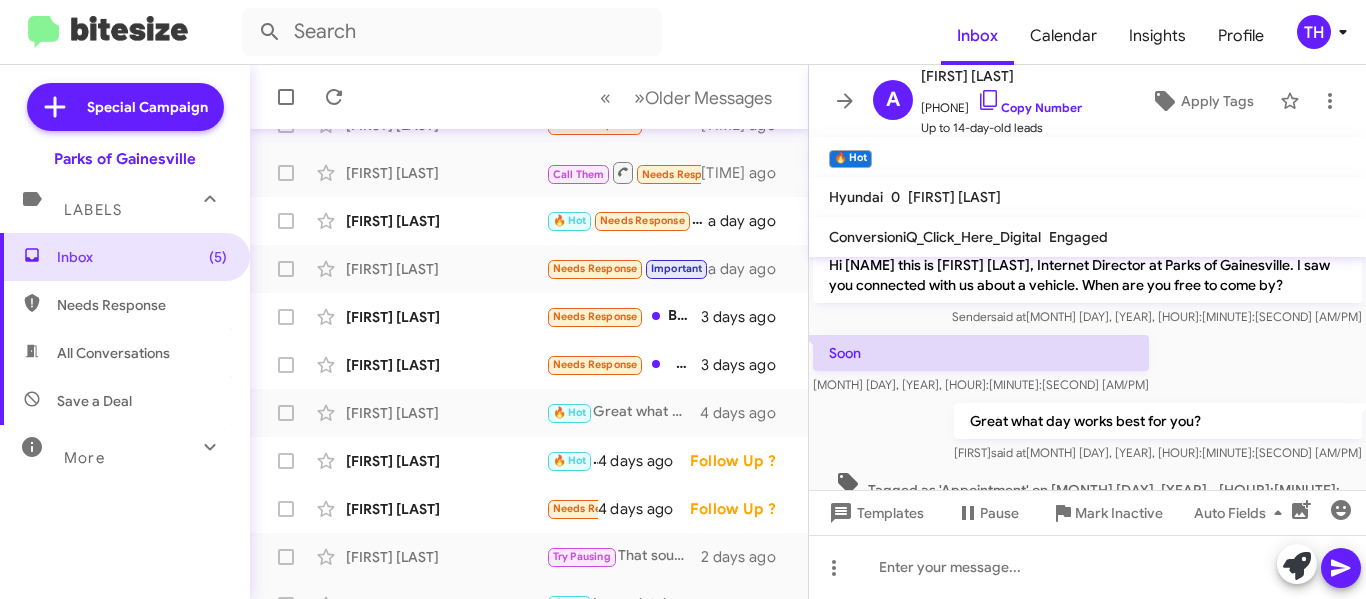 scroll, scrollTop: 54, scrollLeft: 0, axis: vertical 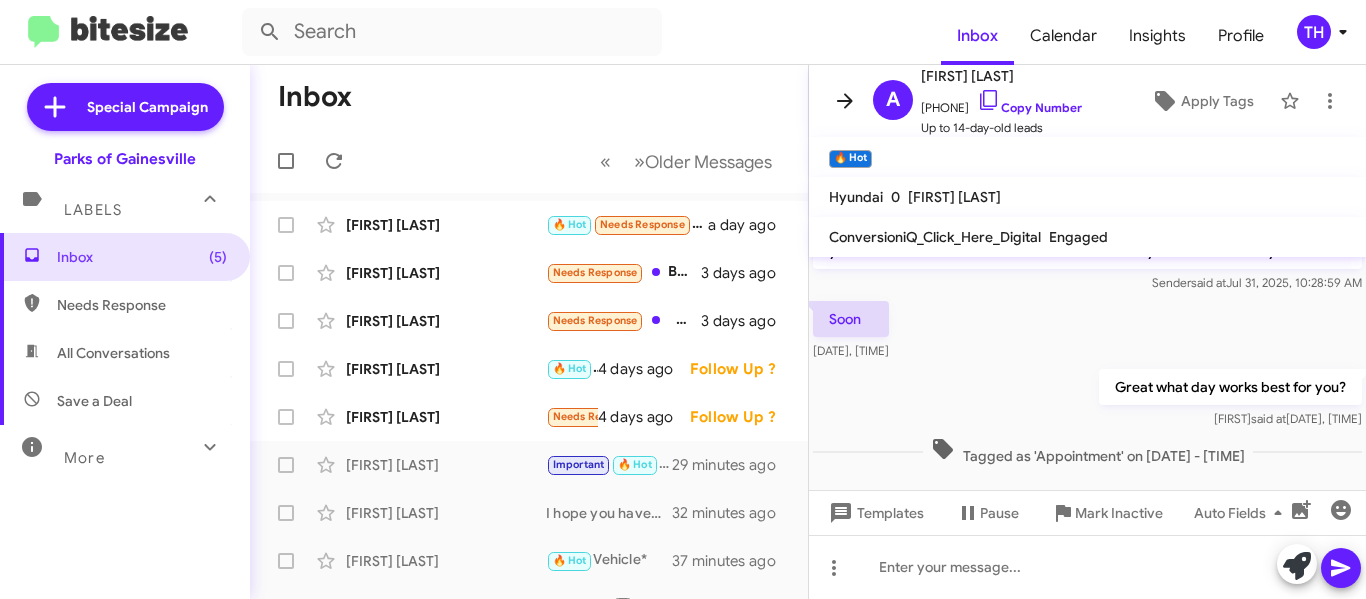 click 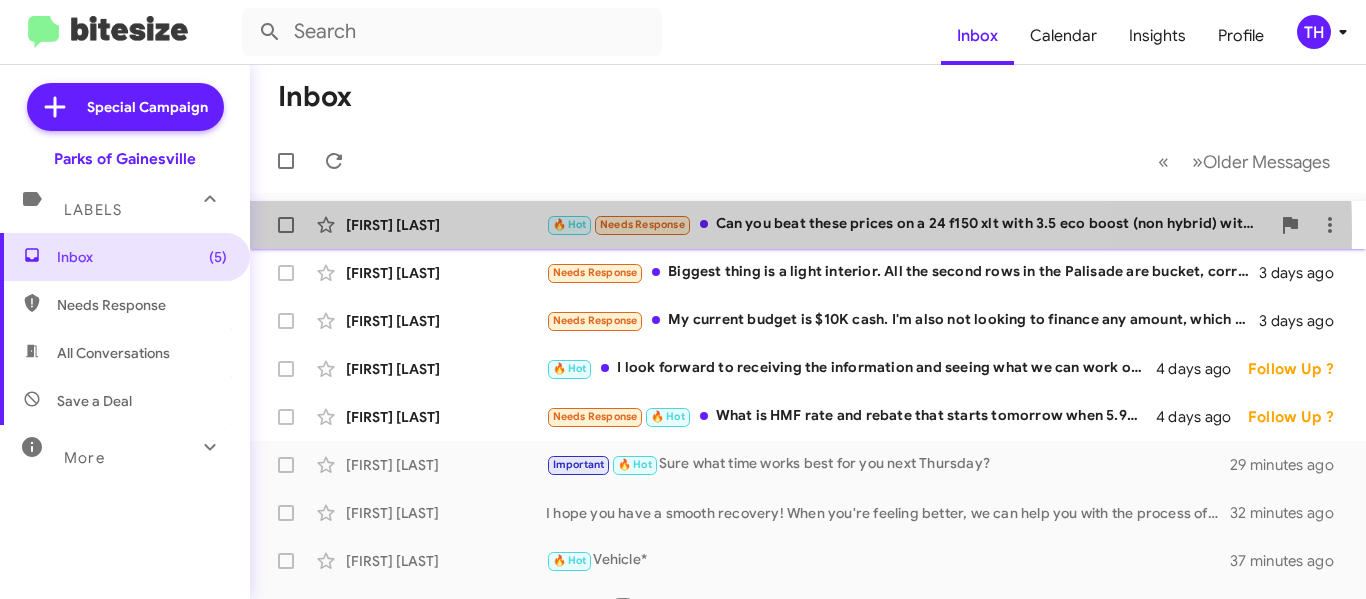 click on "[FIRST] [LAST]" 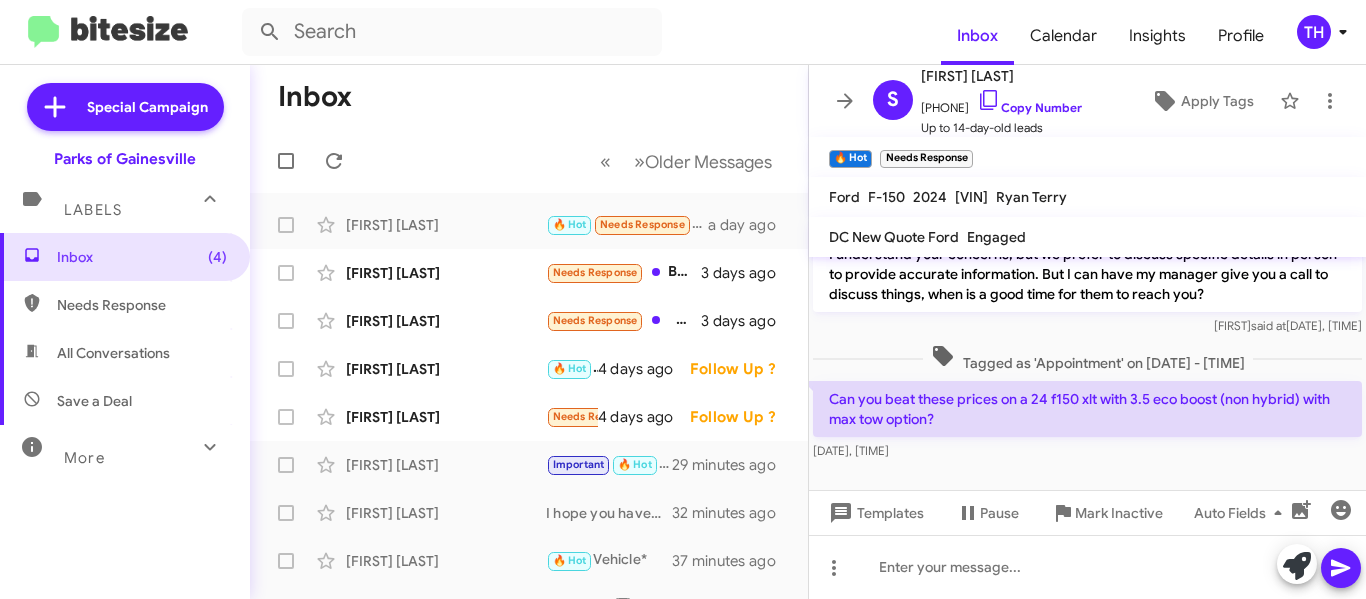 scroll, scrollTop: 228, scrollLeft: 0, axis: vertical 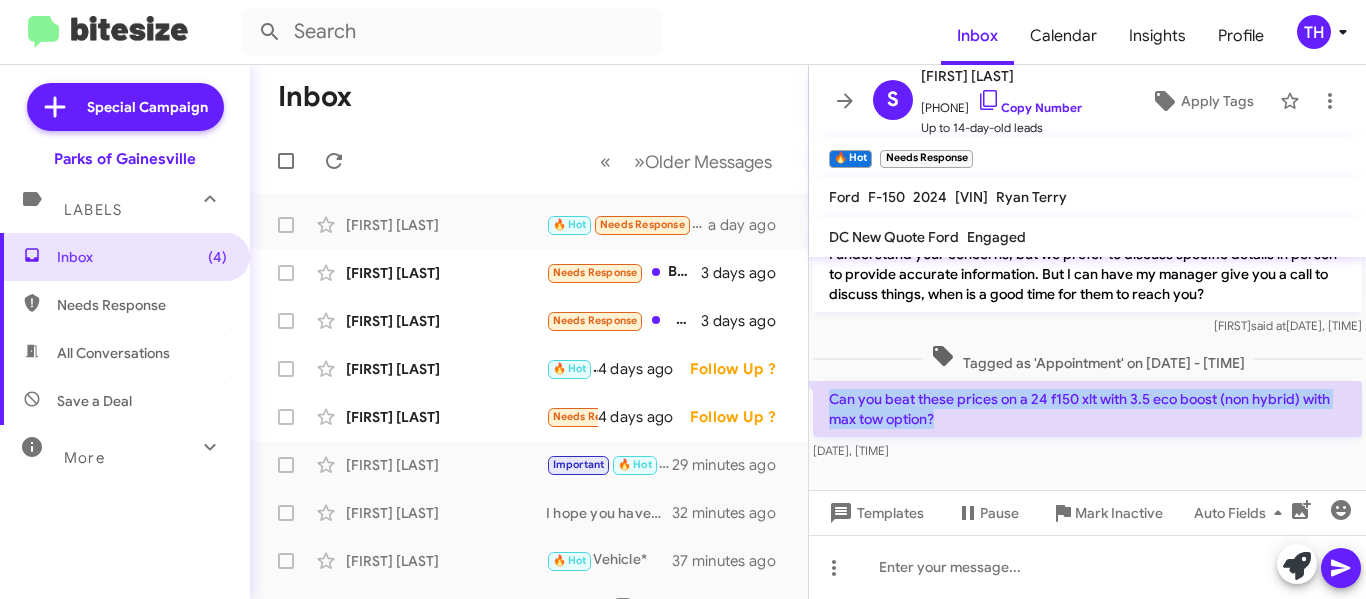 drag, startPoint x: 974, startPoint y: 419, endPoint x: 828, endPoint y: 400, distance: 147.23111 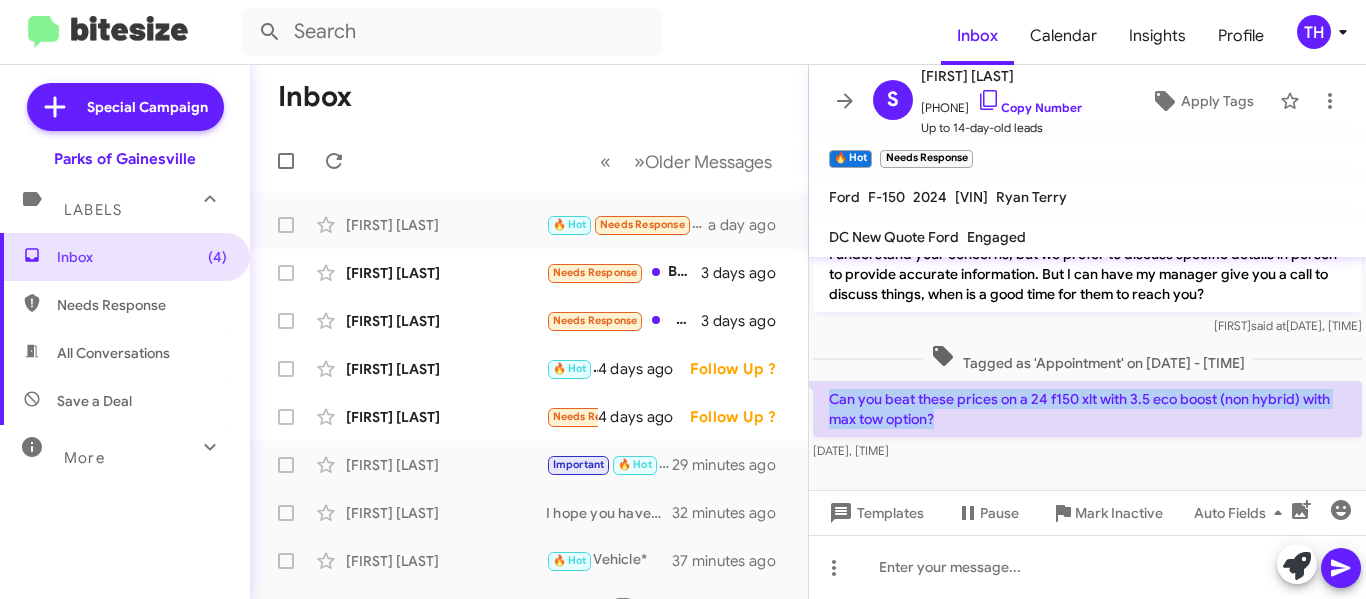 click on "Can you beat these prices on a 24 f150 xlt with 3.5 eco boost (non hybrid) with max tow option?" 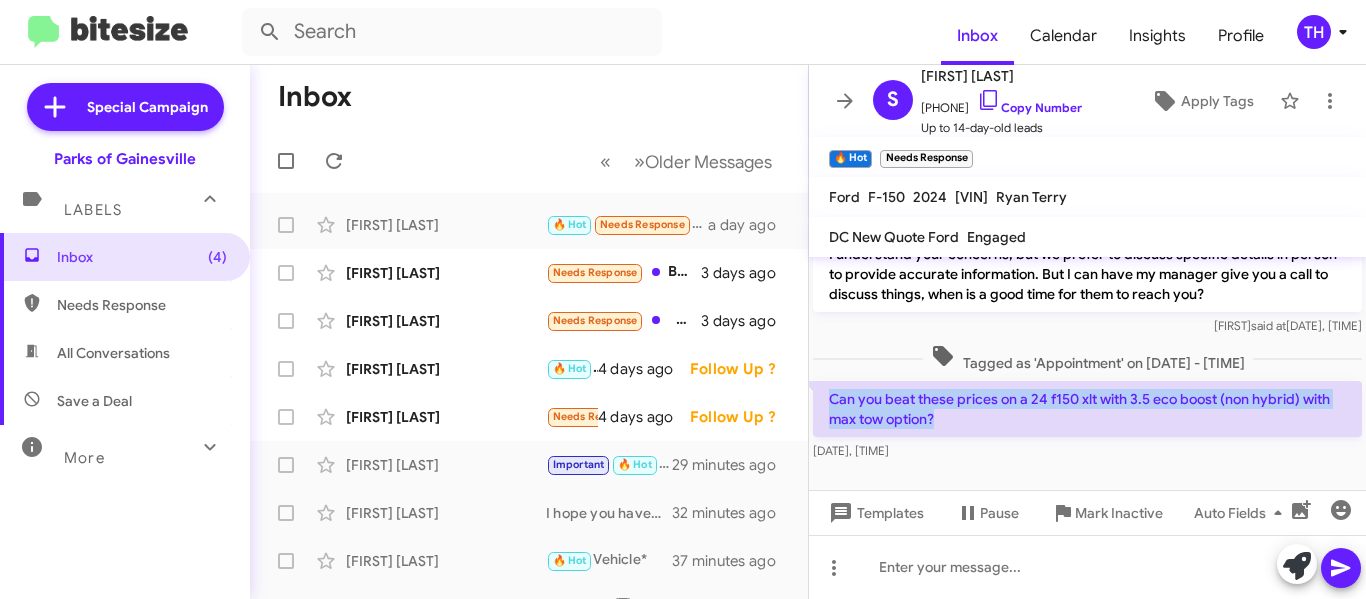 copy on "Can you beat these prices on a 24 f150 xlt with 3.5 eco boost (non hybrid) with max tow option?" 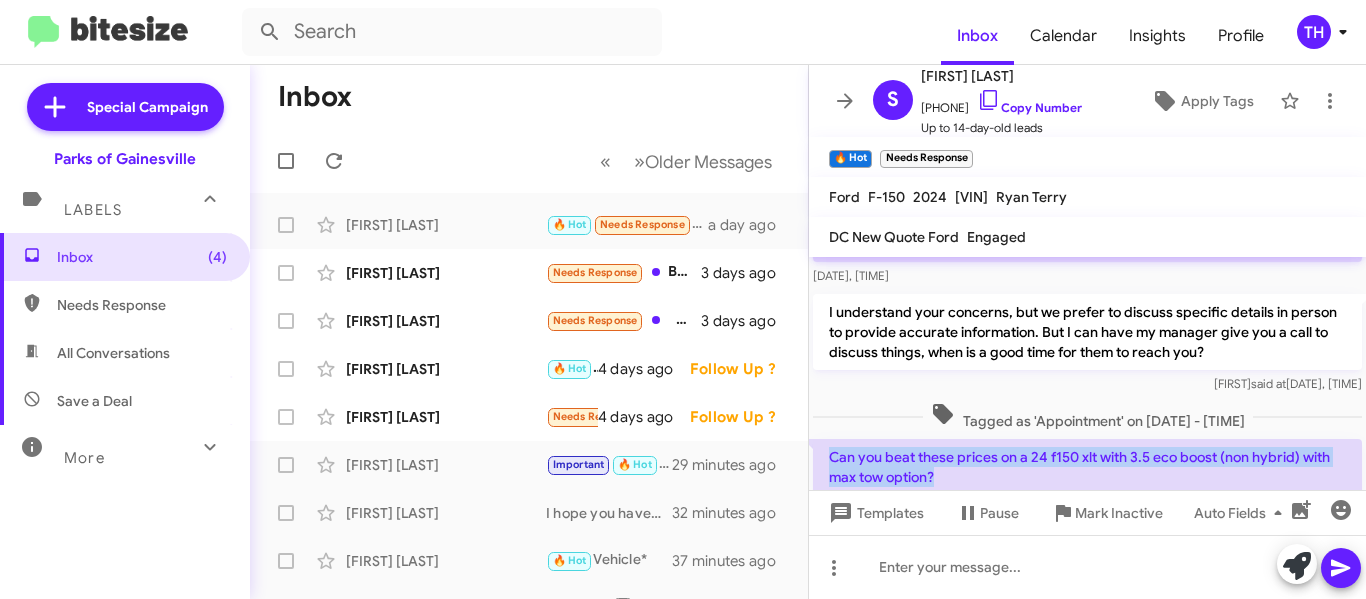 scroll, scrollTop: 128, scrollLeft: 0, axis: vertical 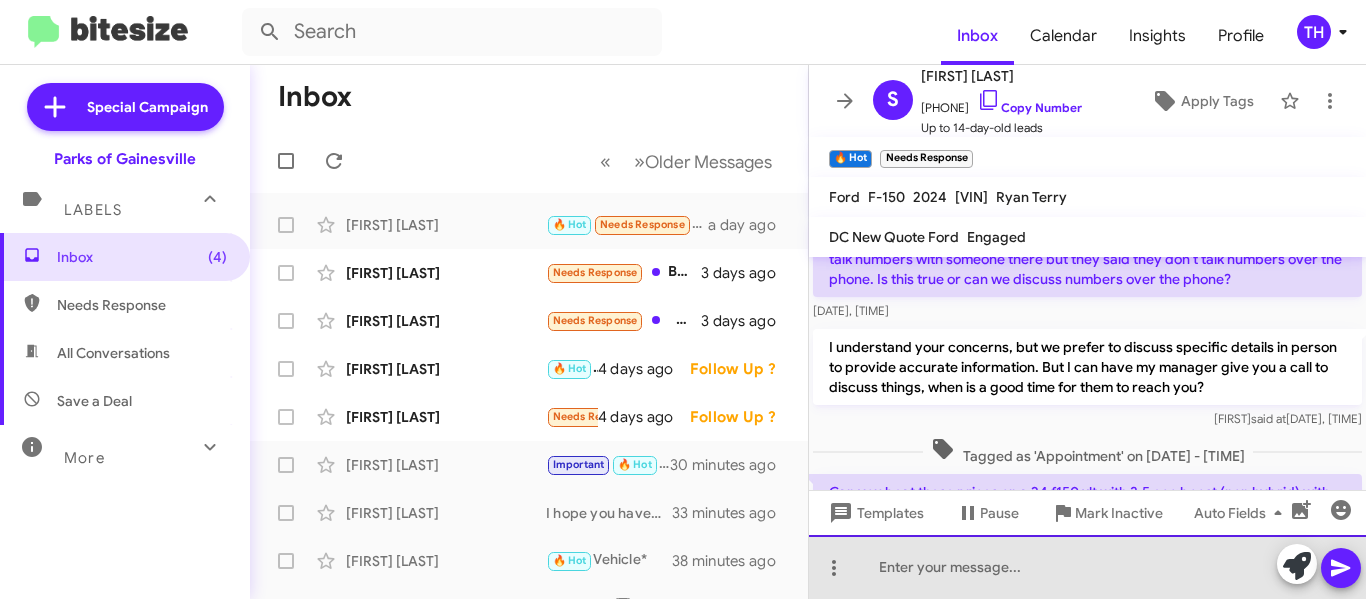 click 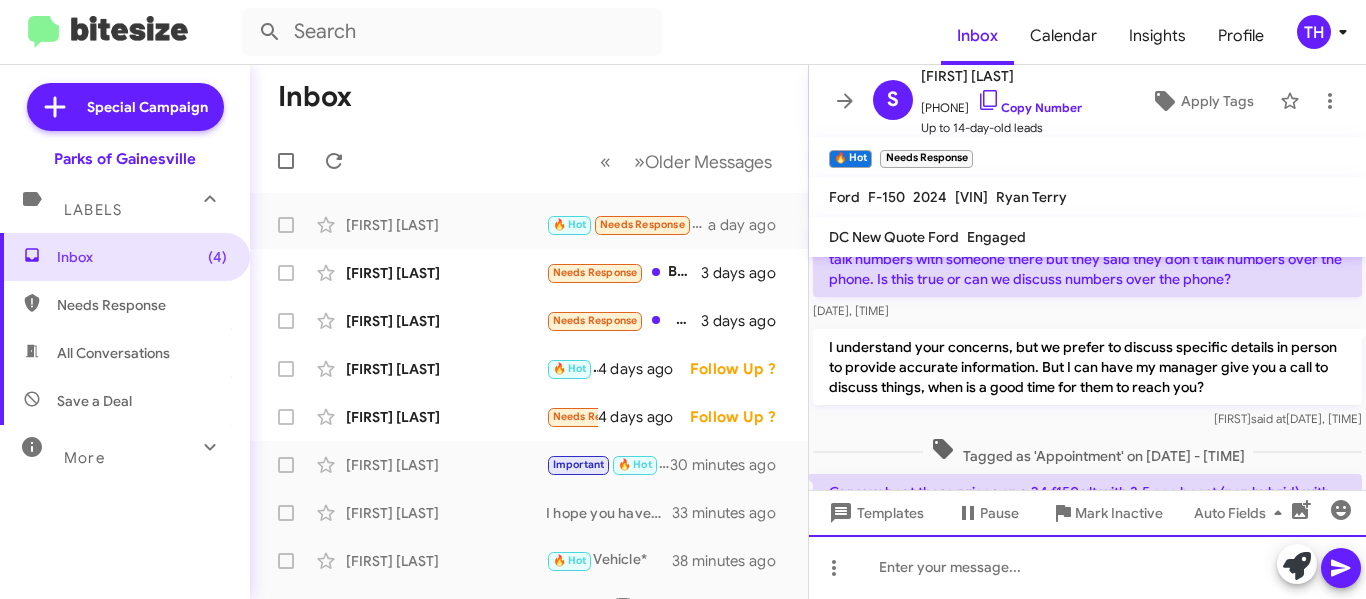 paste 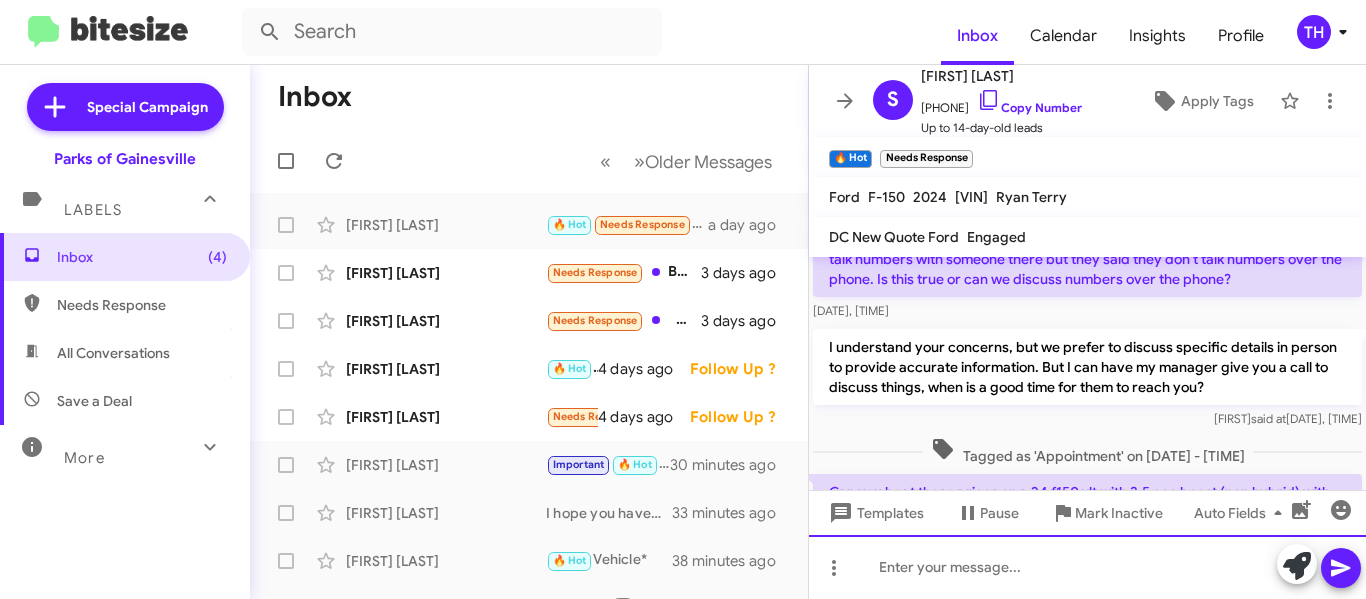 type 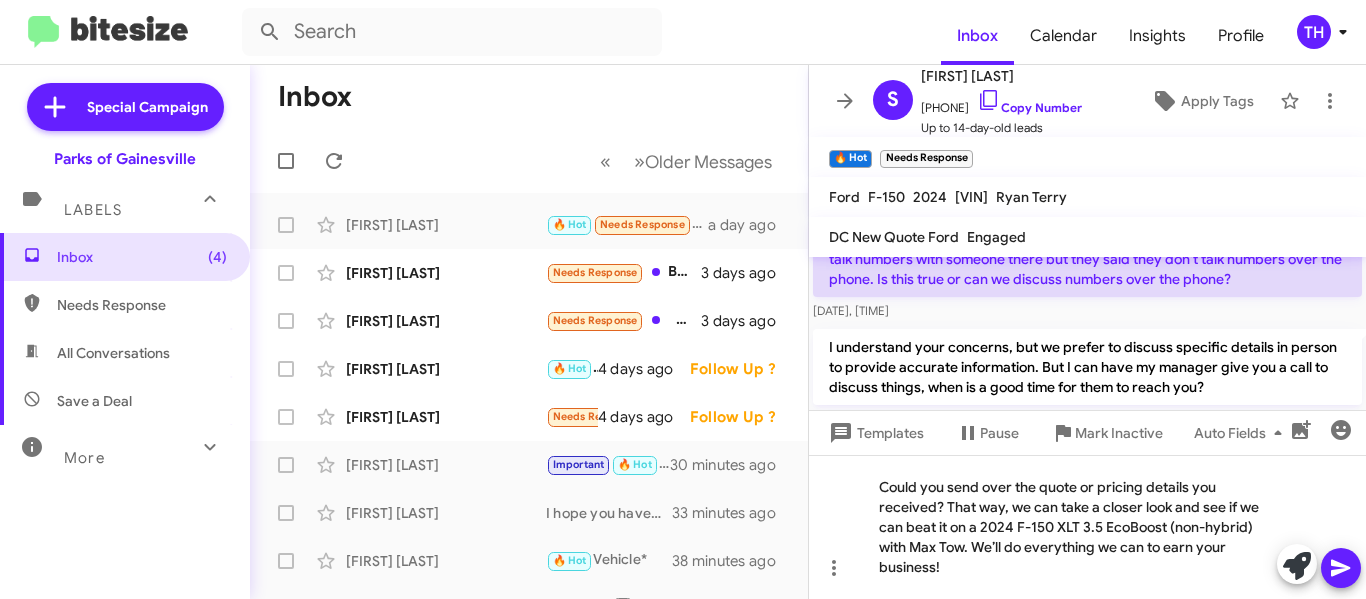 click 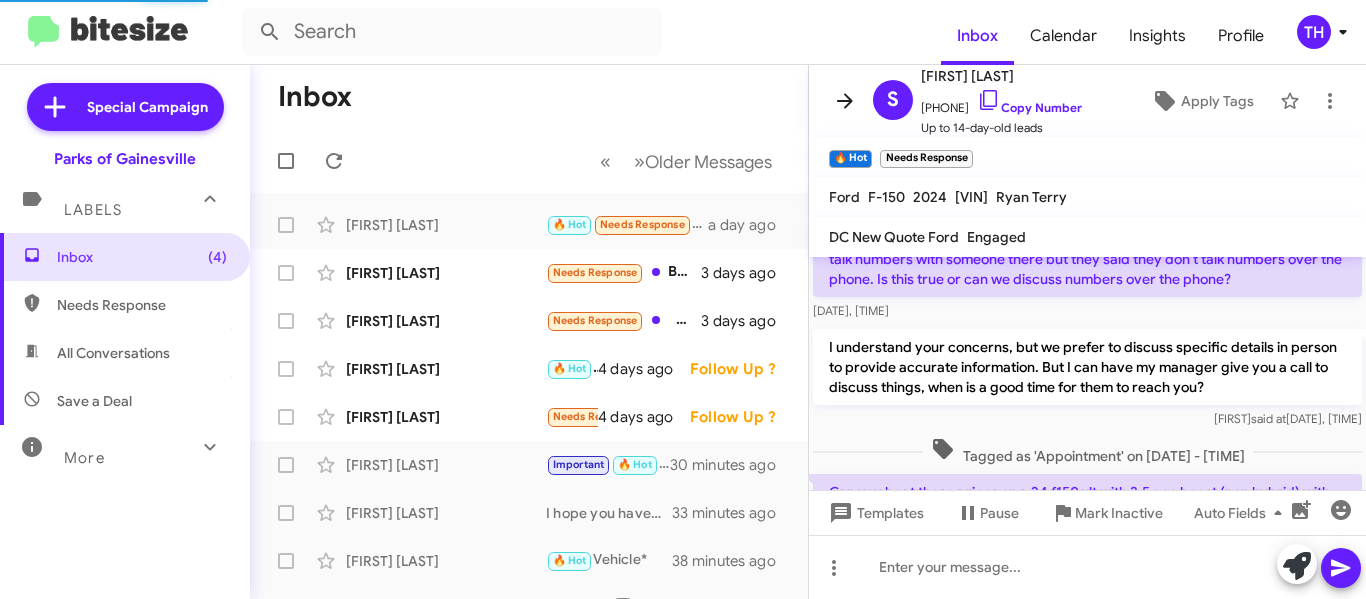 click 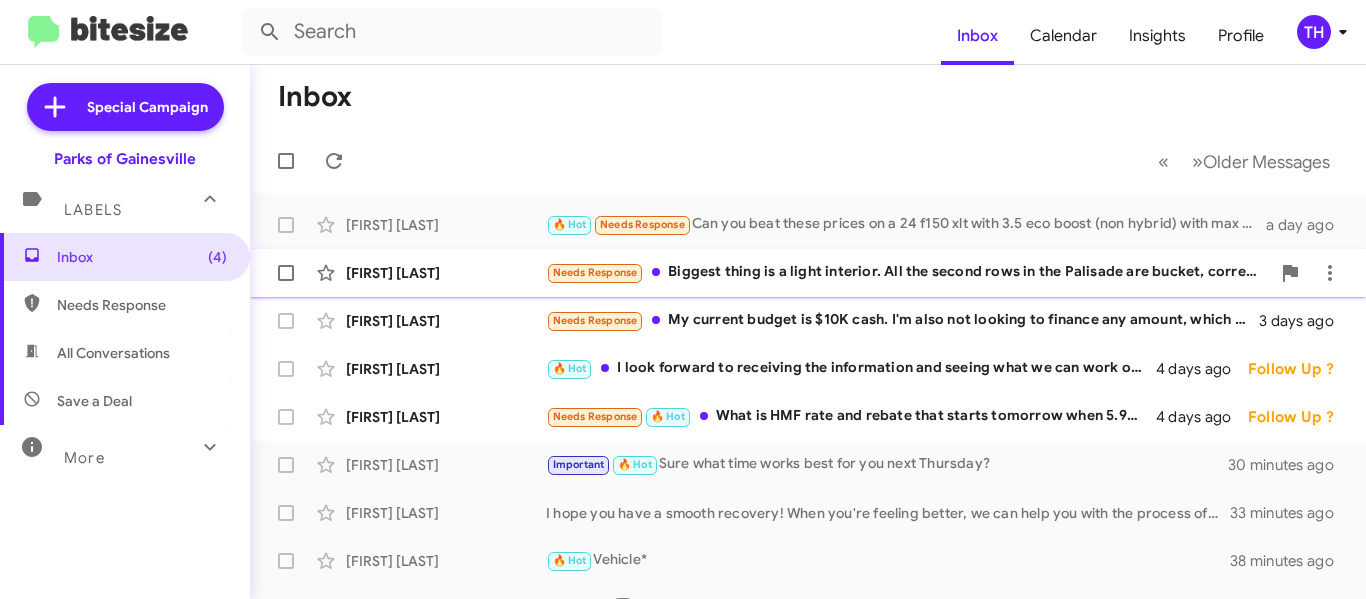 click on "[FIRST] [LAST]" 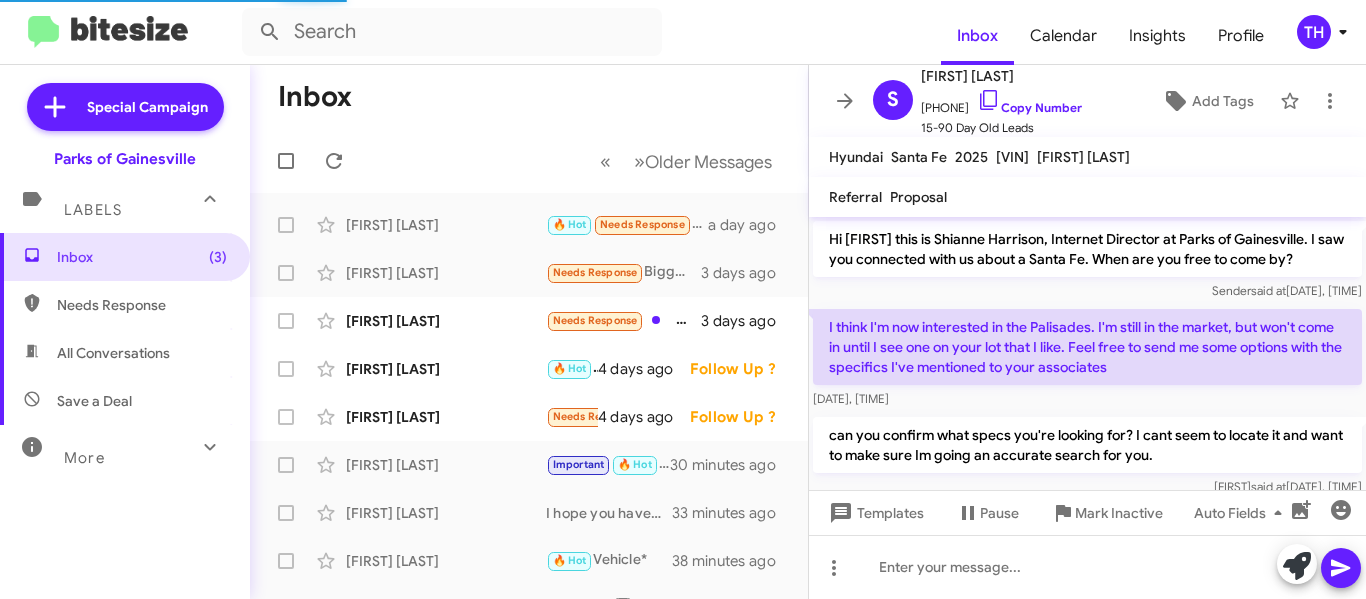 scroll, scrollTop: 125, scrollLeft: 0, axis: vertical 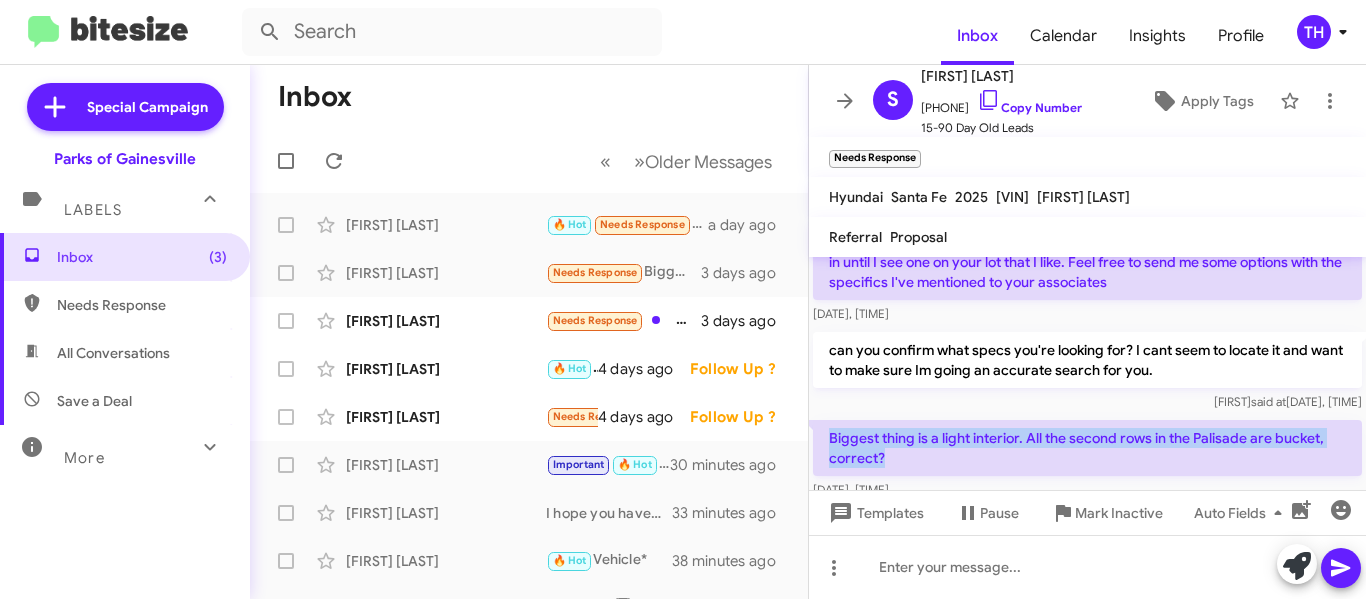 drag, startPoint x: 824, startPoint y: 438, endPoint x: 892, endPoint y: 458, distance: 70.88018 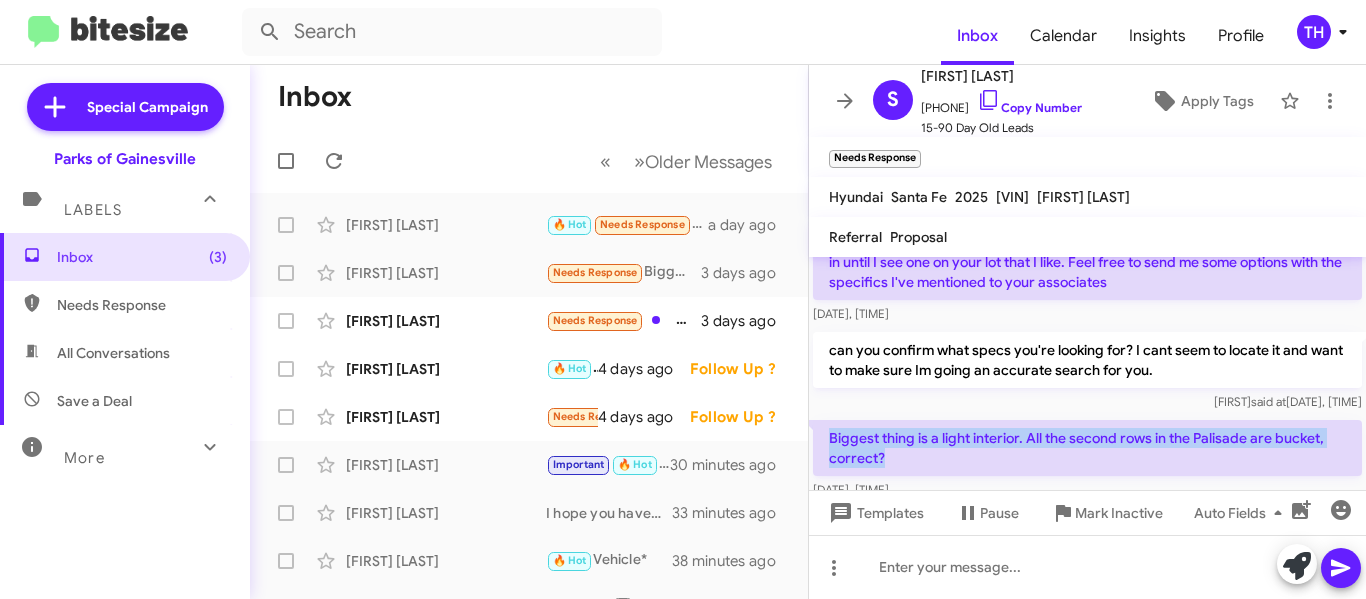 click on "Biggest thing is a light interior. All the second rows in the Palisade are bucket, correct?" 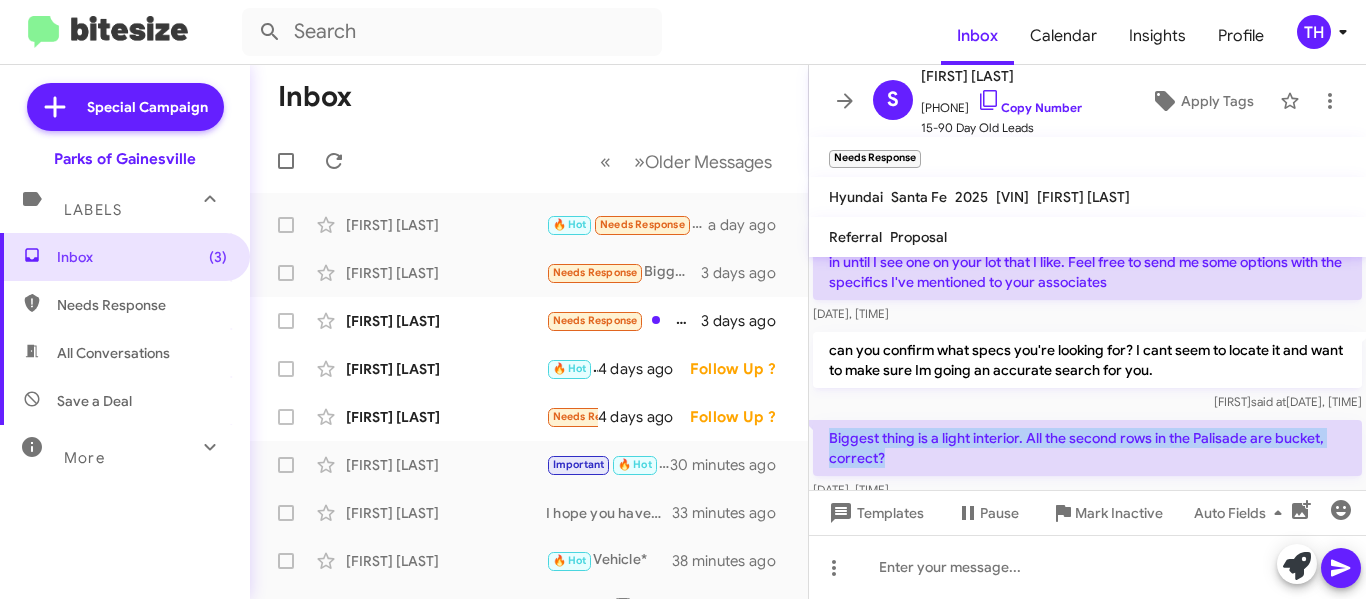copy on "Biggest thing is a light interior. All the second rows in the Palisade are bucket, correct?" 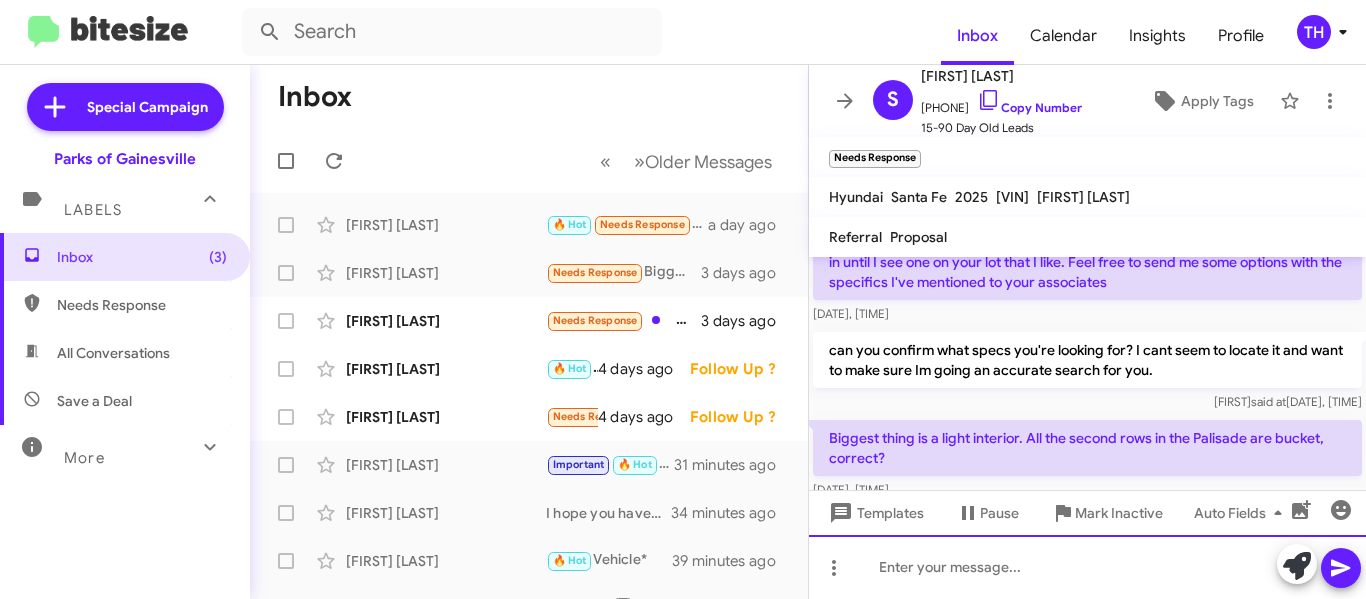 paste 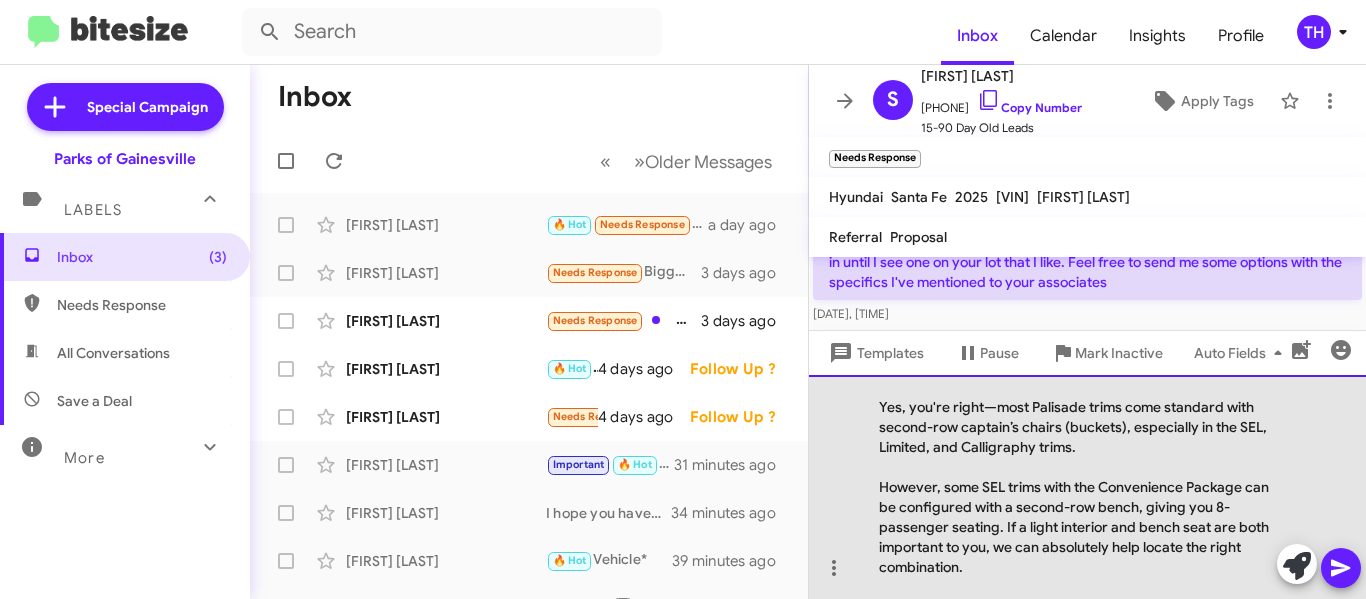 click on "Yes, you're right—most Palisade trims come standard with second-row captain’s chairs (buckets), especially in the SEL, Limited, and Calligraphy trims. However, some SEL trims with the Convenience Package can be configured with a second-row bench, giving you 8-passenger seating. If a light interior and bench seat are both important to you, we can absolutely help locate the right combination." 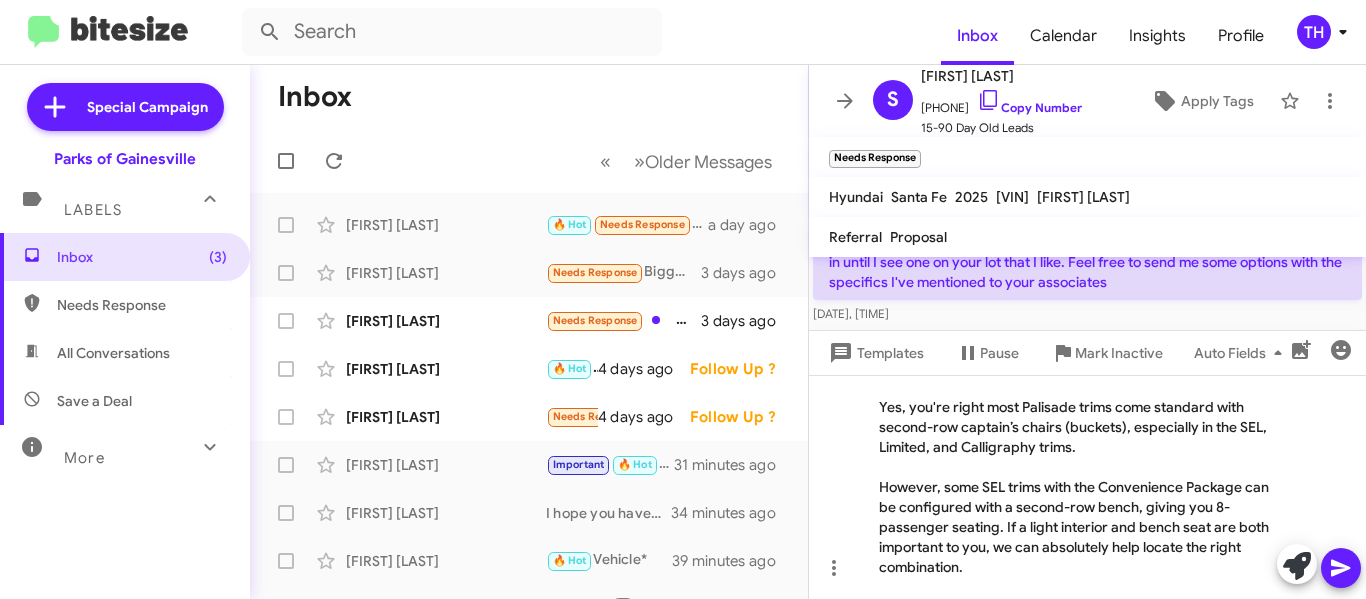 click 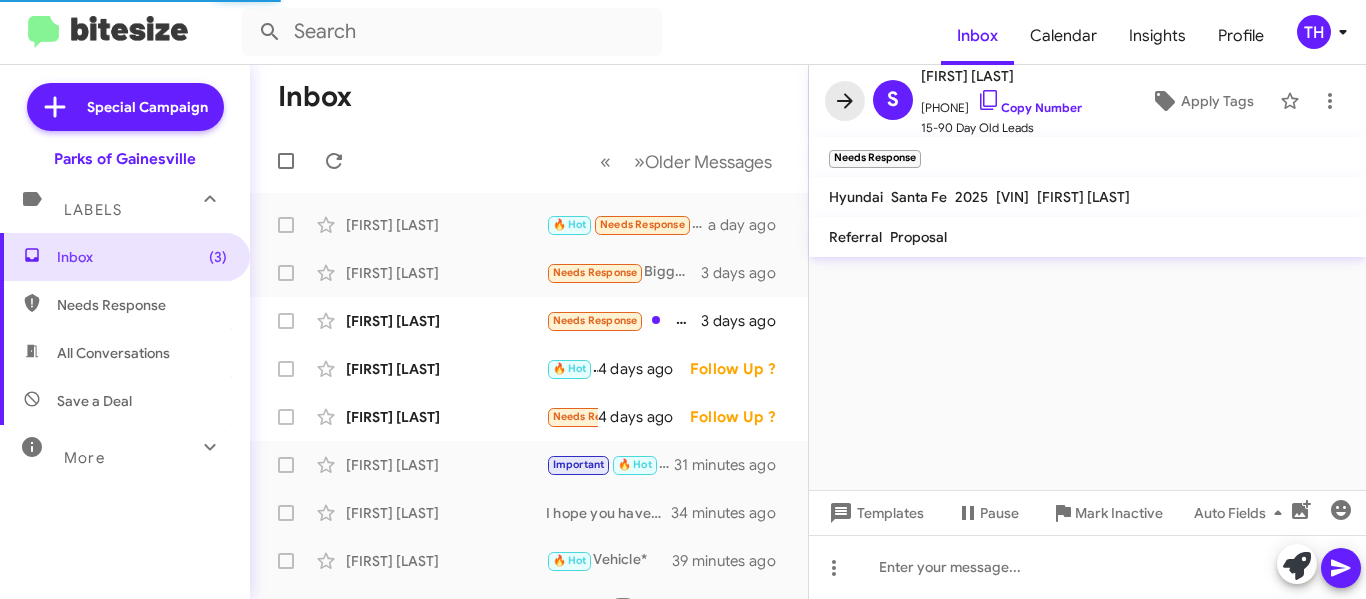 click 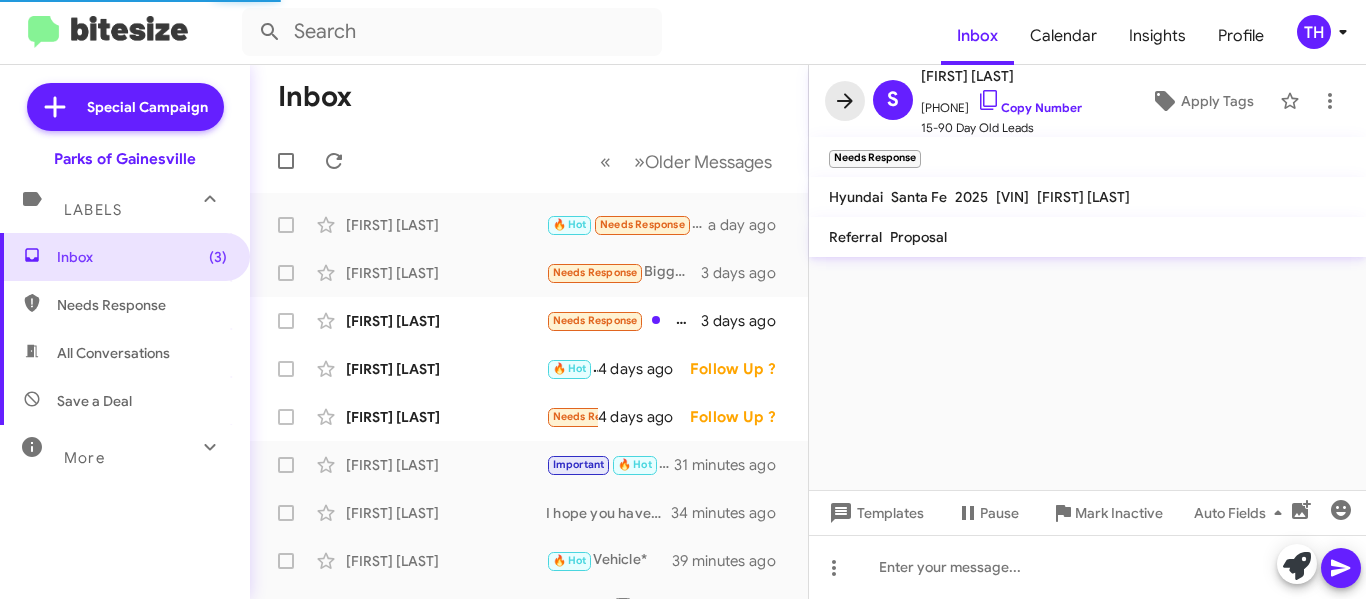scroll, scrollTop: 0, scrollLeft: 0, axis: both 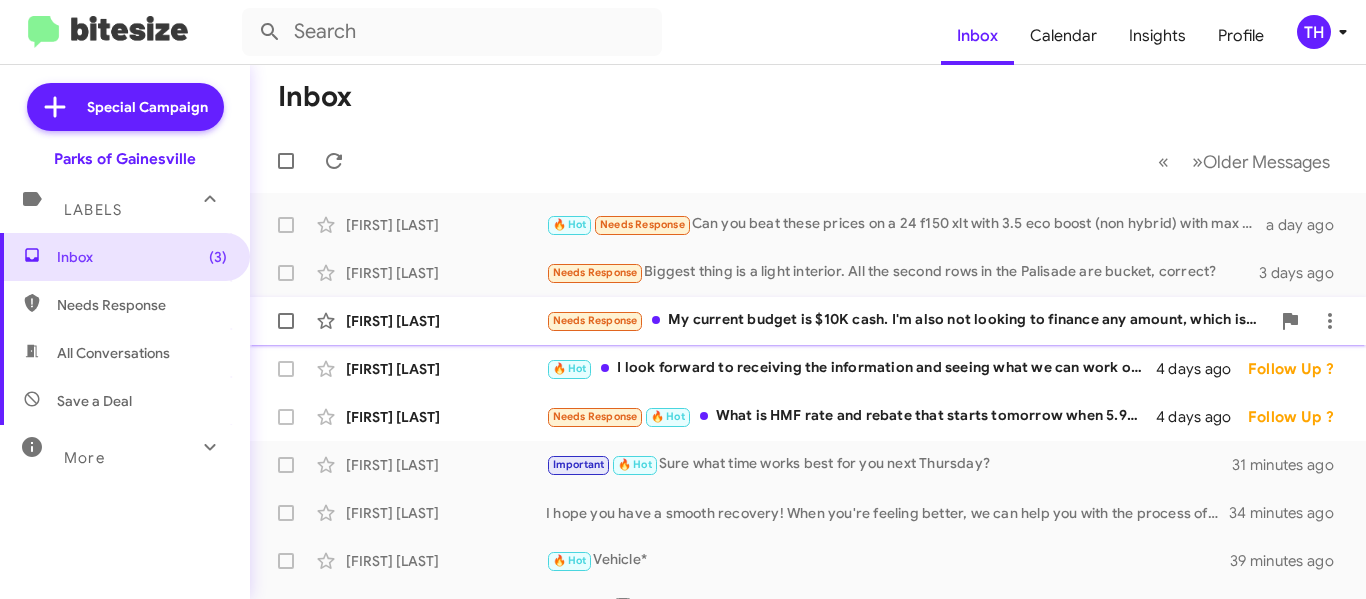 click on "[FIRST] [LAST]" 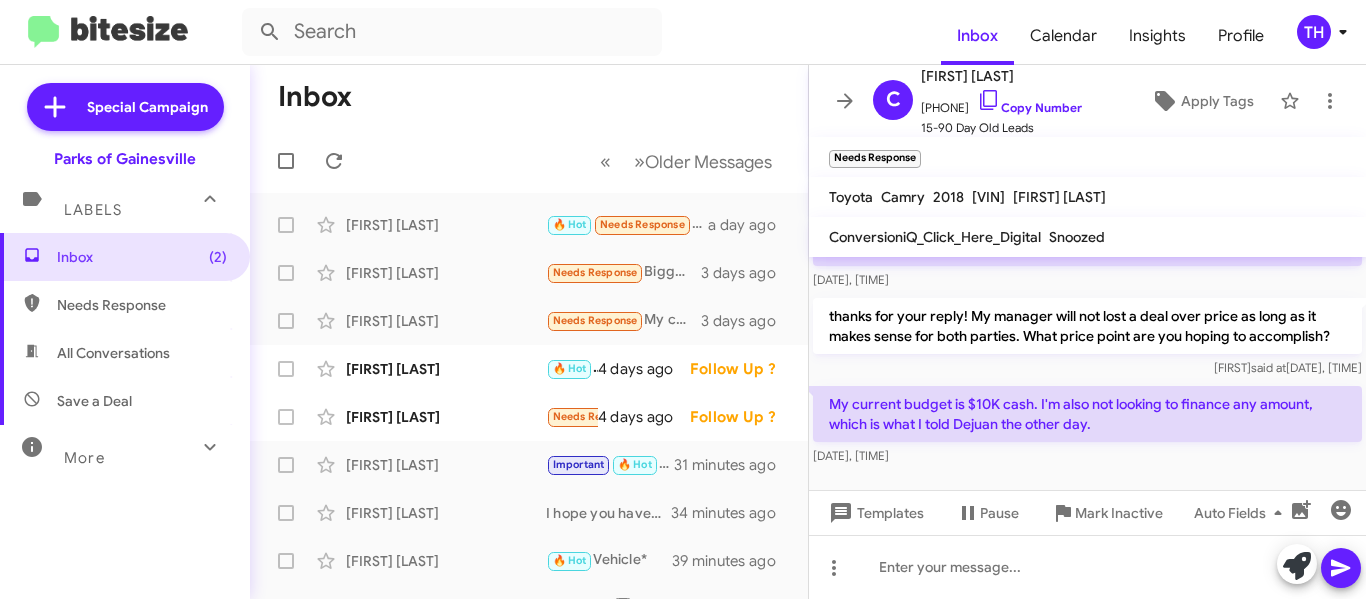 scroll, scrollTop: 165, scrollLeft: 0, axis: vertical 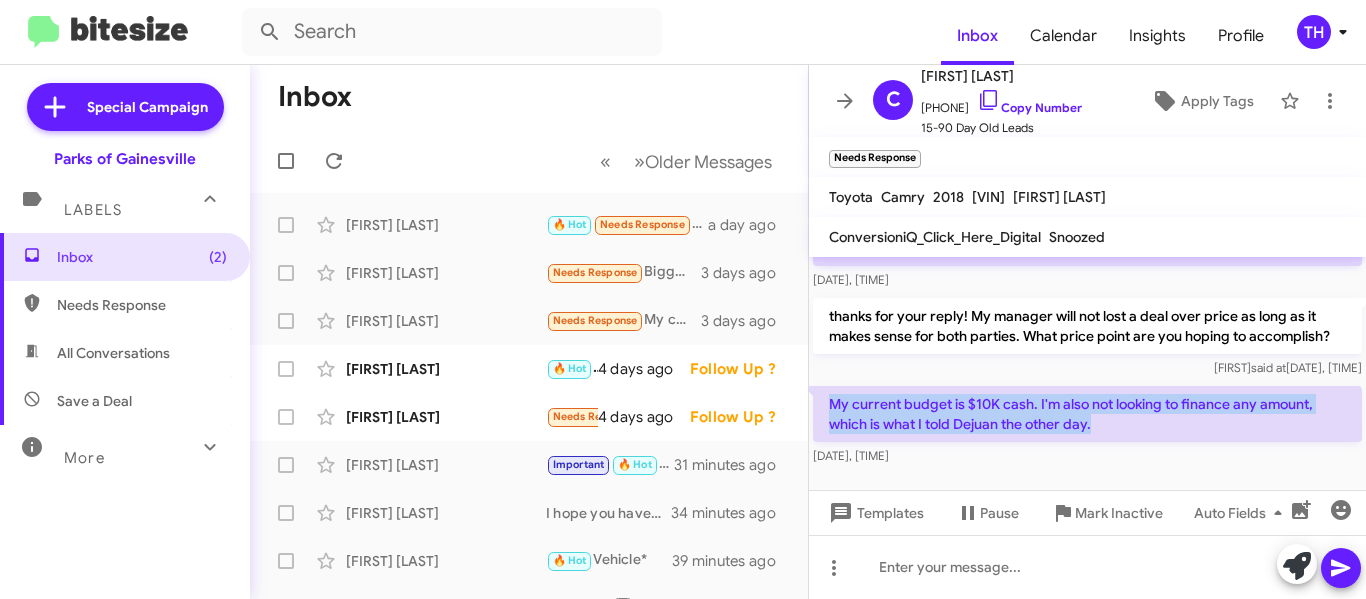 drag, startPoint x: 825, startPoint y: 400, endPoint x: 1107, endPoint y: 425, distance: 283.106 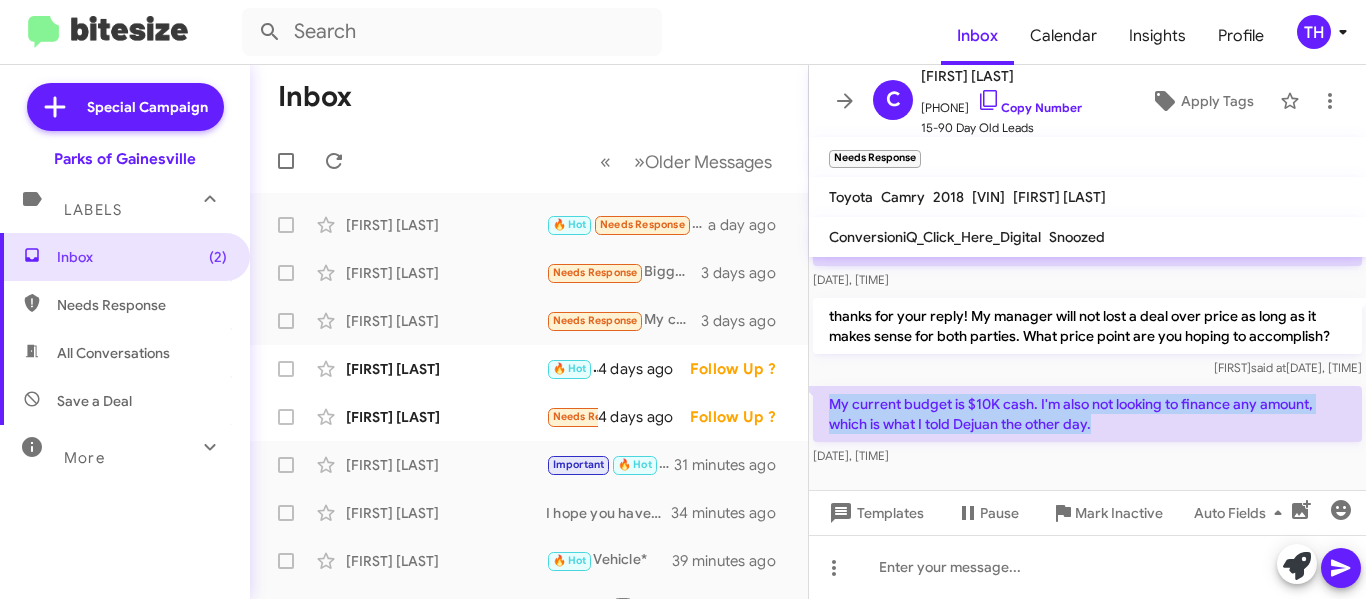 click on "My current budget is $10K cash. I'm also not looking to finance any amount, which is what I told Dejuan the other day." 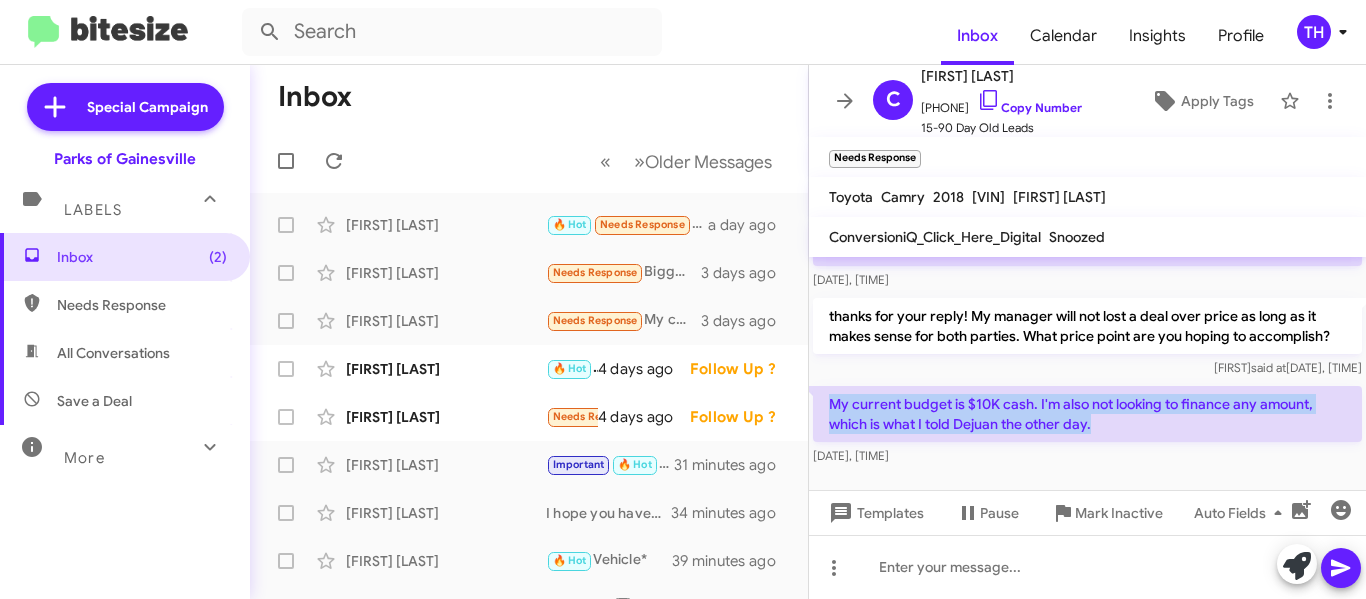 copy on "My current budget is $10K cash. I'm also not looking to finance any amount, which is what I told Dejuan the other day." 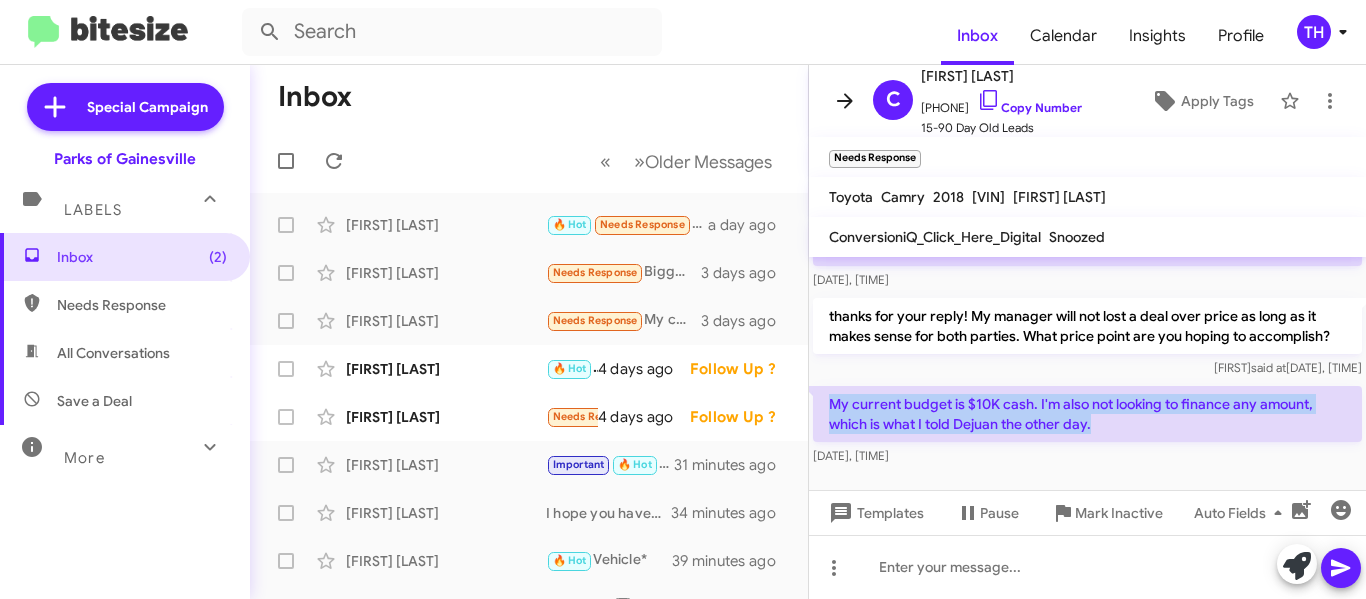 scroll, scrollTop: 165, scrollLeft: 0, axis: vertical 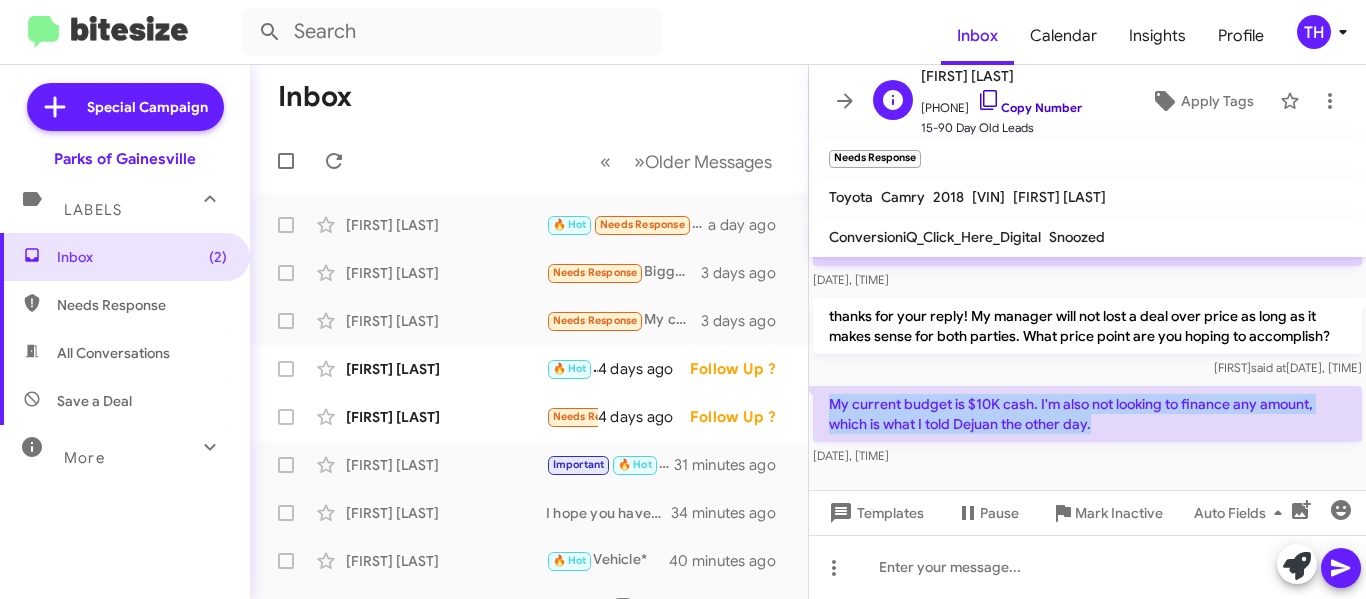 click 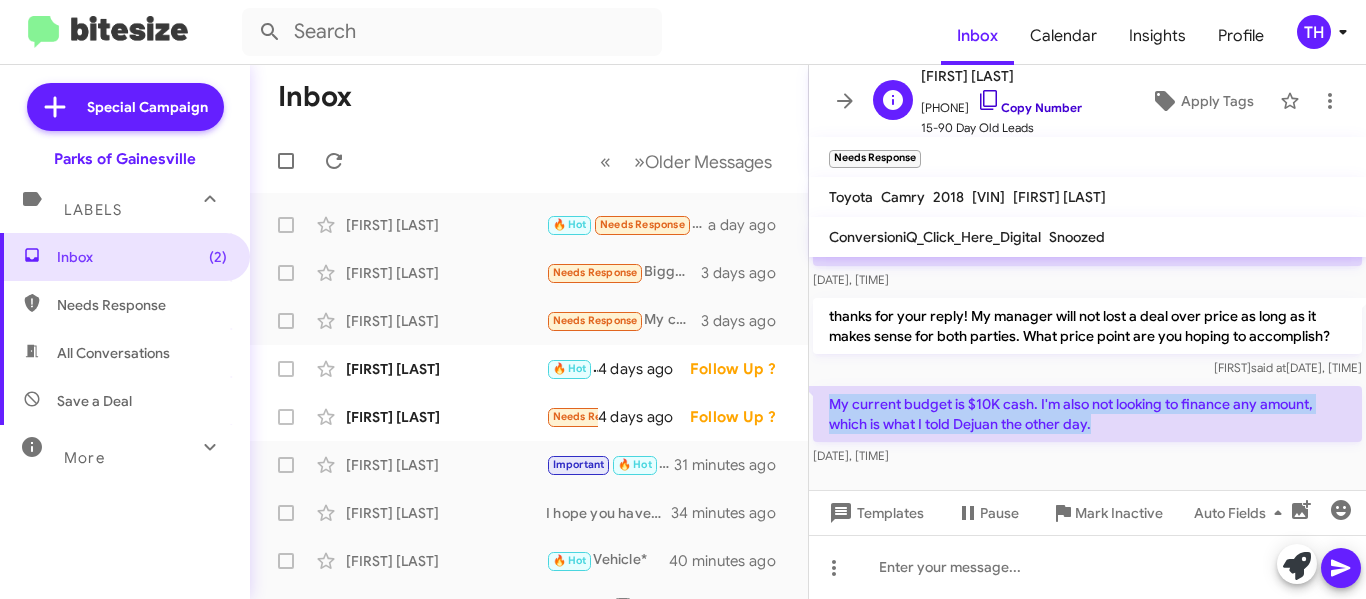 copy on "My current budget is $10K cash. I'm also not looking to finance any amount, which is what I told Dejuan the other day." 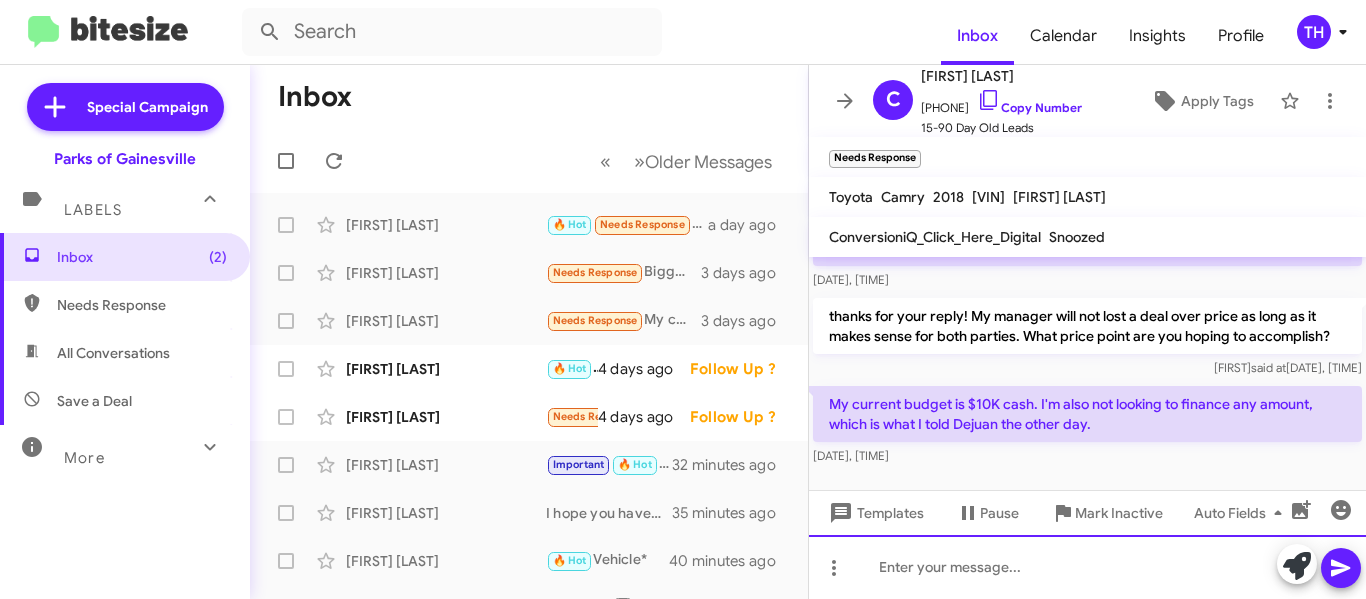 paste 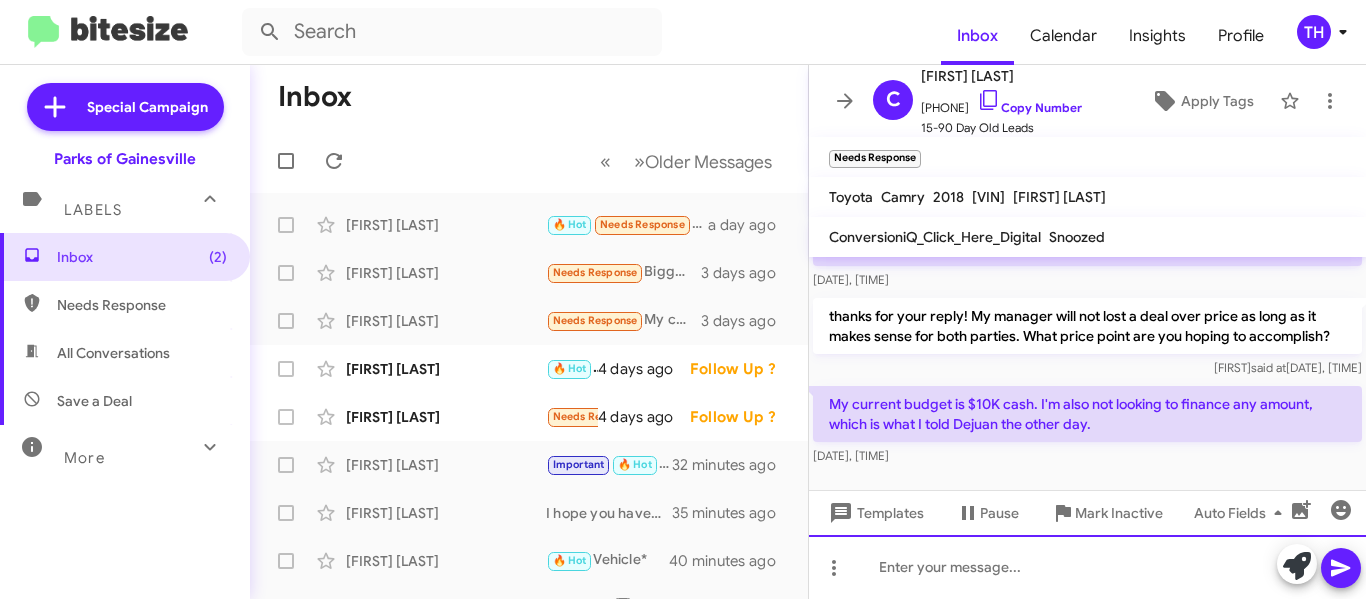 type 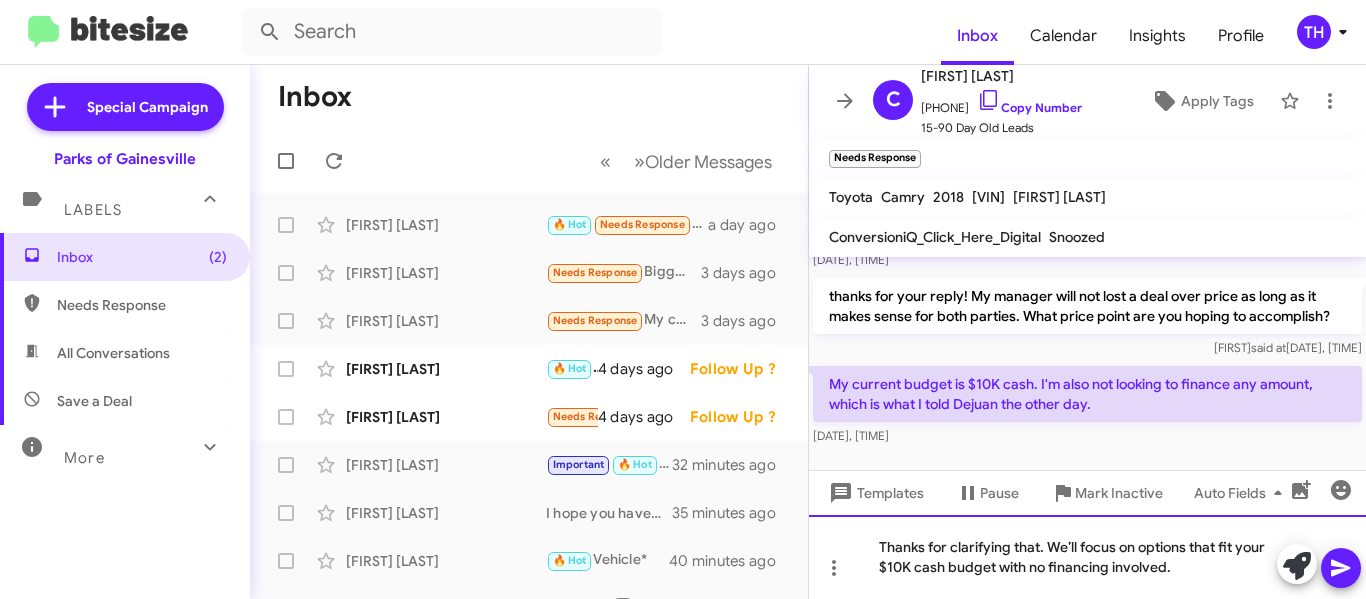 click on "Thanks for clarifying that. We’ll focus on options that fit your $10K cash budget with no financing involved." 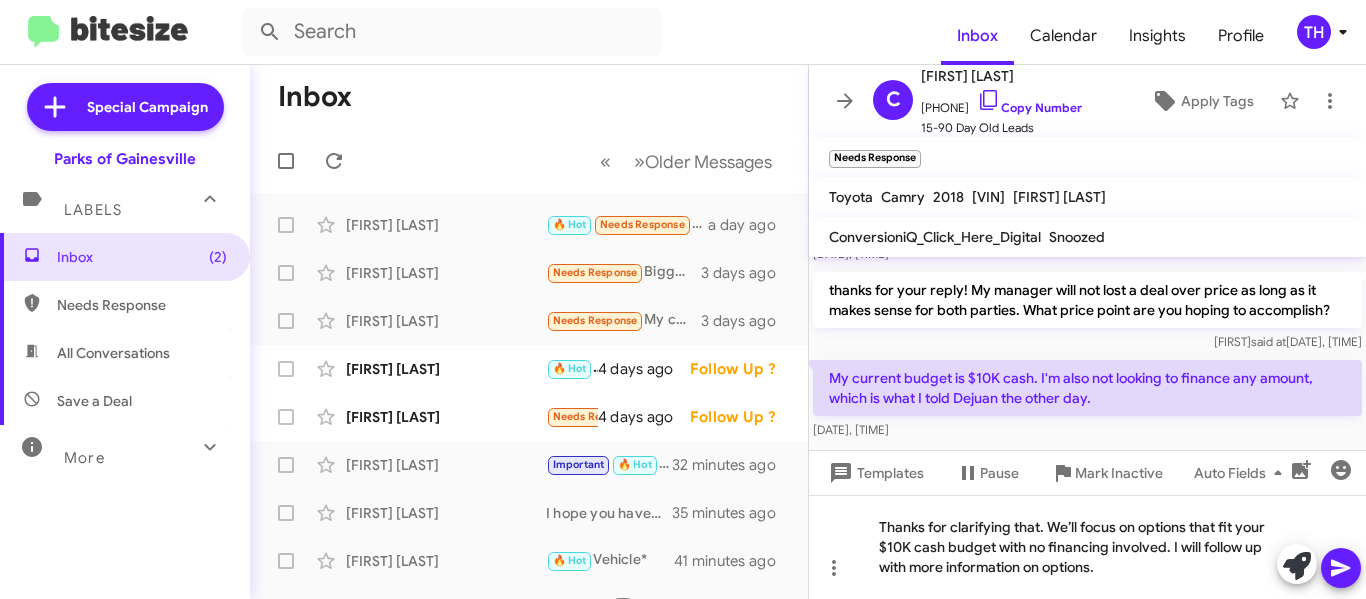click 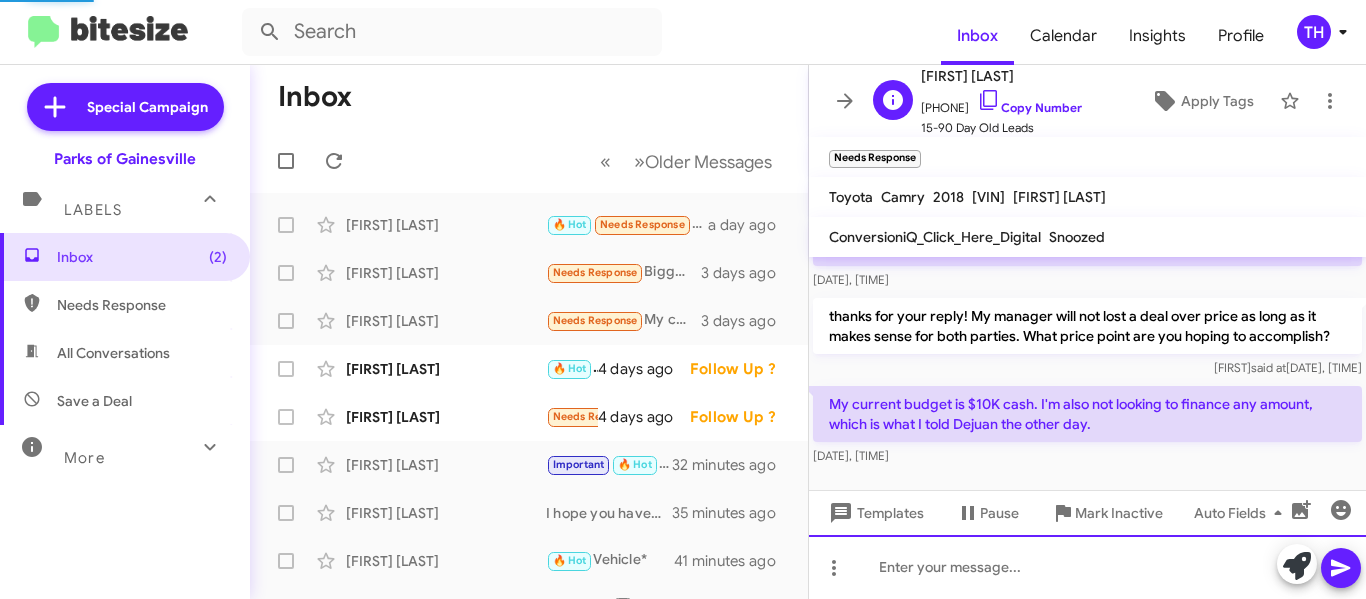 scroll, scrollTop: 0, scrollLeft: 0, axis: both 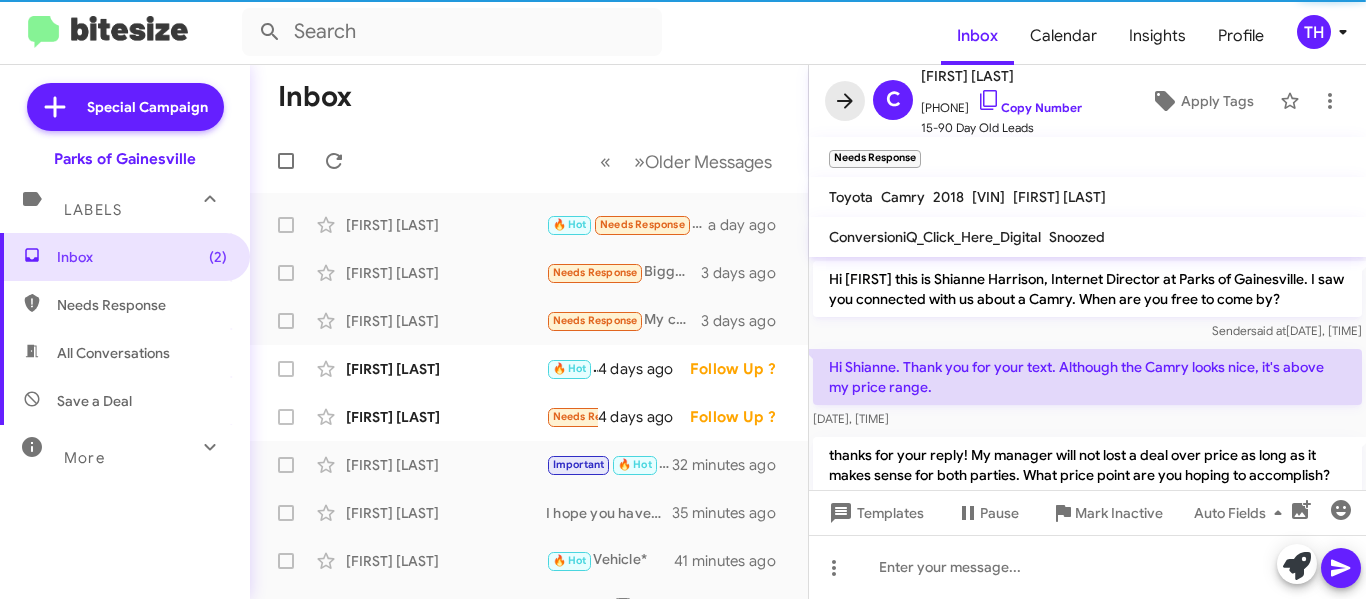 click 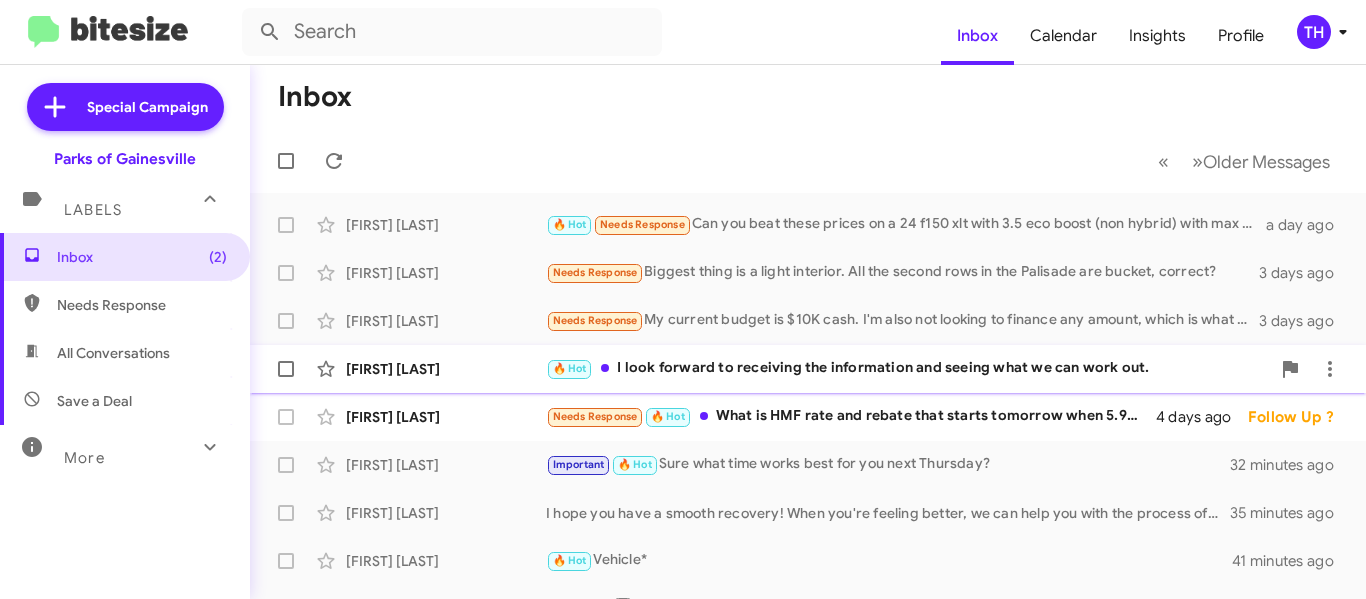 click on "Eric Lencioni" 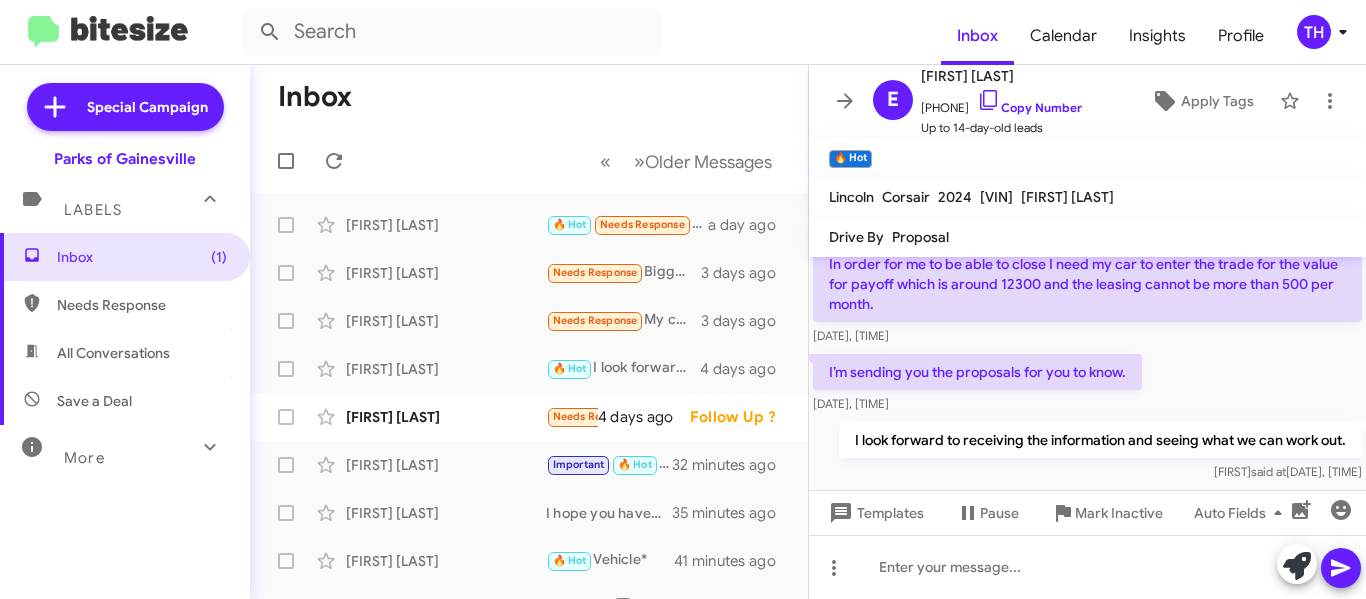 scroll, scrollTop: 148, scrollLeft: 0, axis: vertical 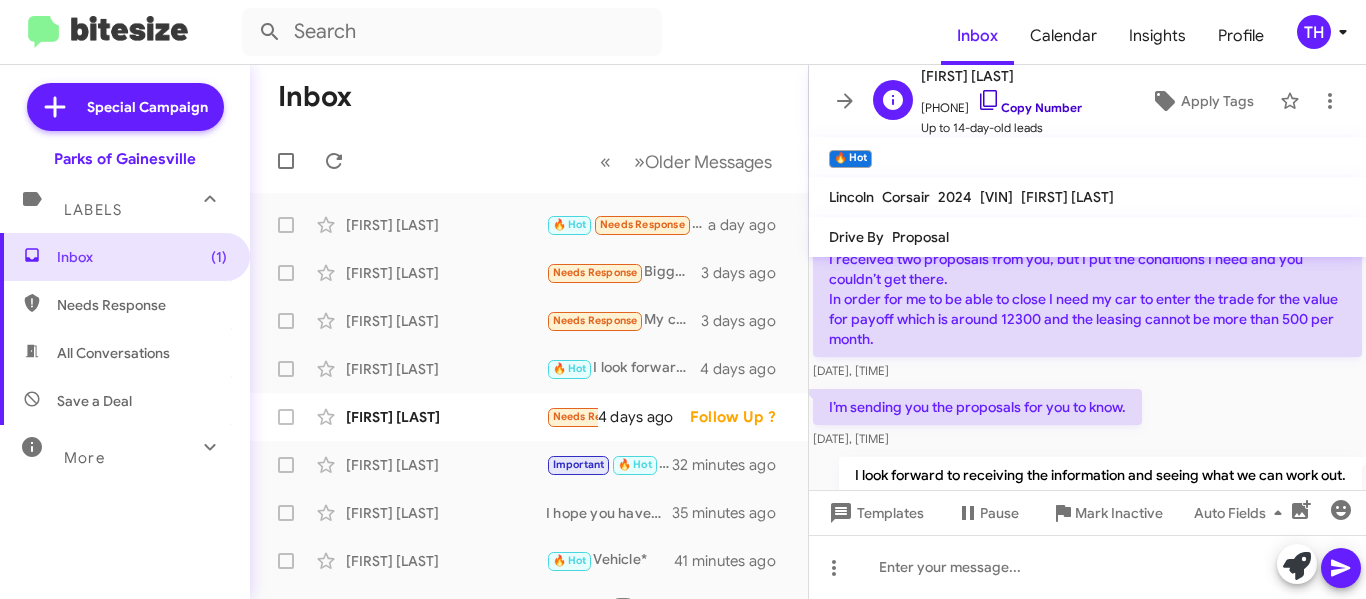 click 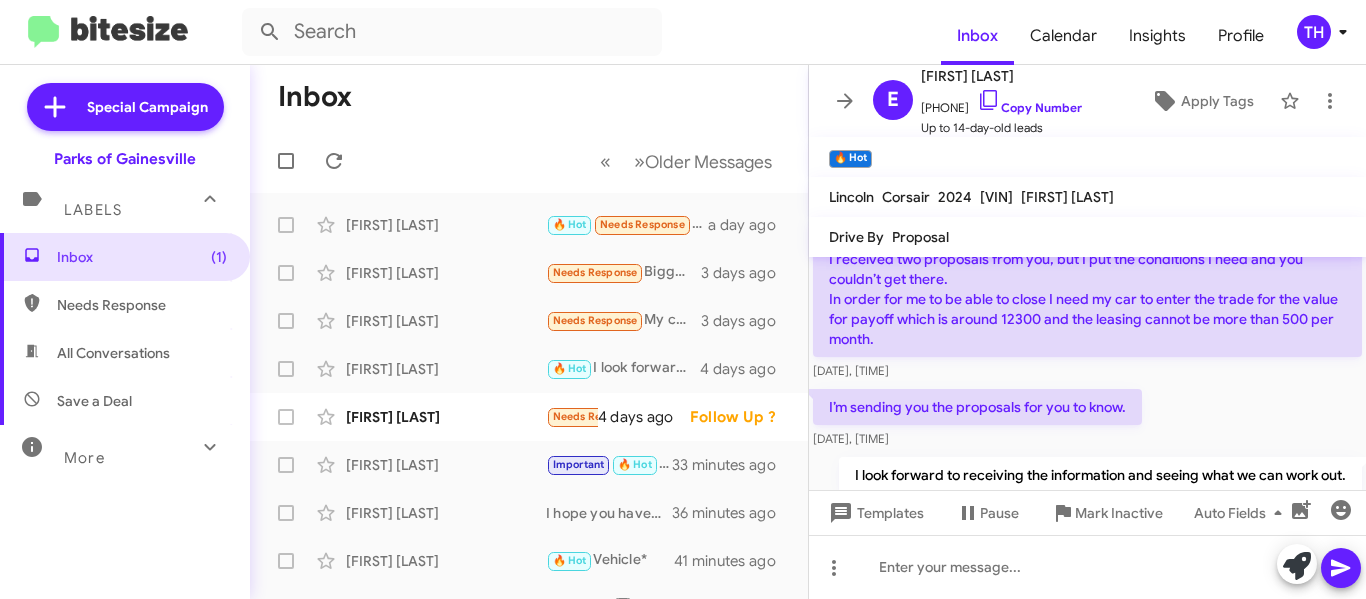 scroll, scrollTop: 248, scrollLeft: 0, axis: vertical 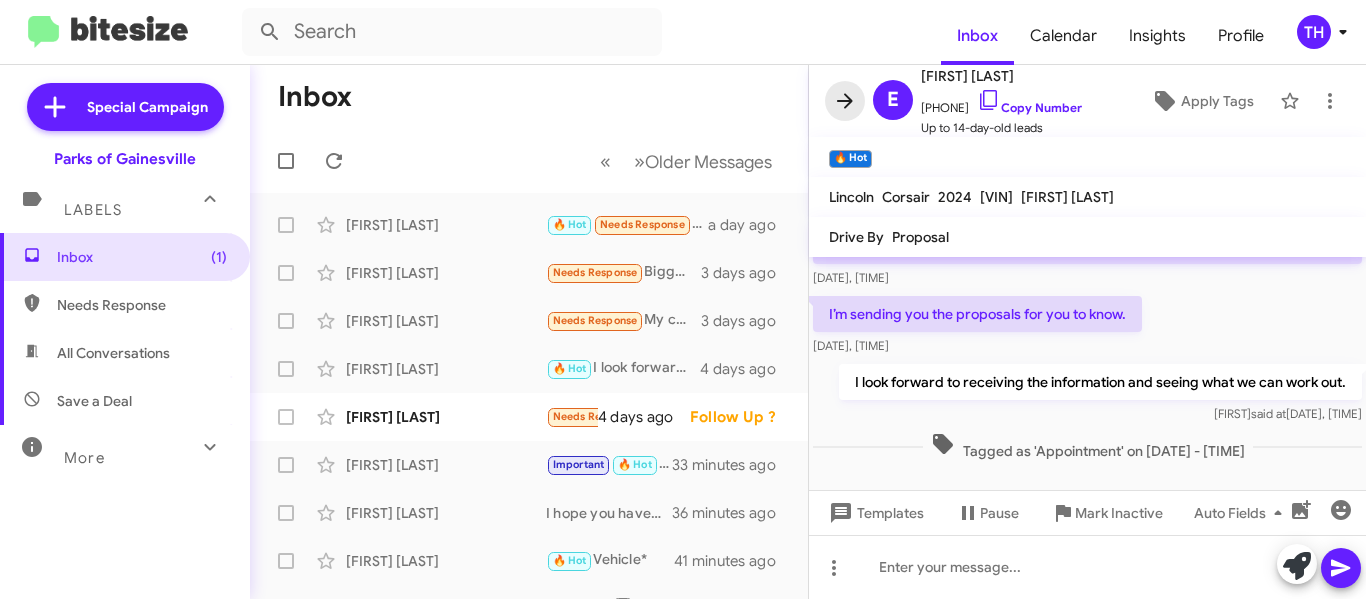 click 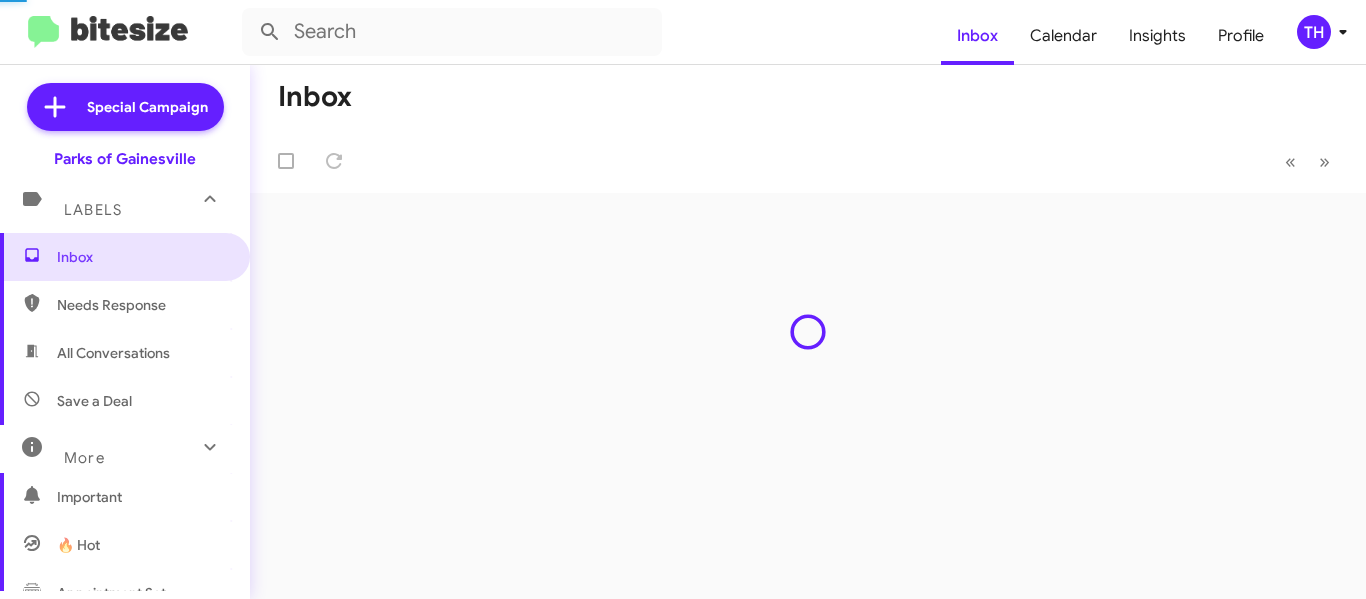 scroll, scrollTop: 0, scrollLeft: 0, axis: both 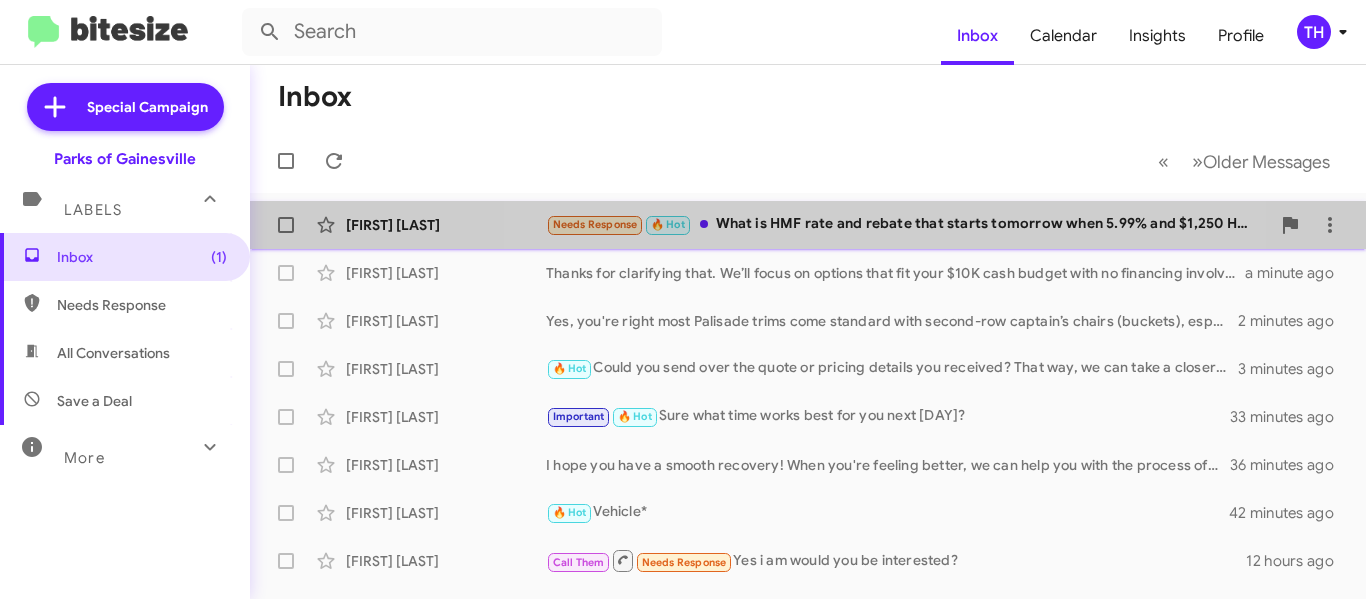 click on "Needs Response 🔥 Hot 🔥 What is HMF rate and rebate that starts tomorrow when 5.99% and $1,250 HMF expires today?" 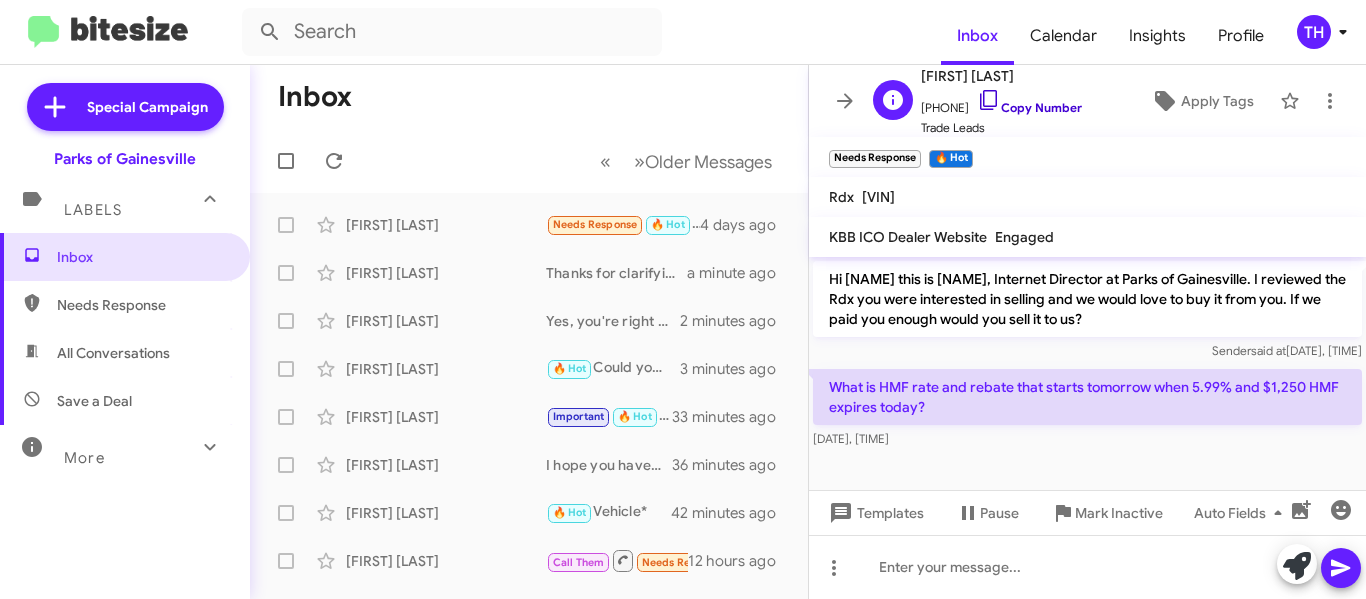 click 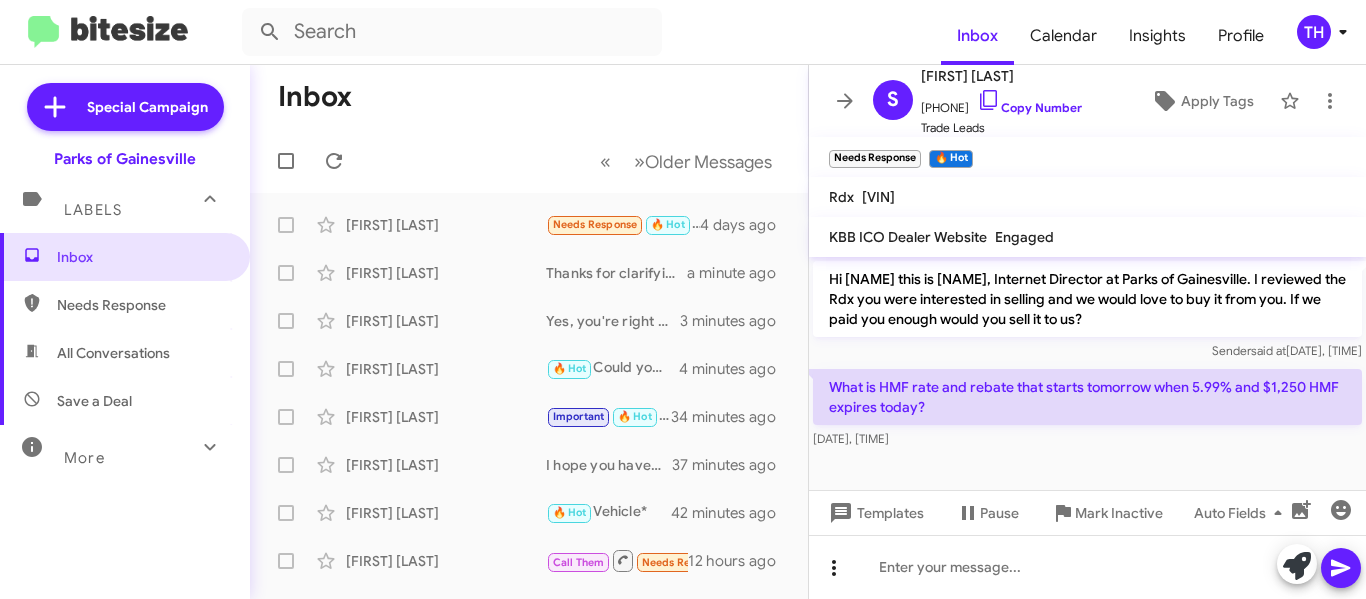 click 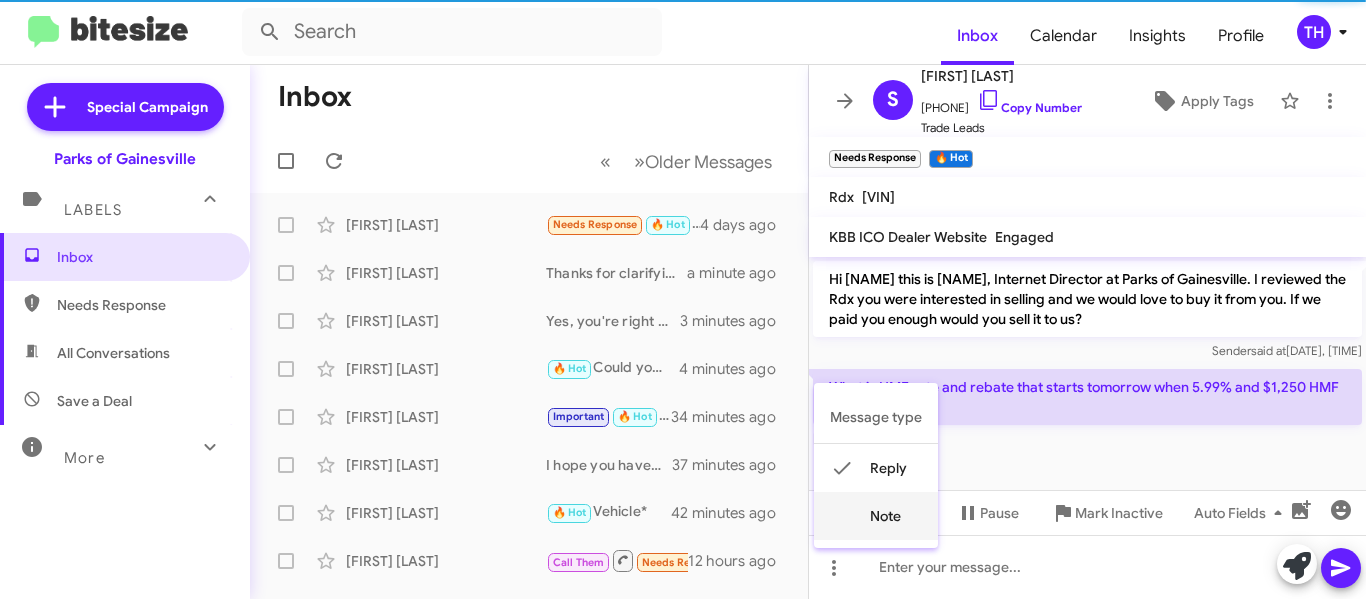 click on "note" at bounding box center [876, 516] 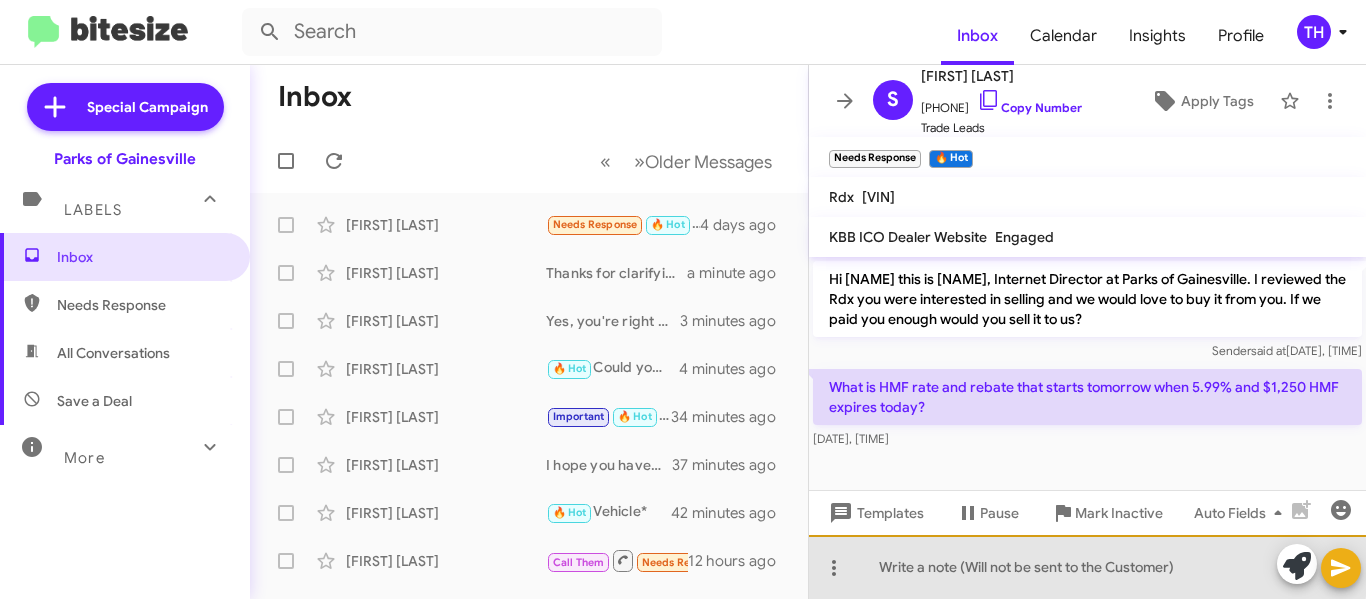 click 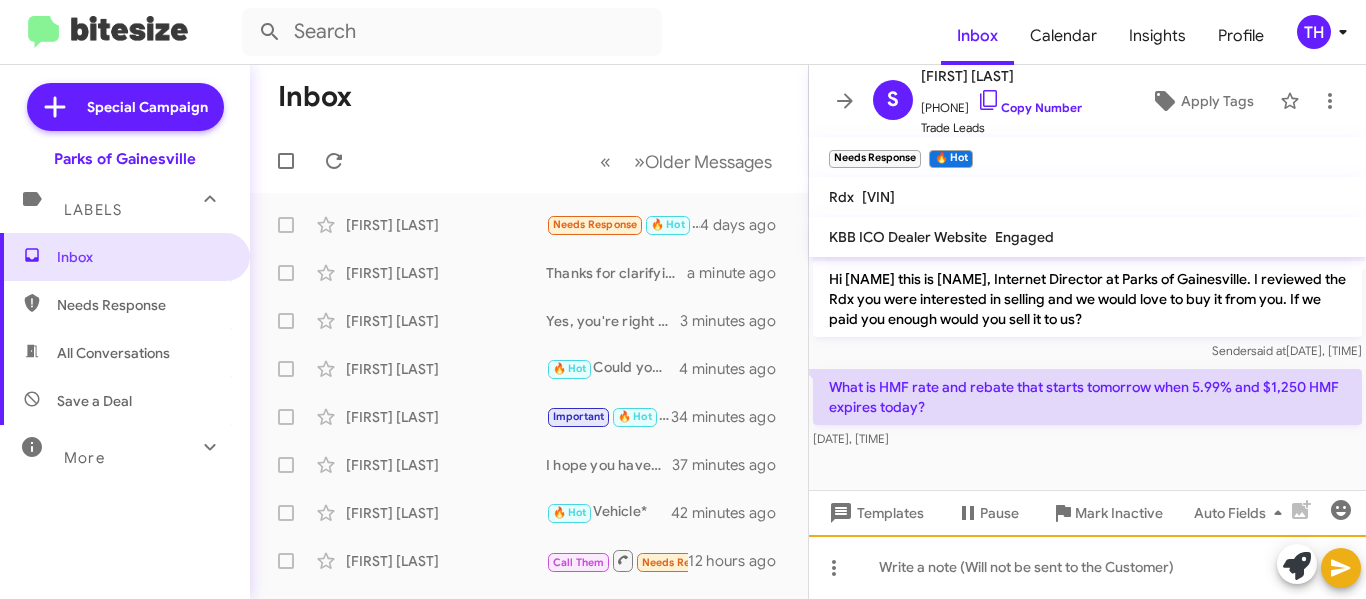 type 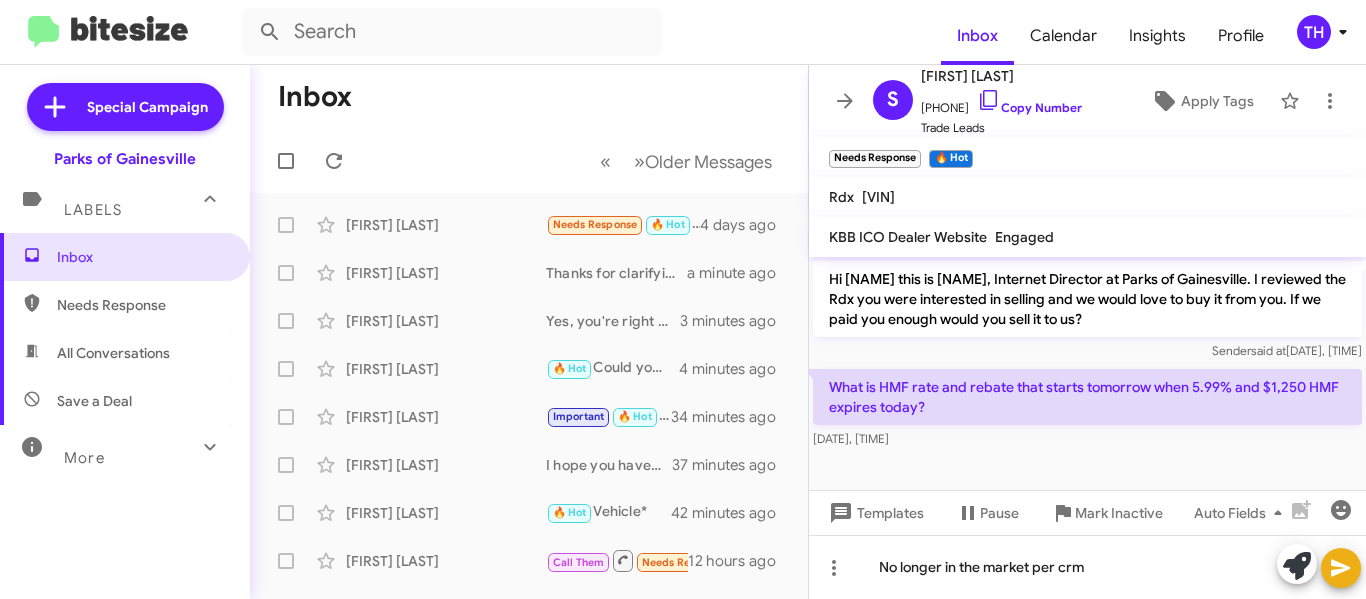 click 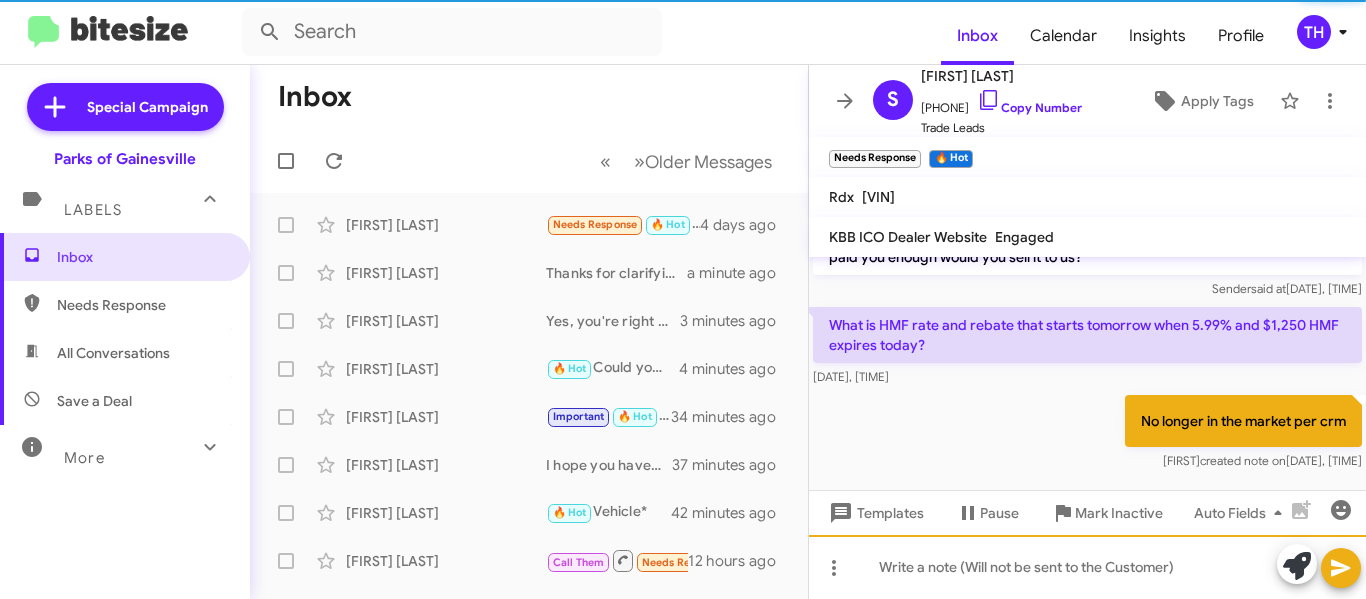 scroll, scrollTop: 67, scrollLeft: 0, axis: vertical 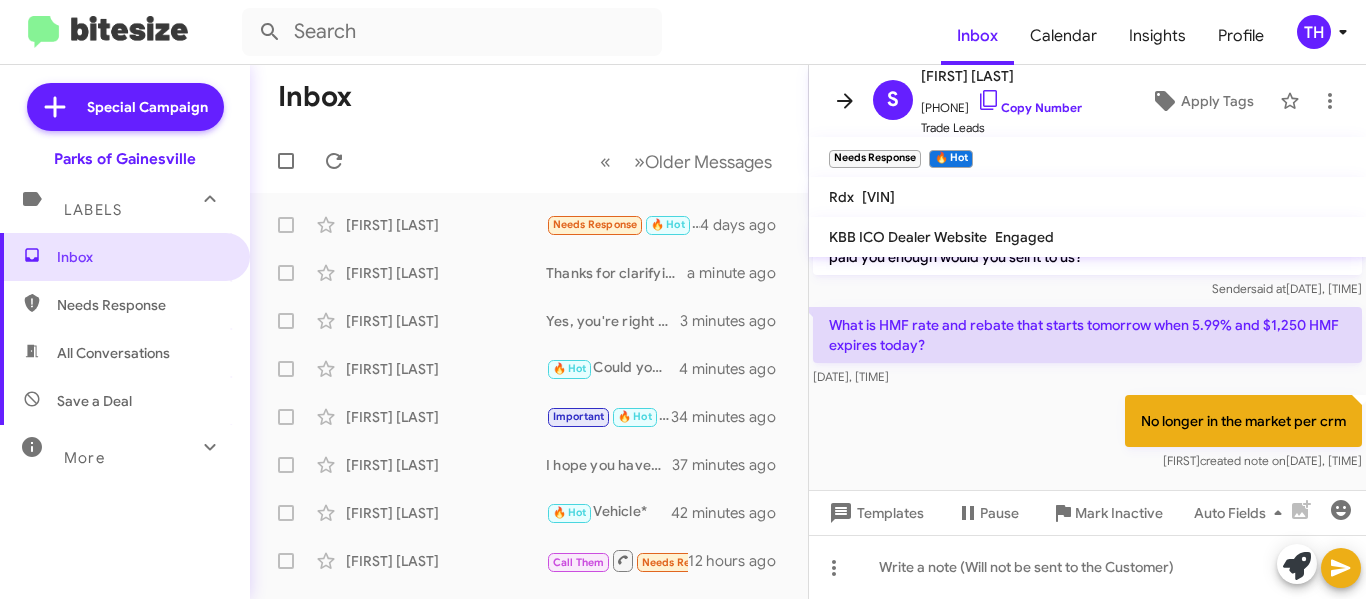click 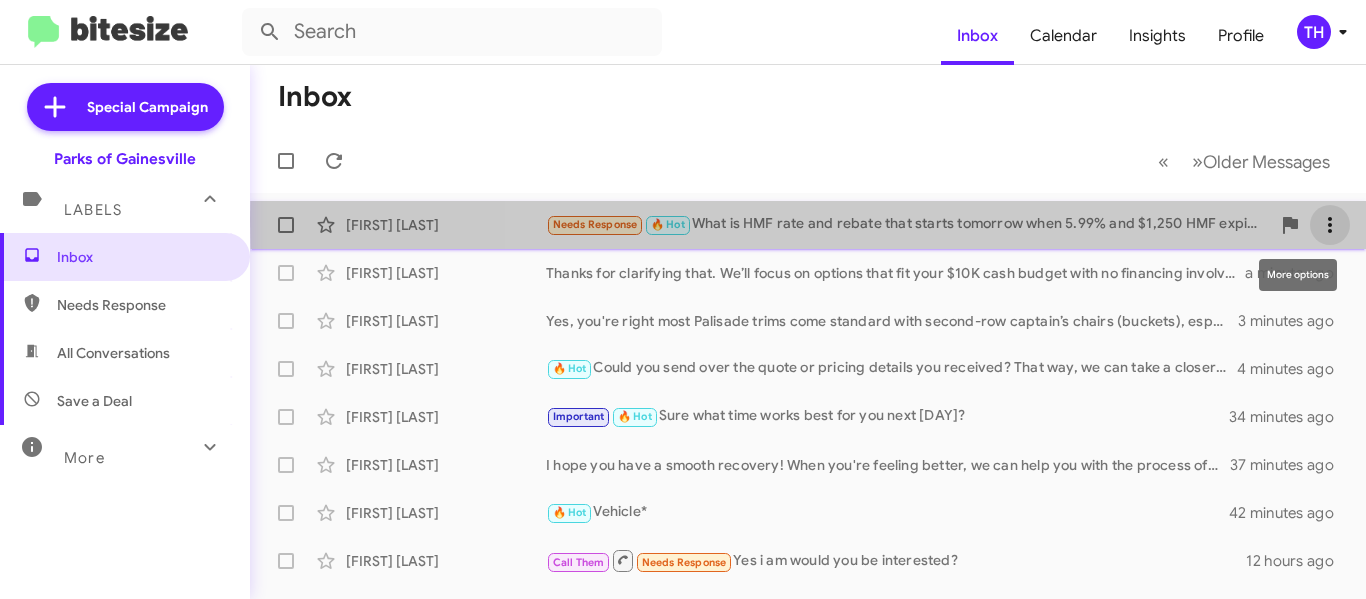 click 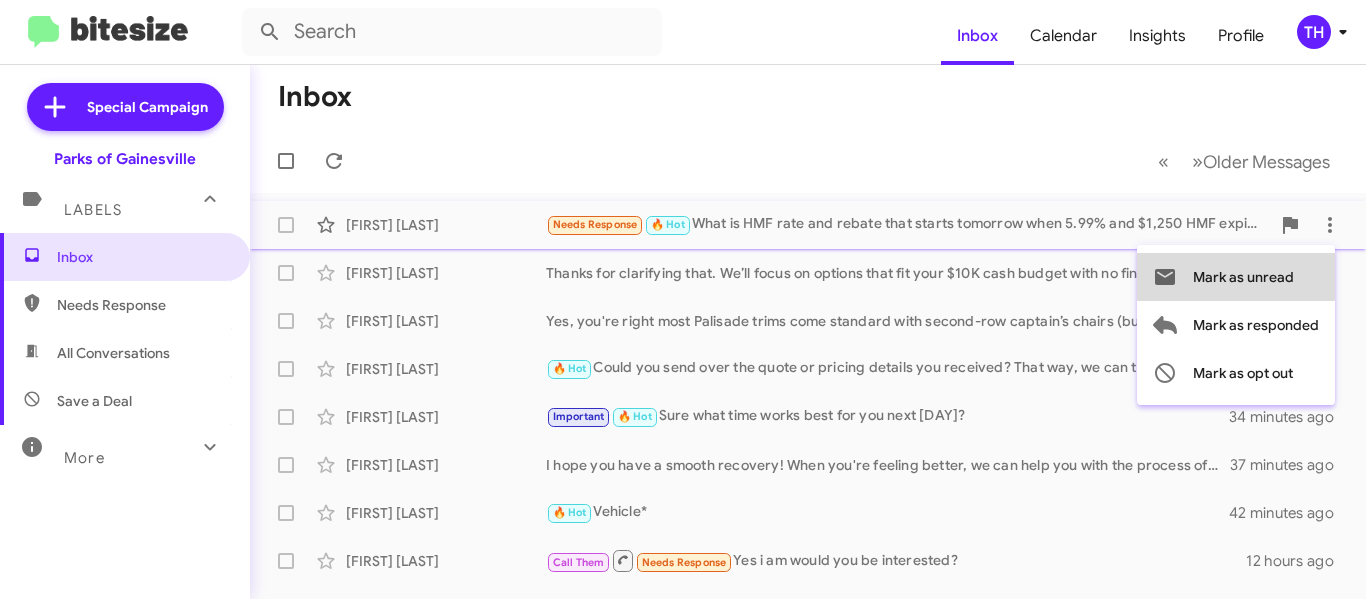 click on "Mark as unread" at bounding box center [1243, 277] 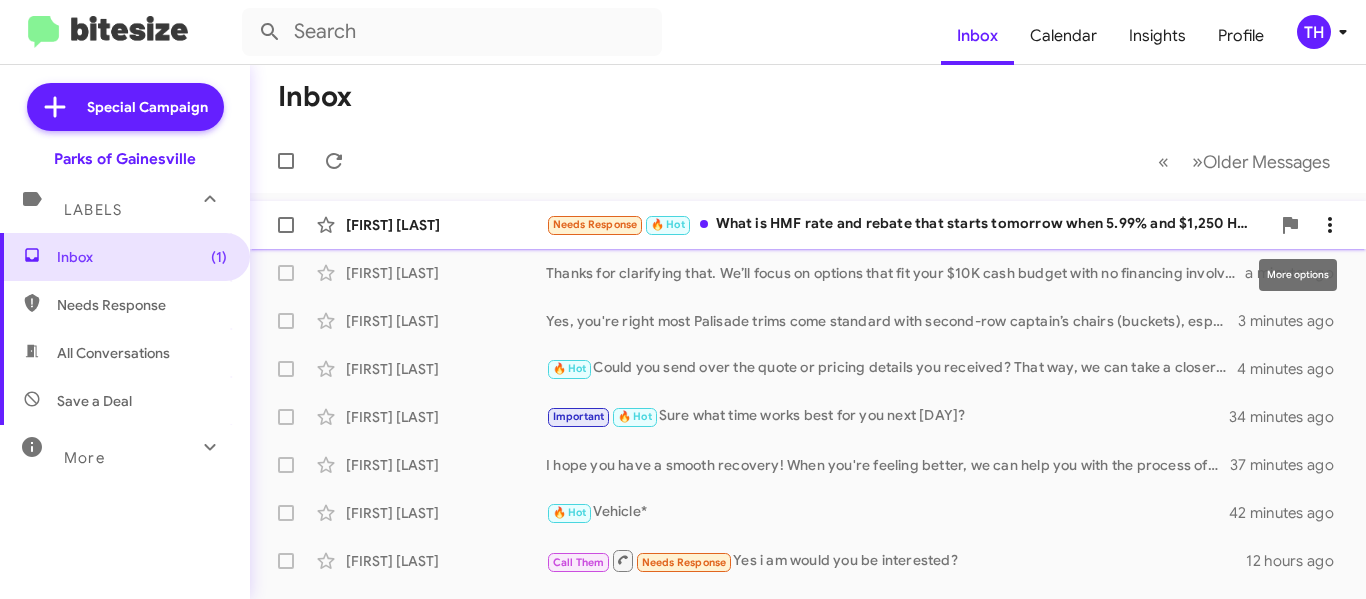 click 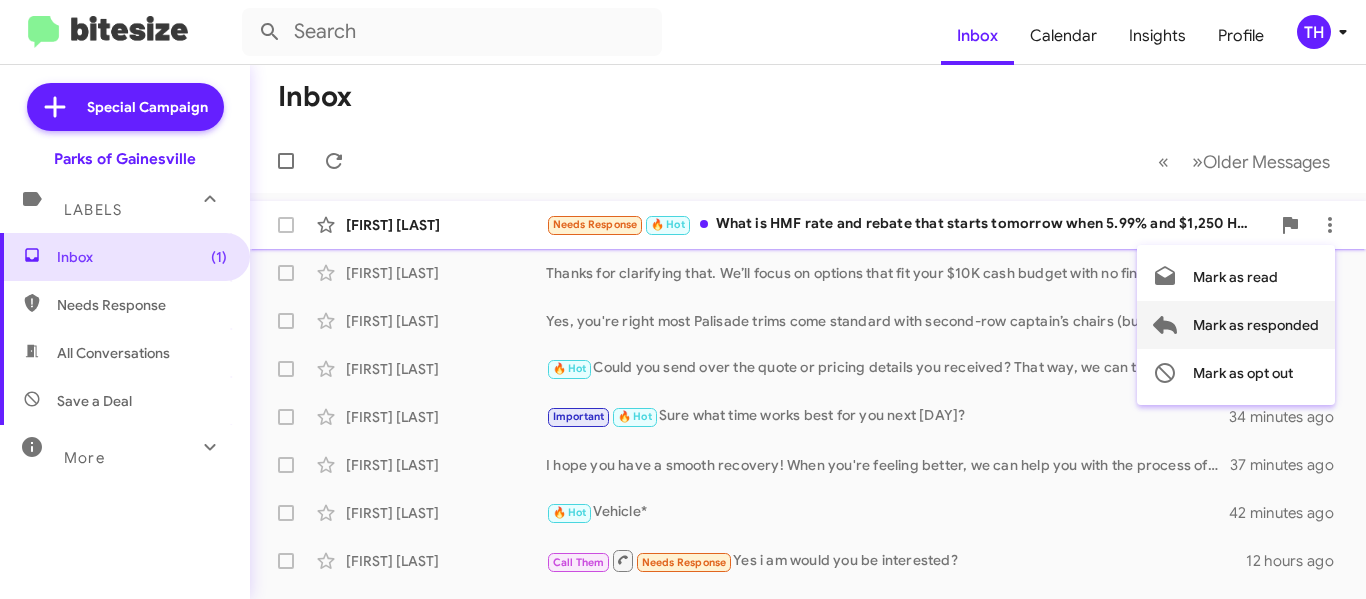 click on "Mark as responded" at bounding box center (1256, 325) 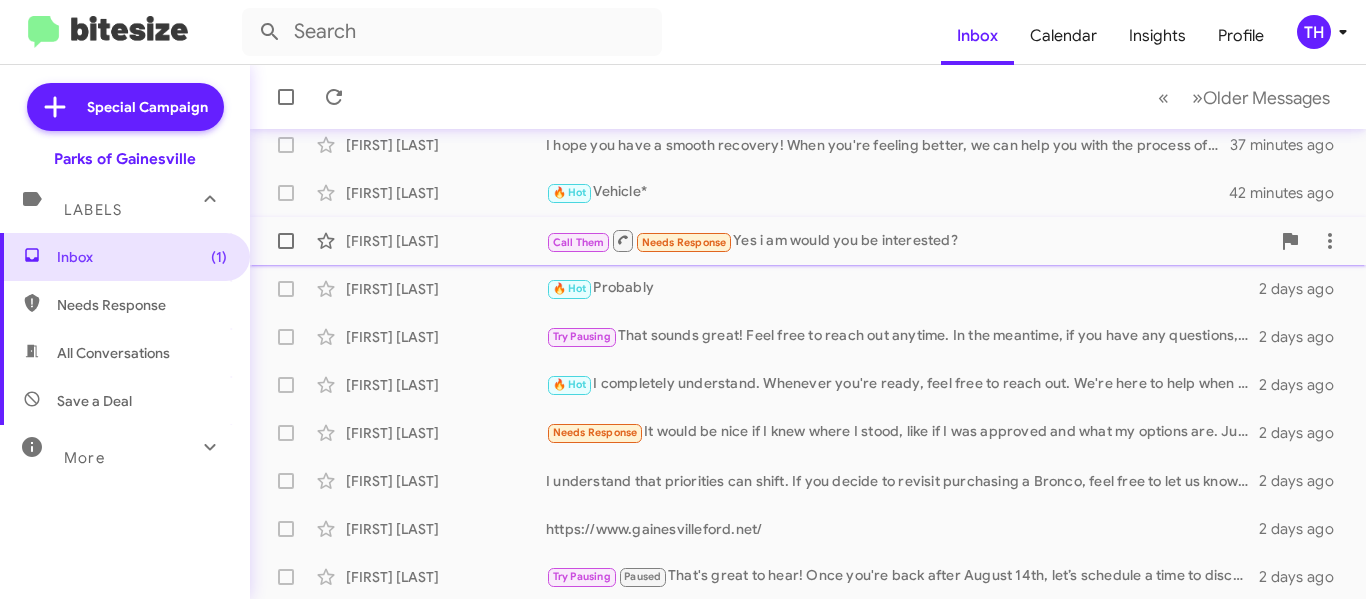 scroll, scrollTop: 300, scrollLeft: 0, axis: vertical 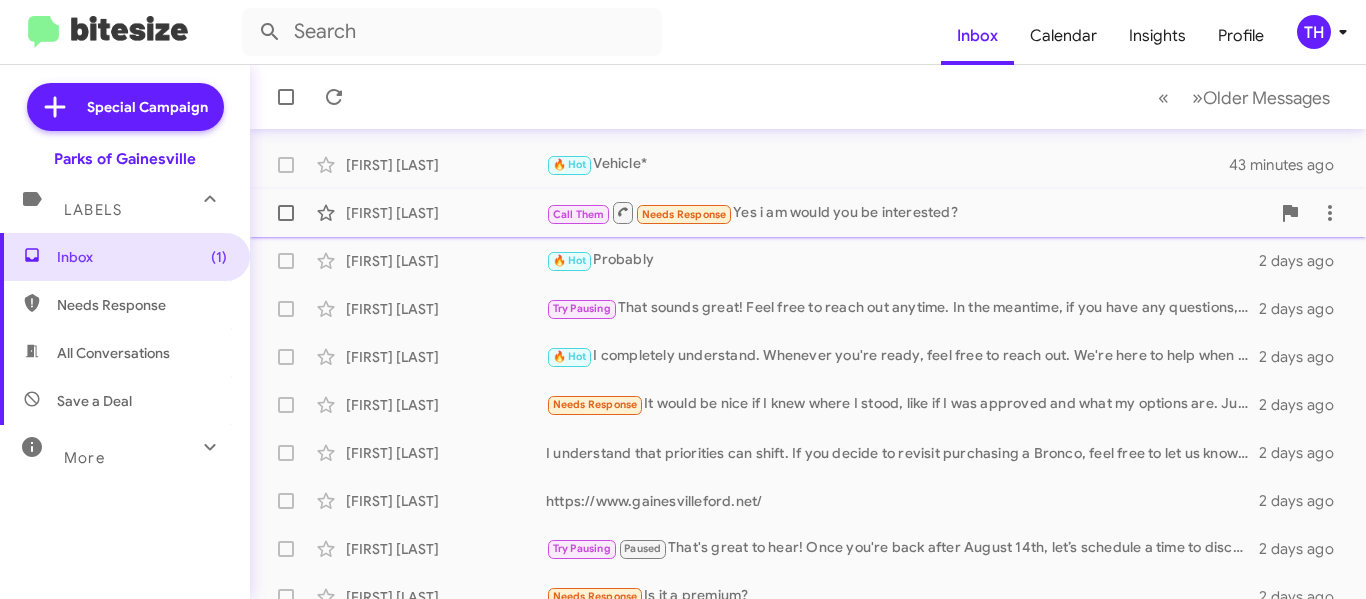 click on "[FIRST] [LAST]" 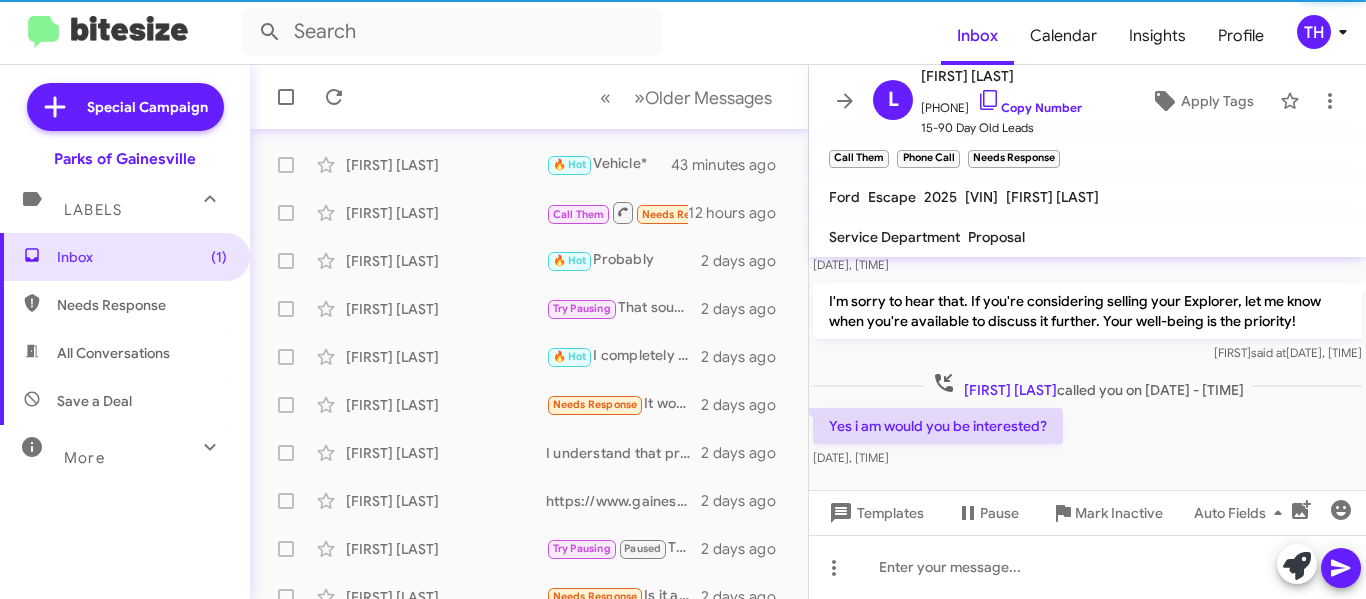 scroll, scrollTop: 188, scrollLeft: 0, axis: vertical 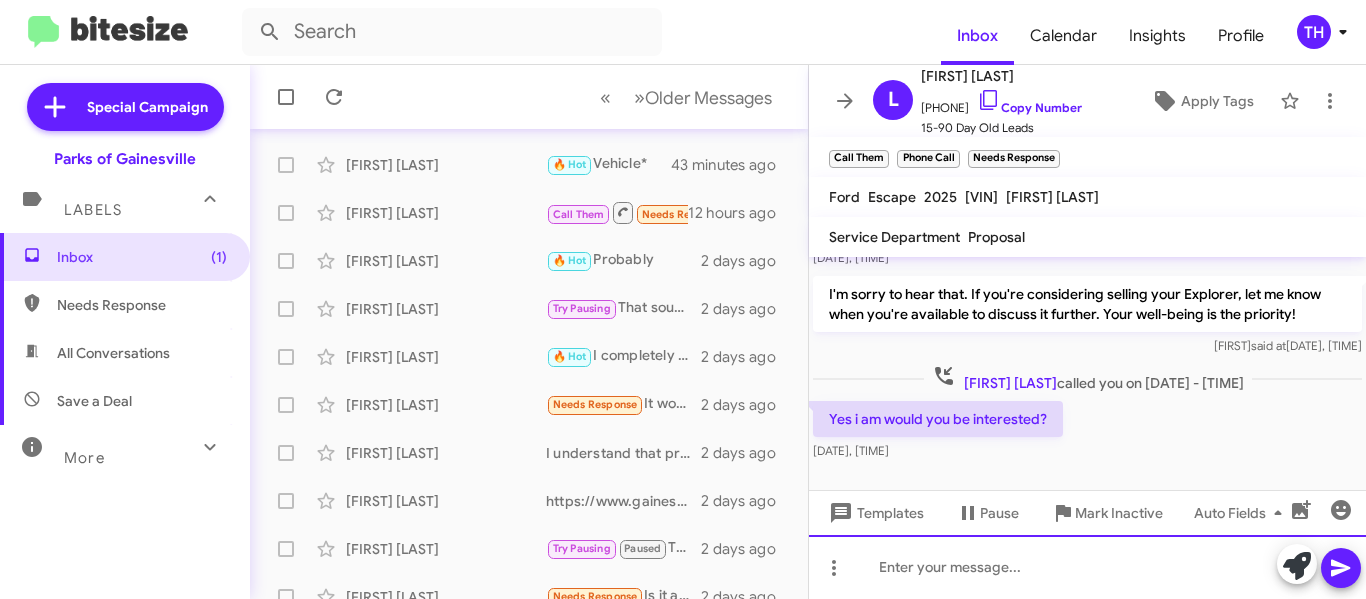 click 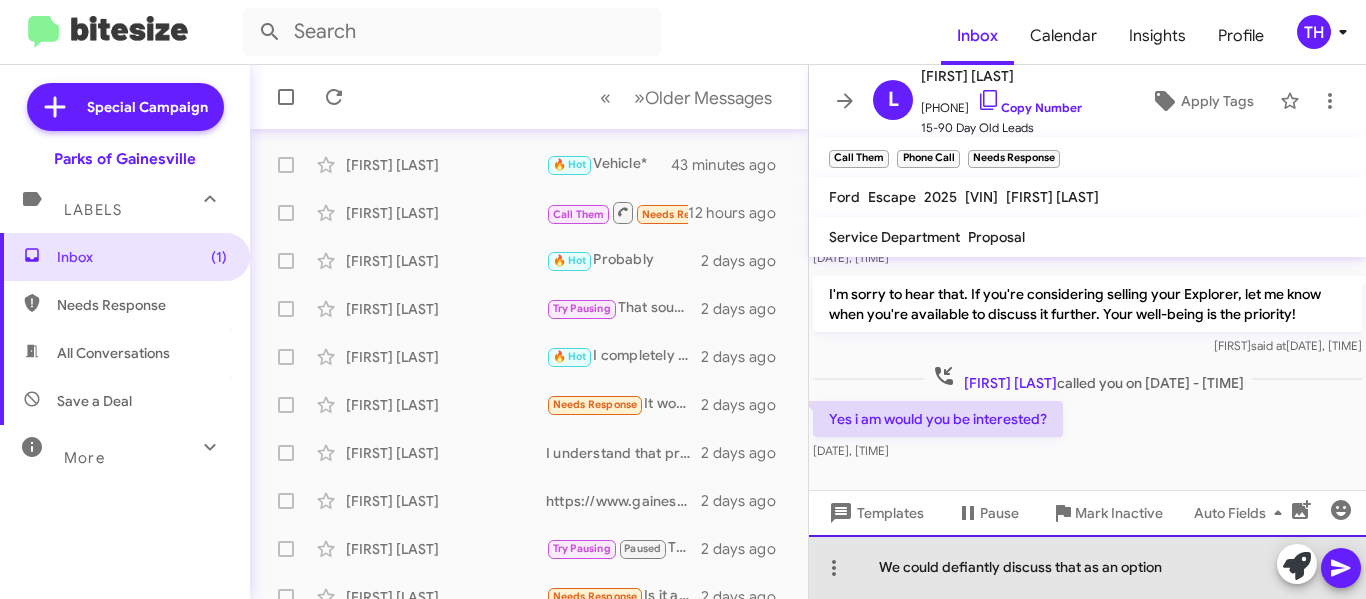 click on "We could defiantly discuss that as an option" 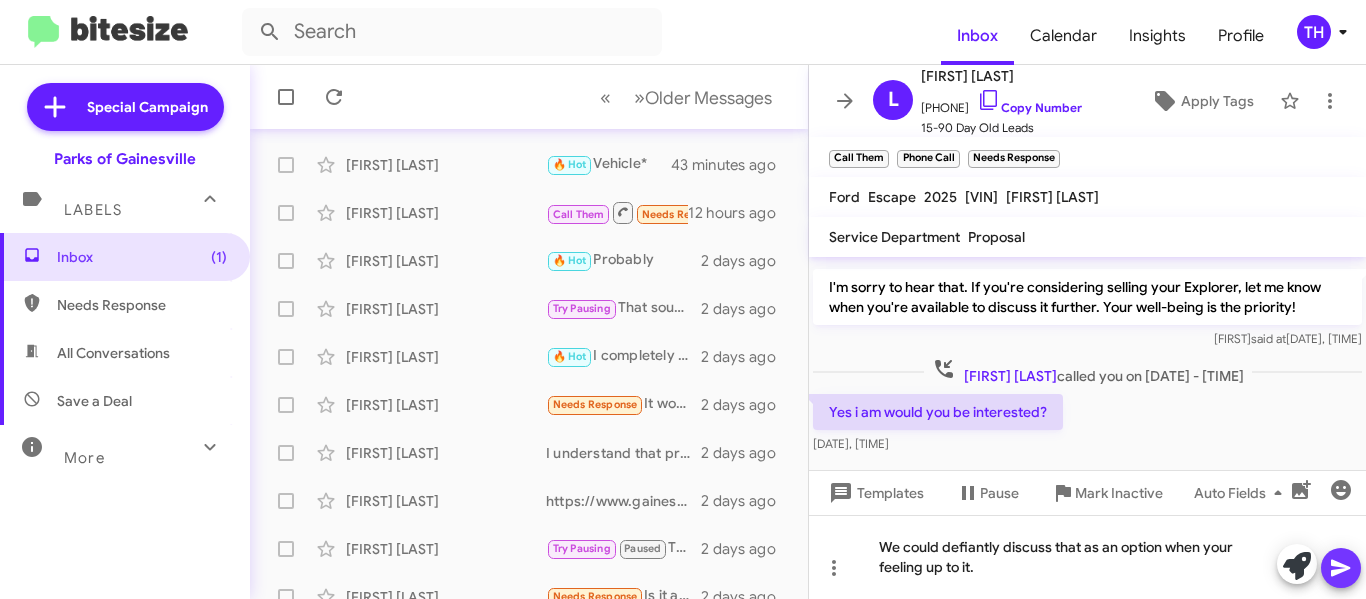 click 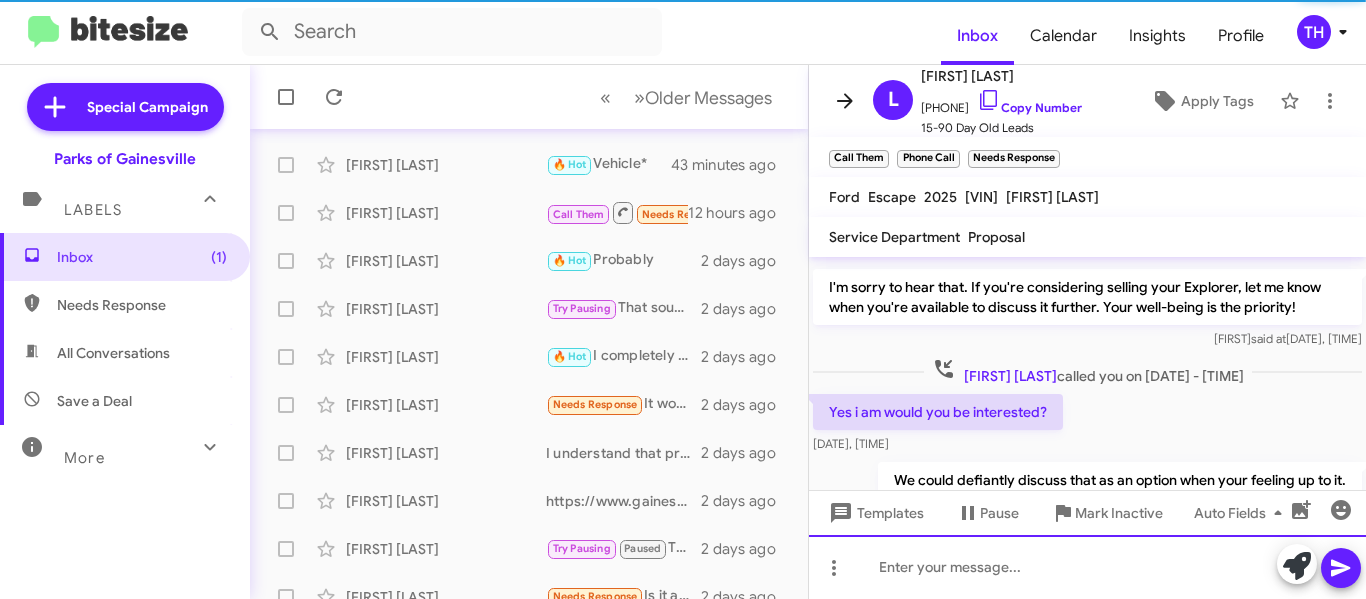 scroll, scrollTop: 0, scrollLeft: 0, axis: both 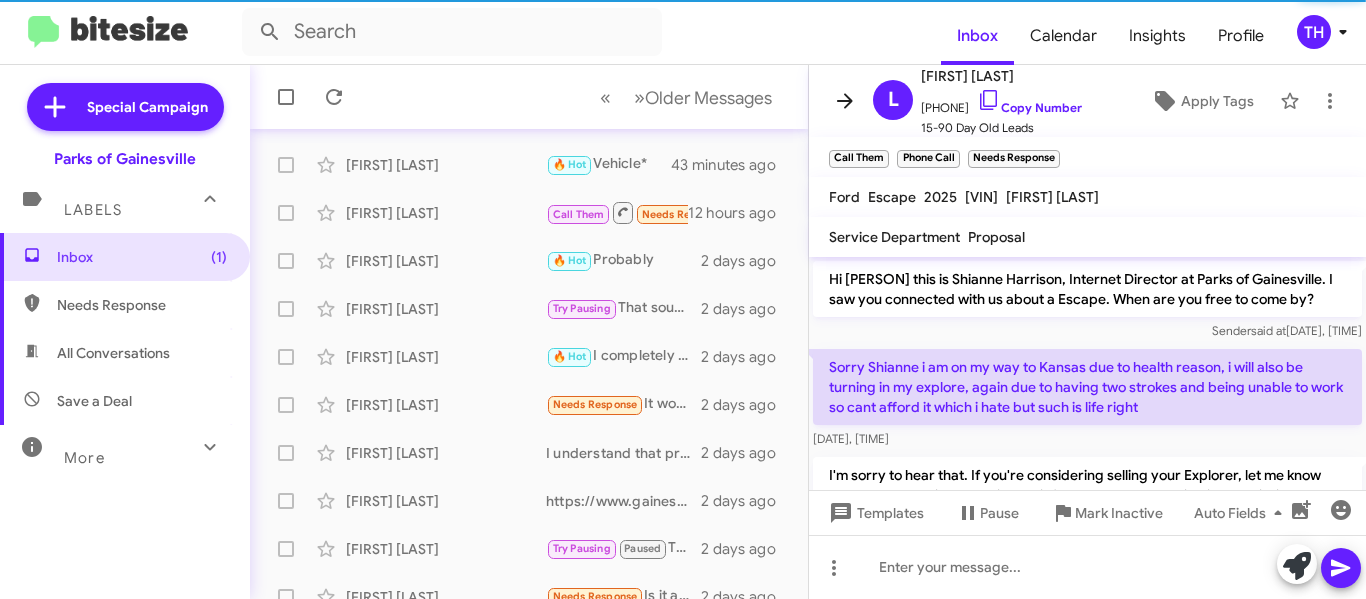 click 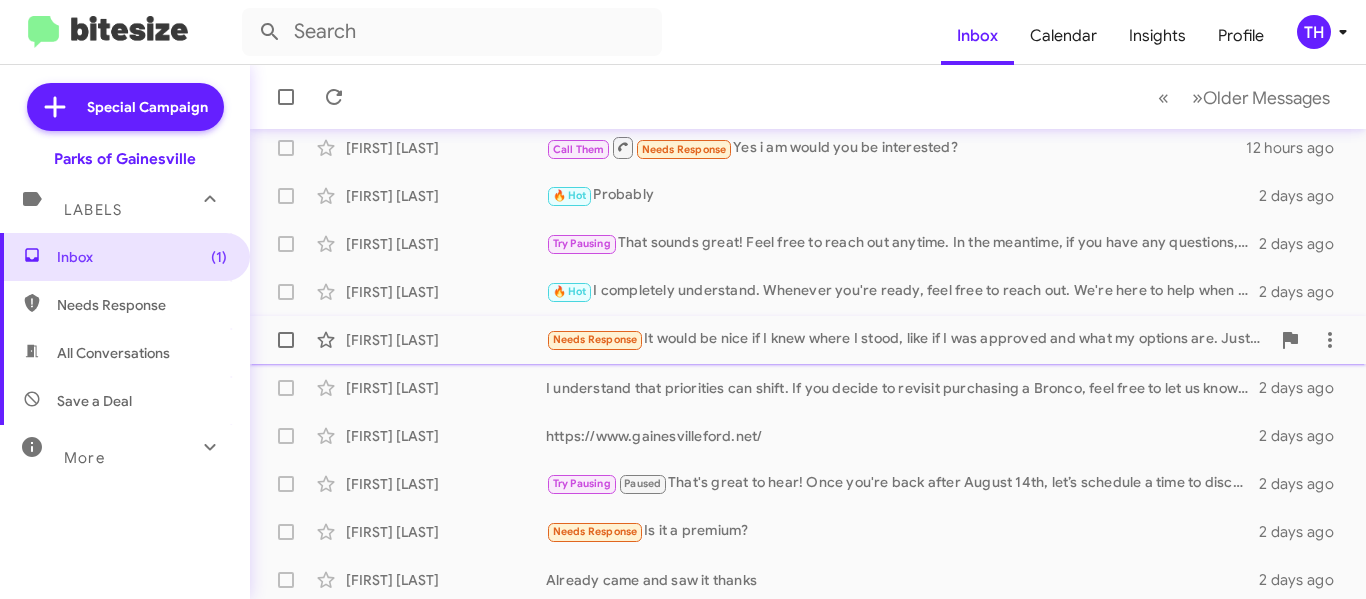 scroll, scrollTop: 400, scrollLeft: 0, axis: vertical 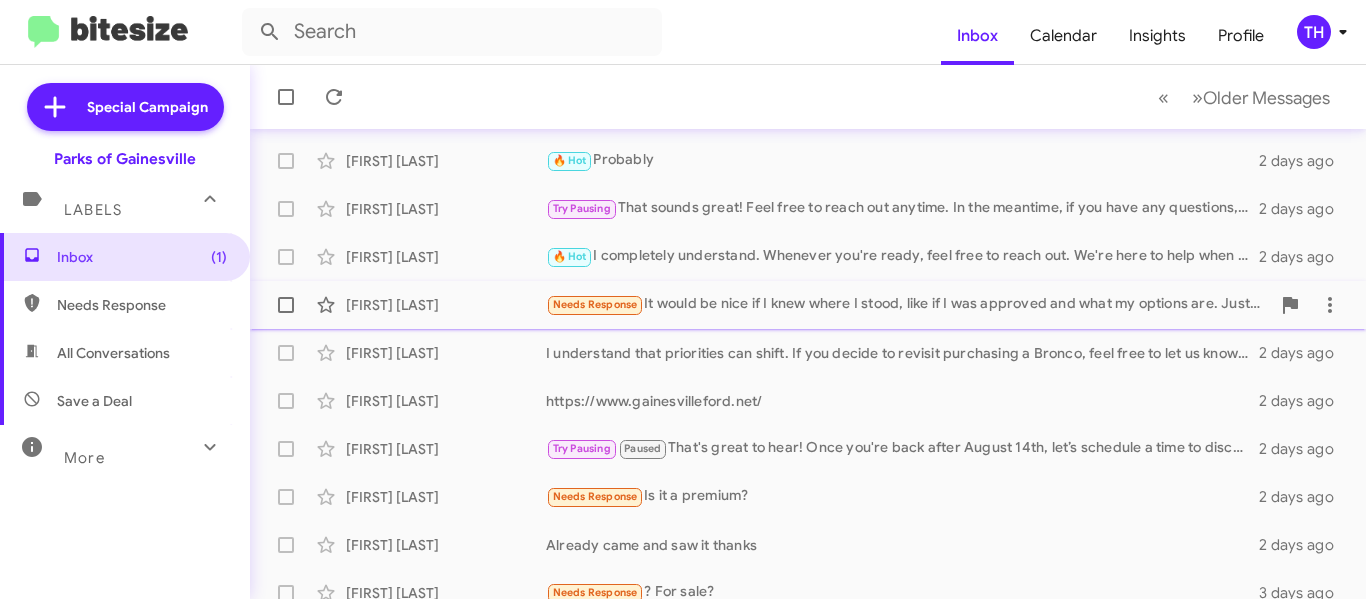 click on "Carlos Ocasio  https://www.gainesvilleford.net/   2 days ago" 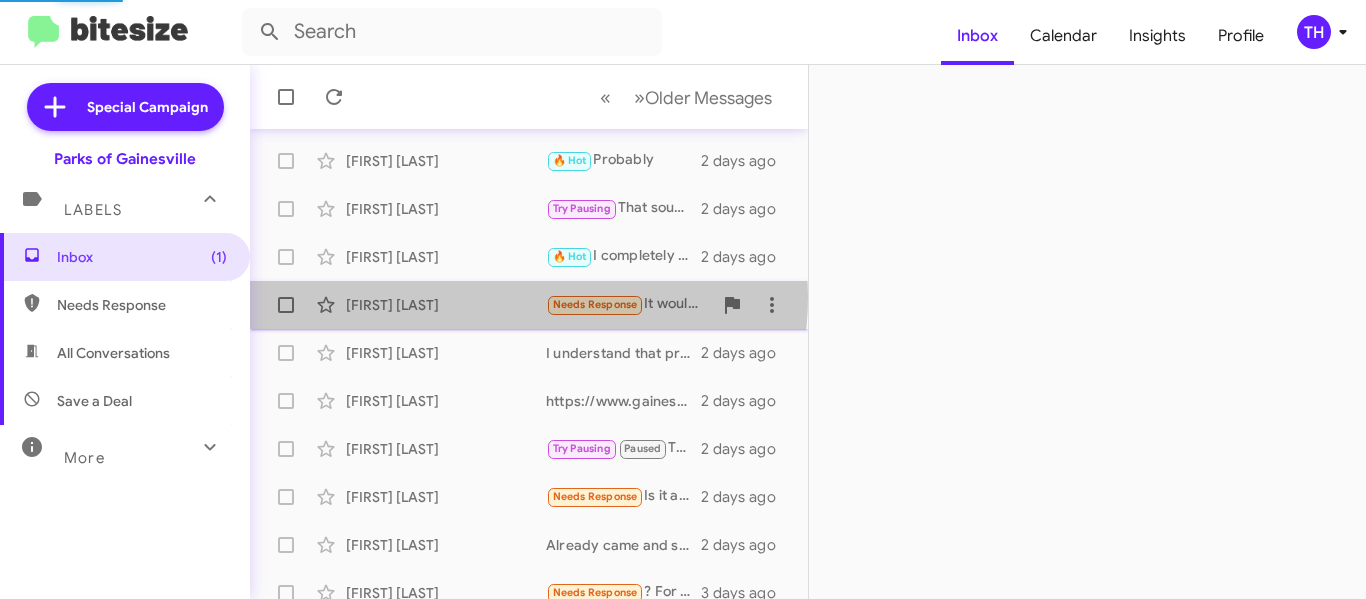 click on "[FIRST] [LAST]" 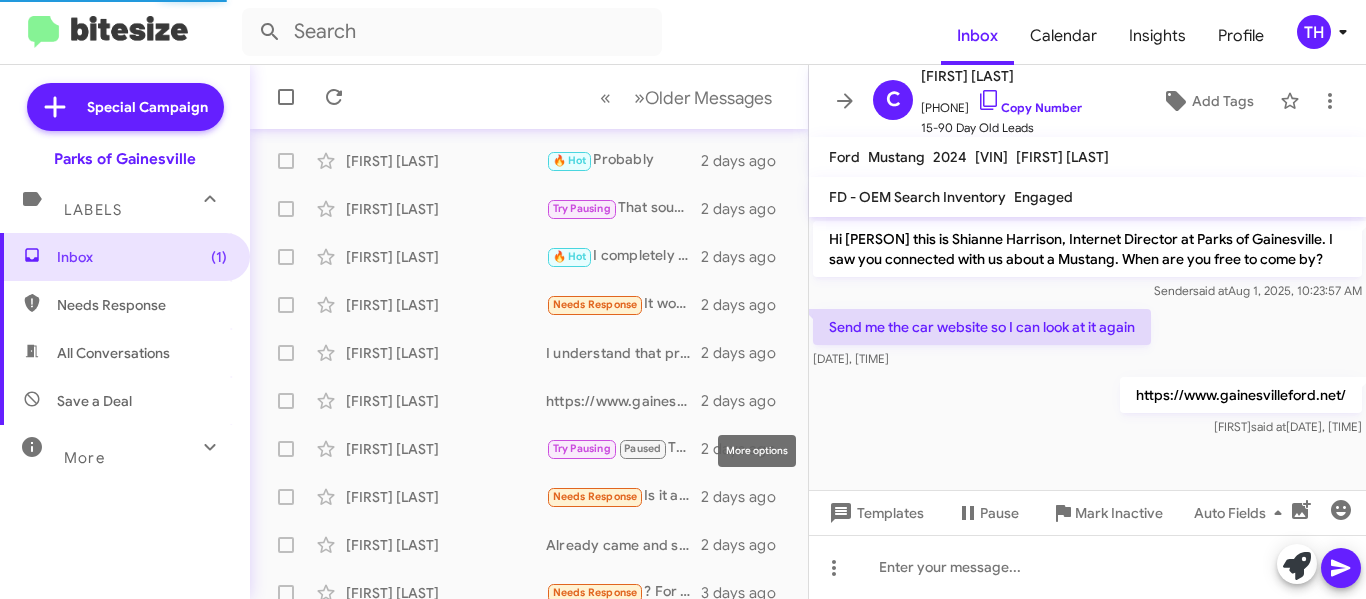 scroll, scrollTop: 165, scrollLeft: 0, axis: vertical 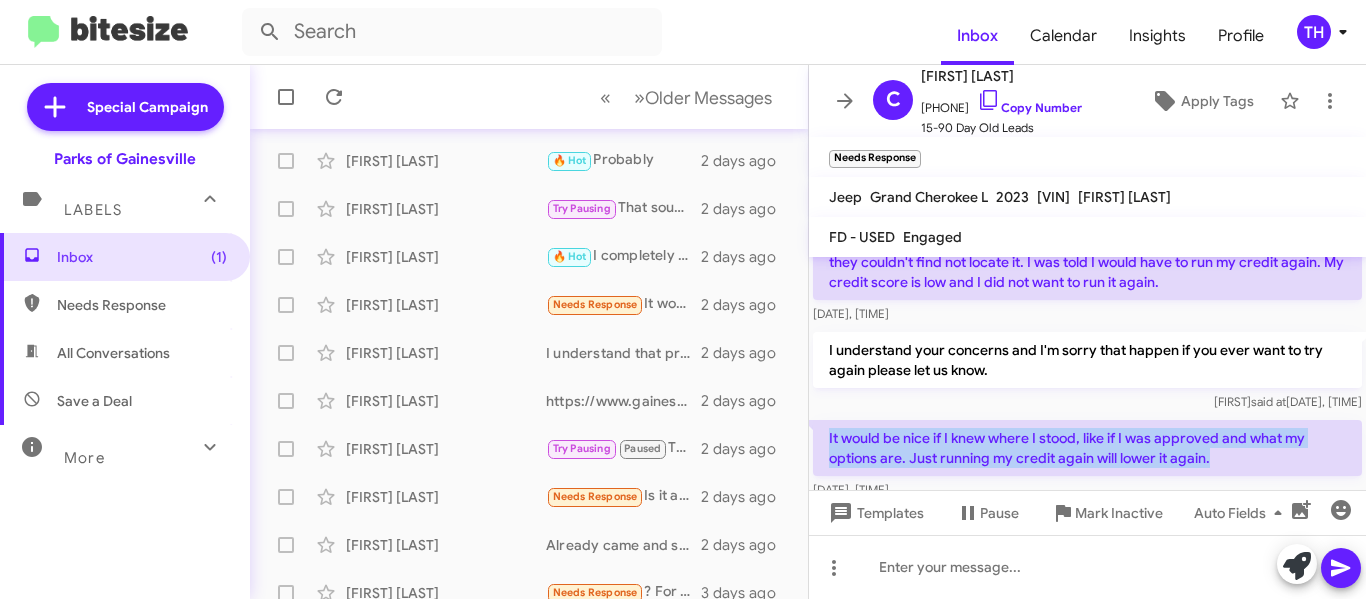 drag, startPoint x: 1228, startPoint y: 464, endPoint x: 829, endPoint y: 440, distance: 399.72116 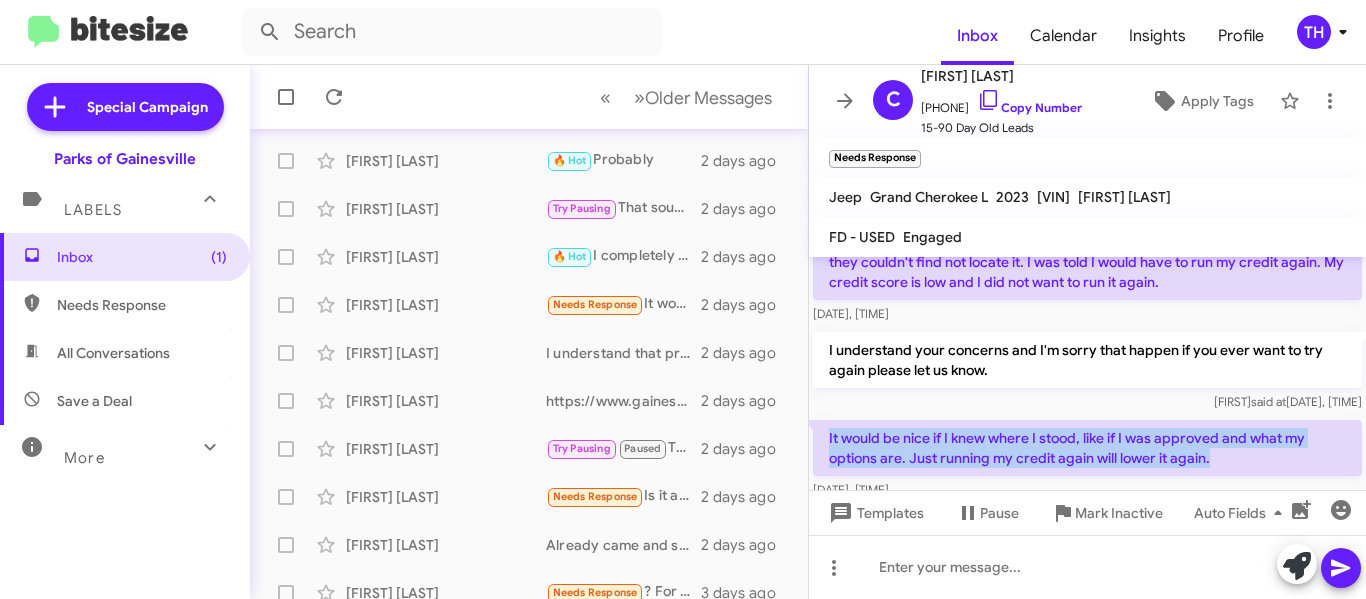 copy on "It would be nice if I knew where I stood, like if I was approved and what my options are. Just running my credit again will lower it again." 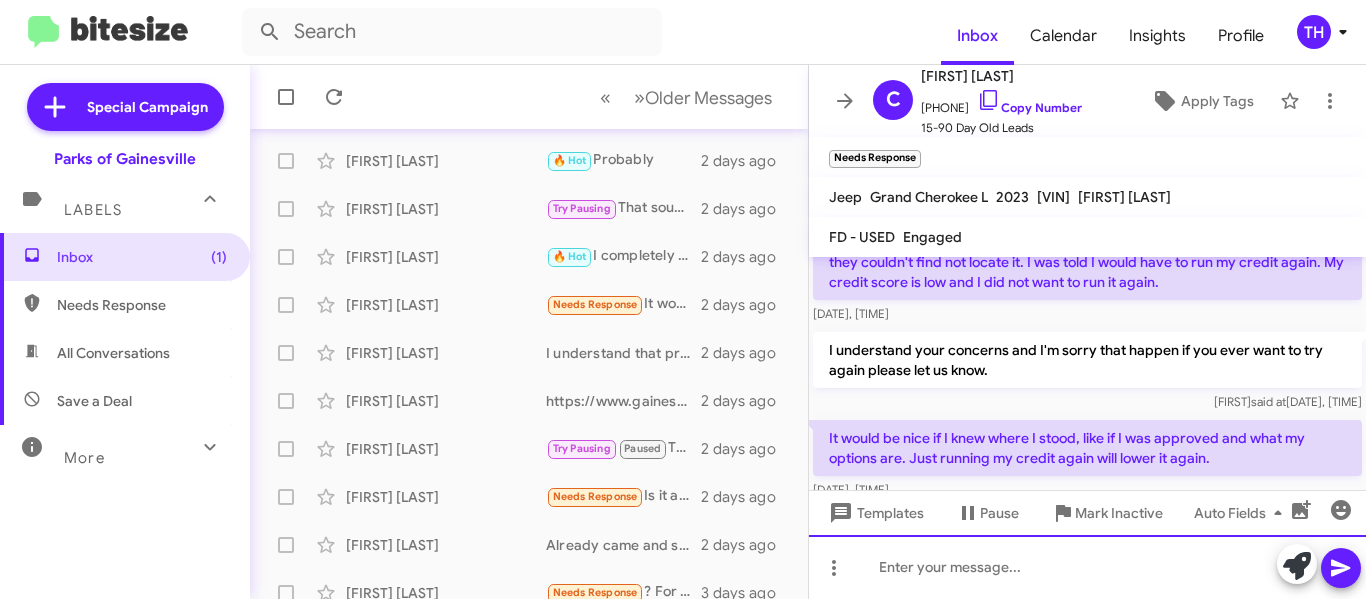 paste 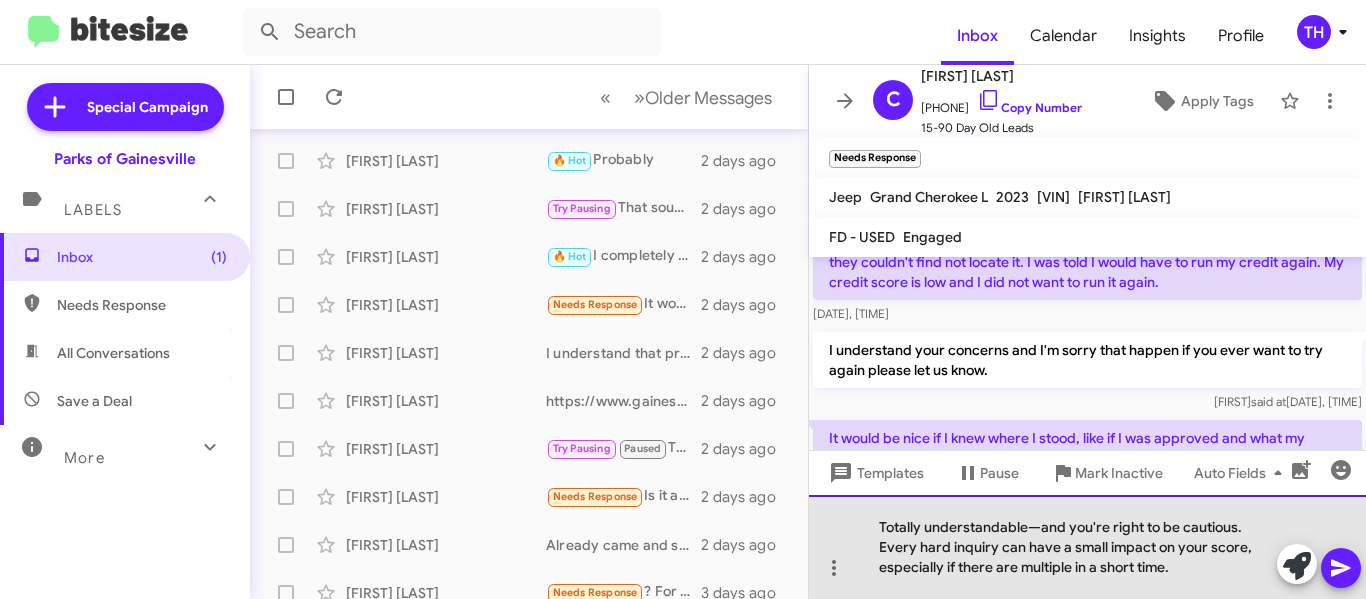 click on "Totally understandable—and you're right to be cautious. Every hard inquiry can have a small impact on your score, especially if there are multiple in a short time." 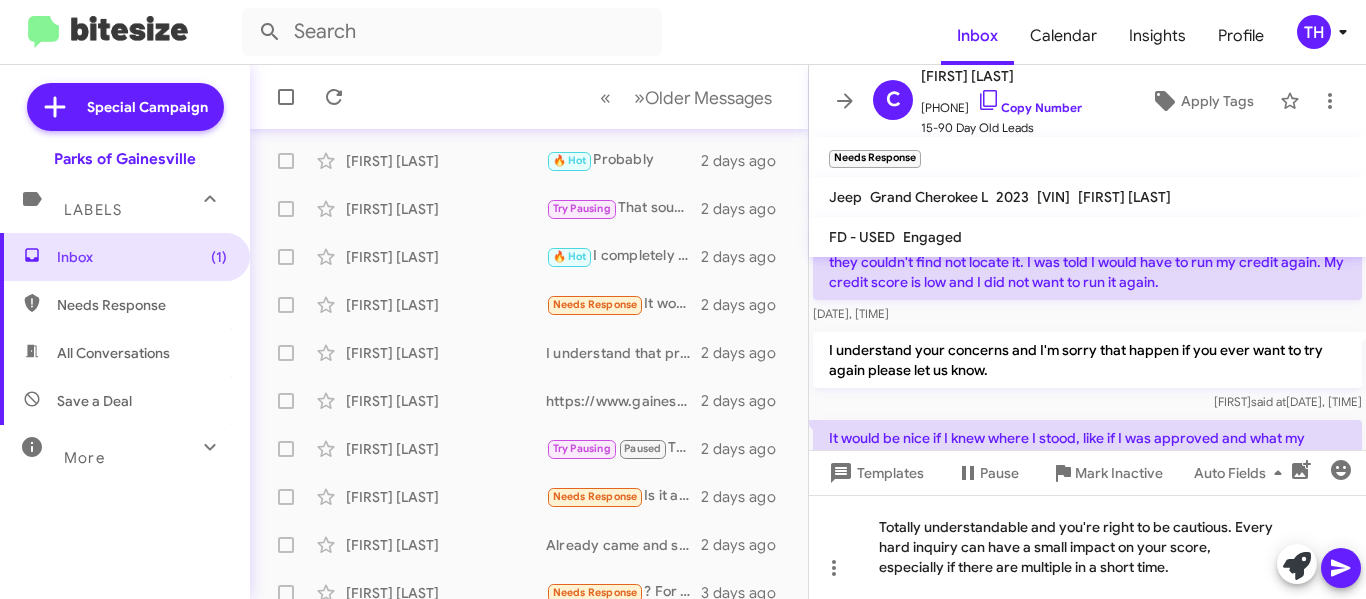 click 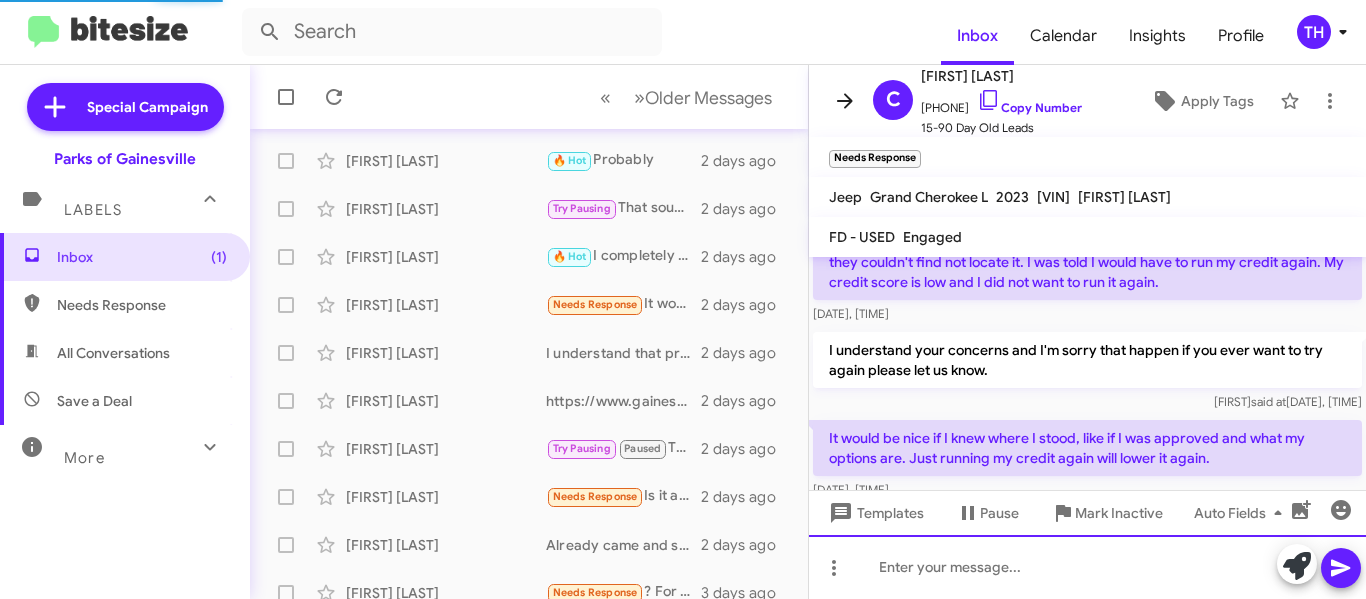 scroll, scrollTop: 0, scrollLeft: 0, axis: both 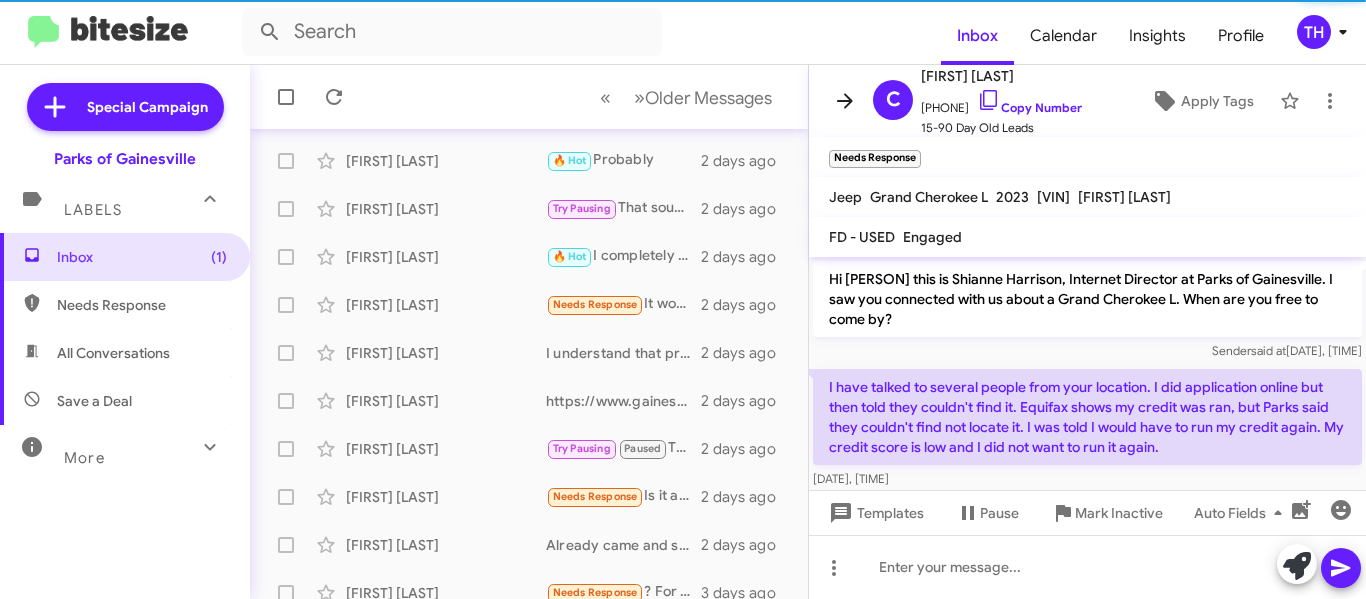 click 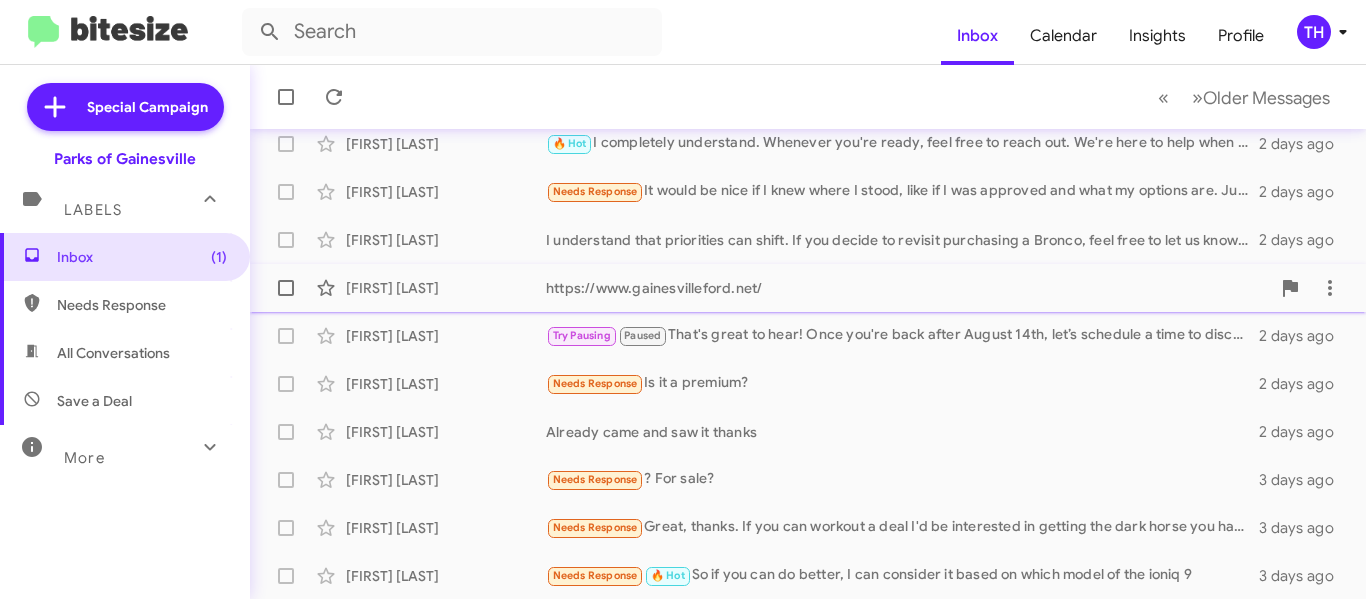 scroll, scrollTop: 514, scrollLeft: 0, axis: vertical 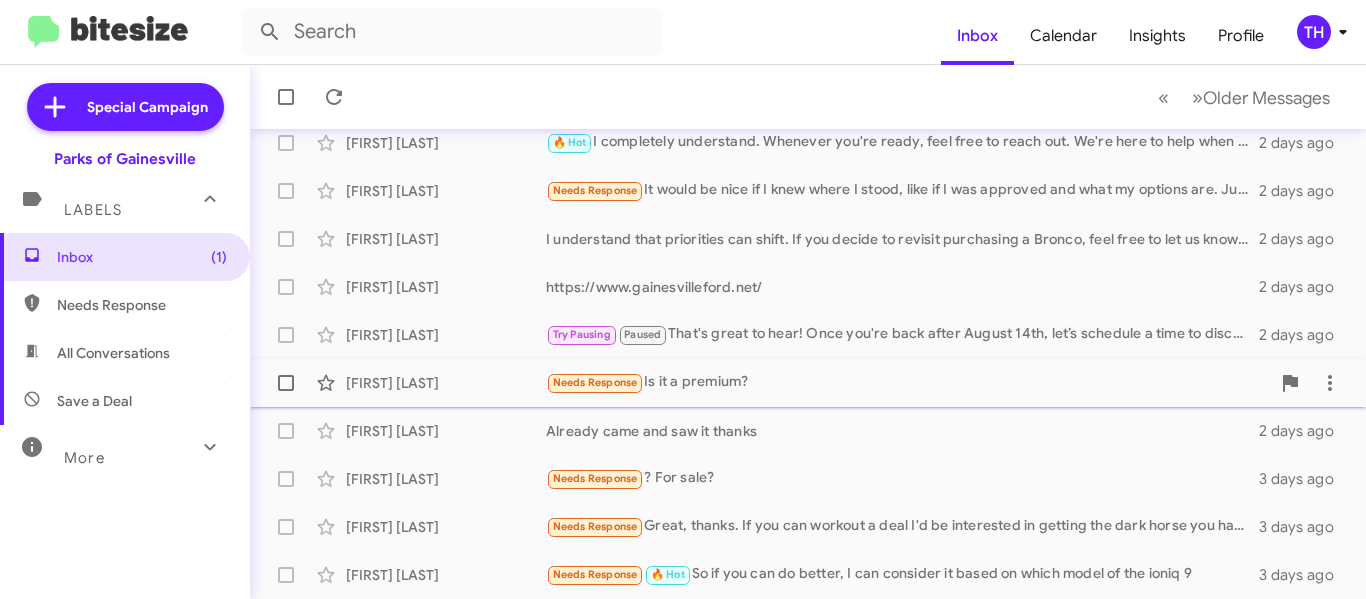click on "[FIRST] [LAST]" 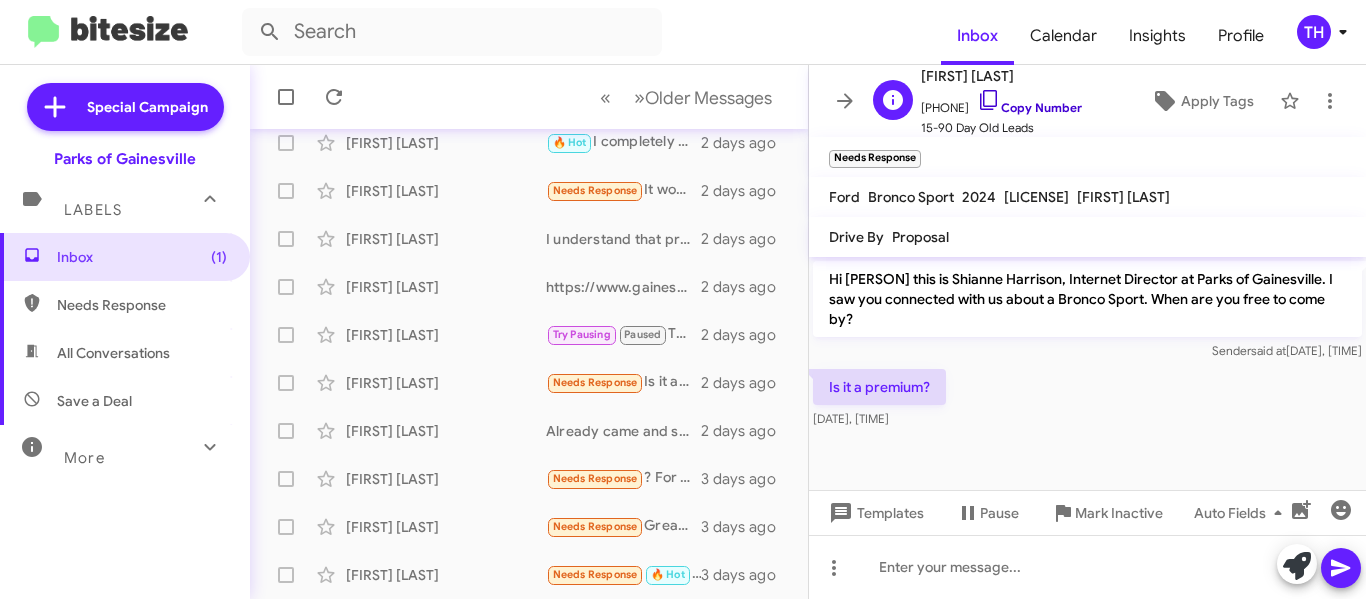 click 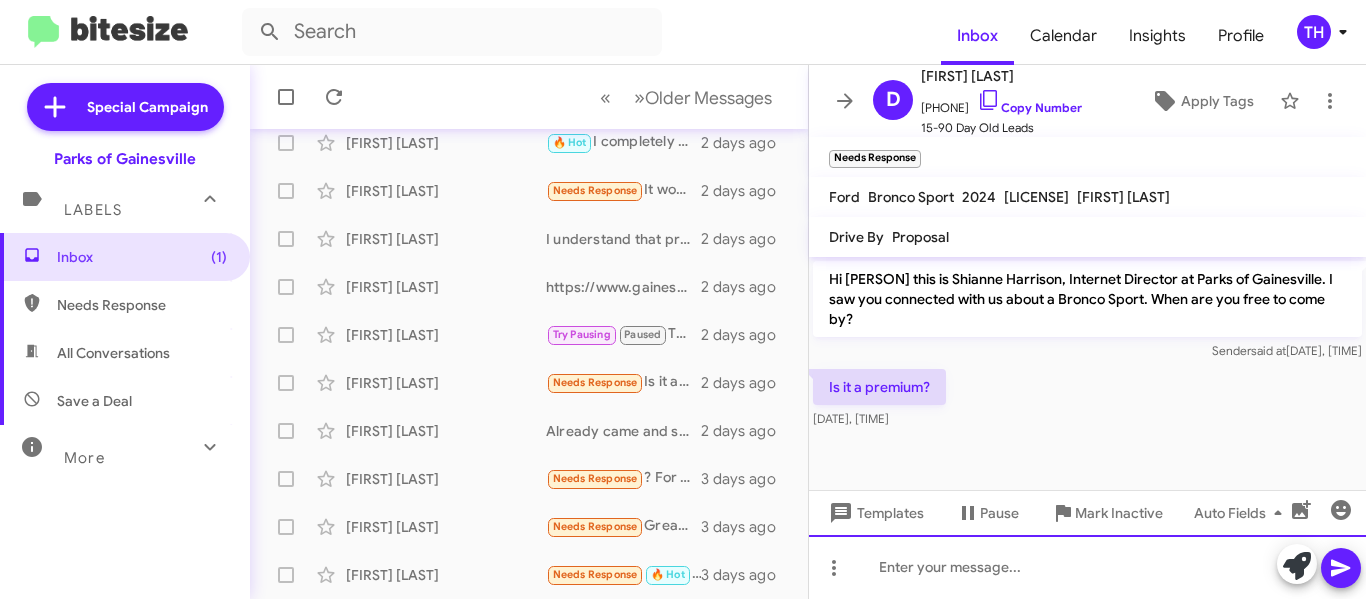 paste 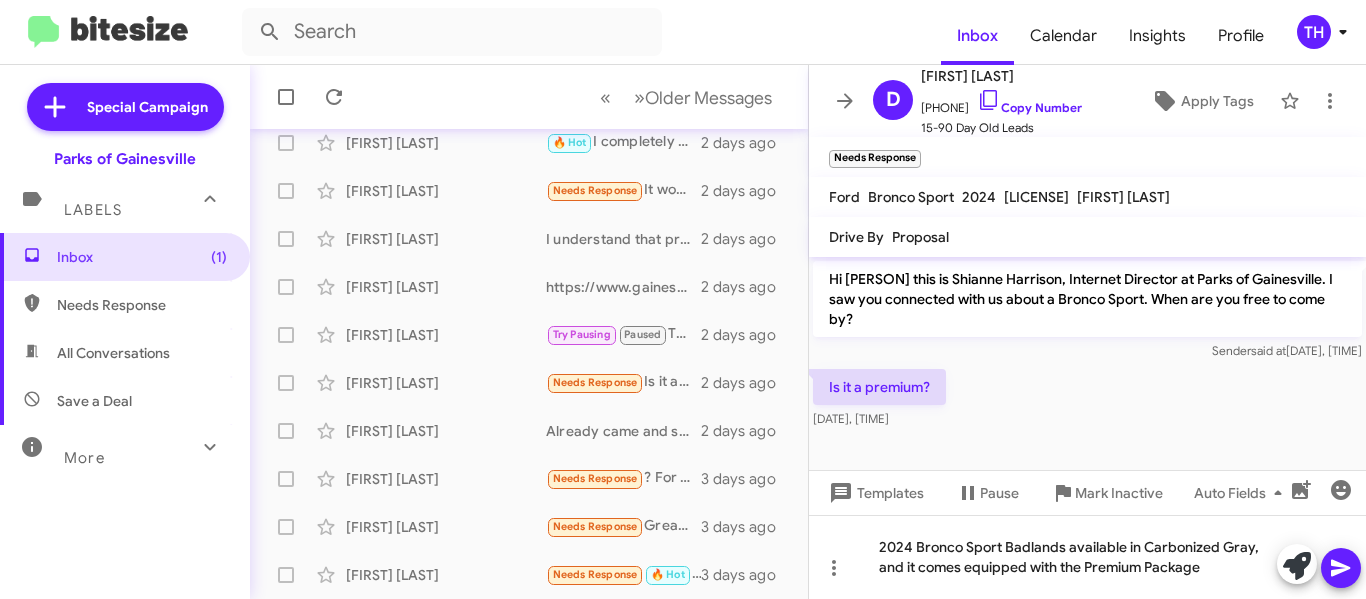 click on "Hi Donna this is  Shianne Harrison, Internet Director at Parks of Gainesville. I saw you connected with us about a Bronco Sport. When are you free to come by? Sender   said at   Aug 1, 2025, 10:18:42 AM" 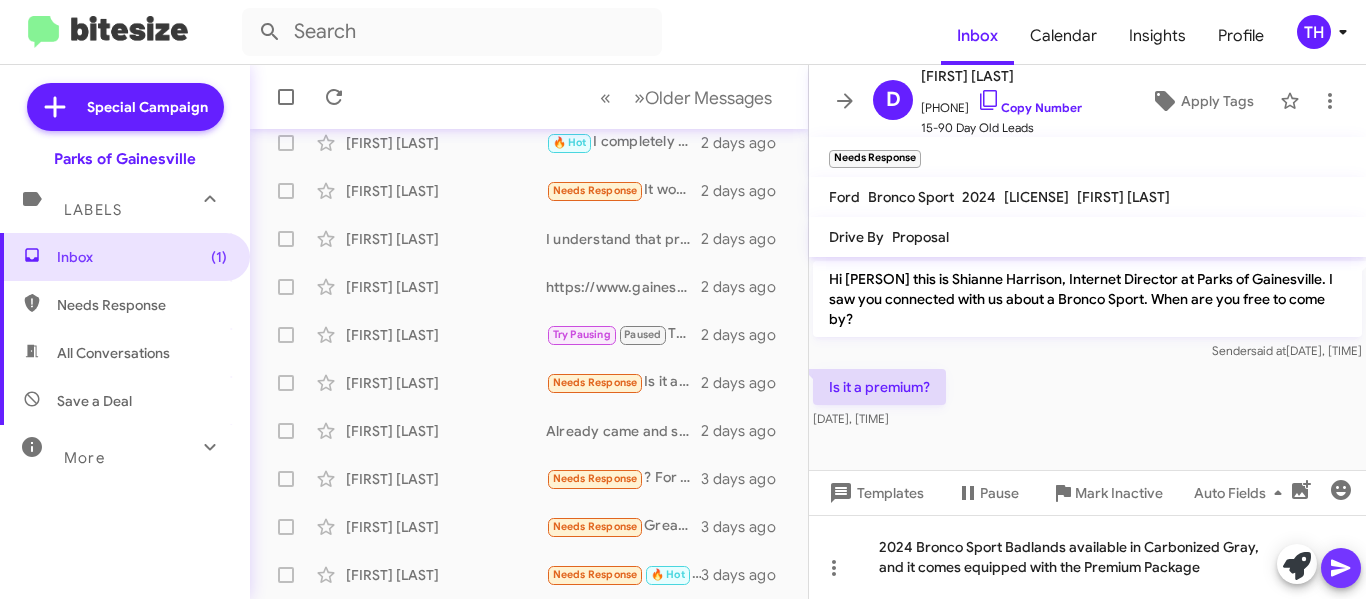 click 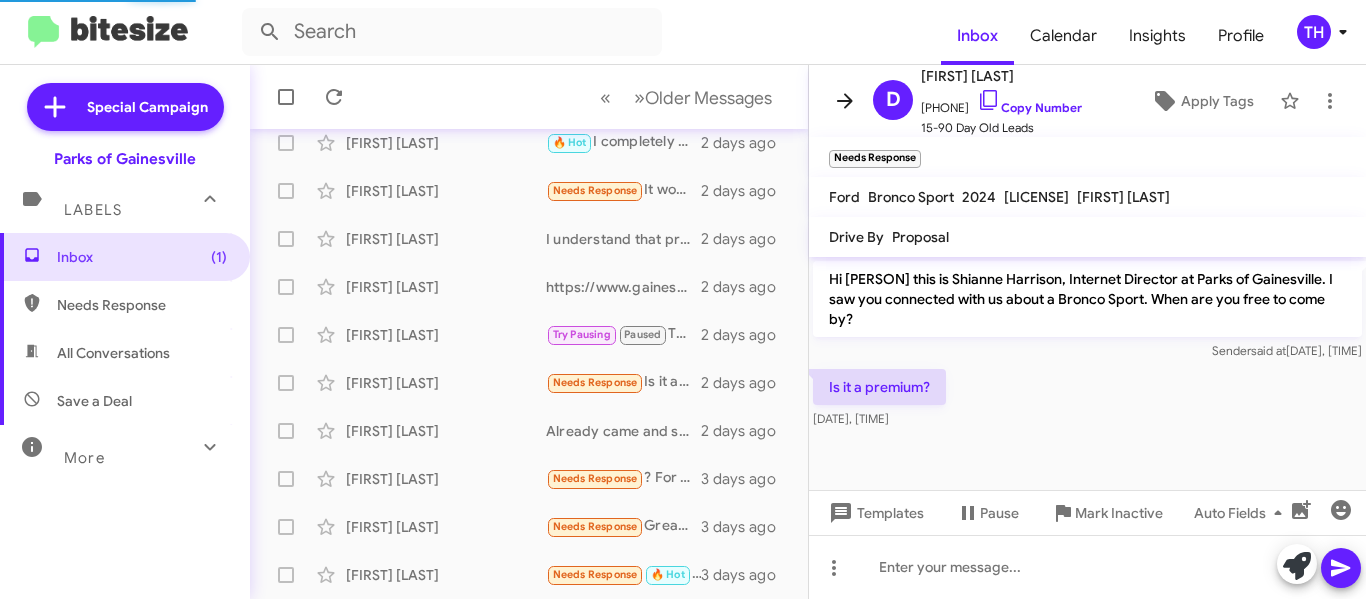 scroll, scrollTop: 51, scrollLeft: 0, axis: vertical 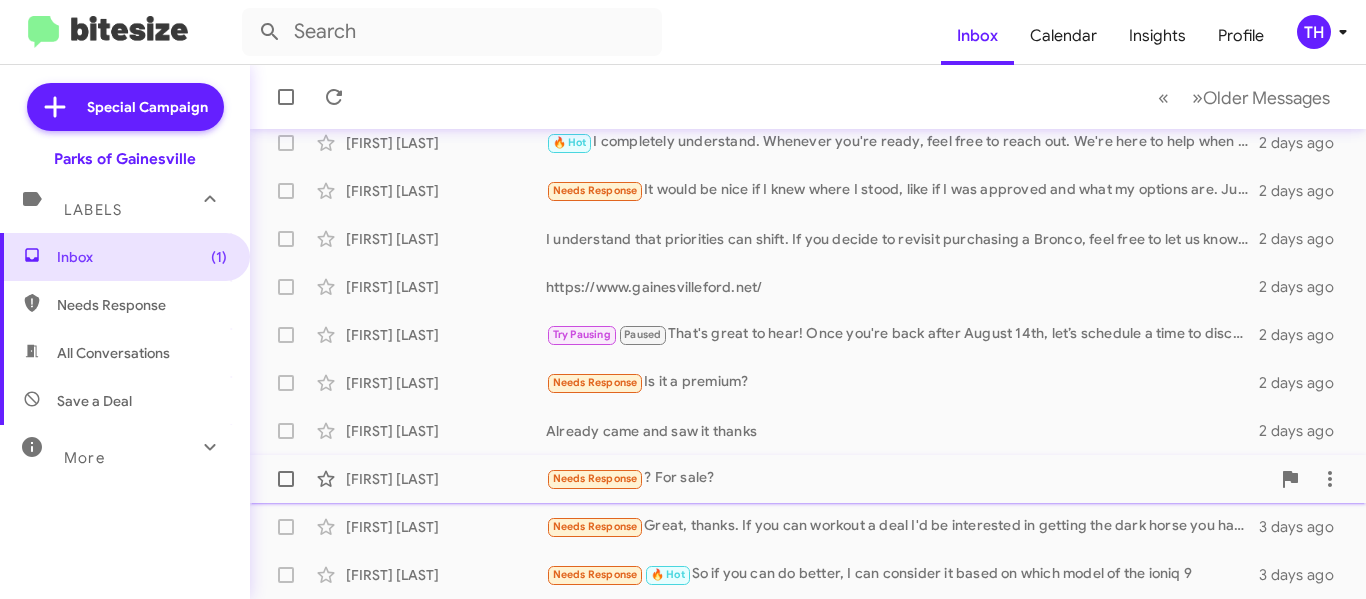 click on "Cory Gagne  Needs Response   ? For sale?   3 days ago" 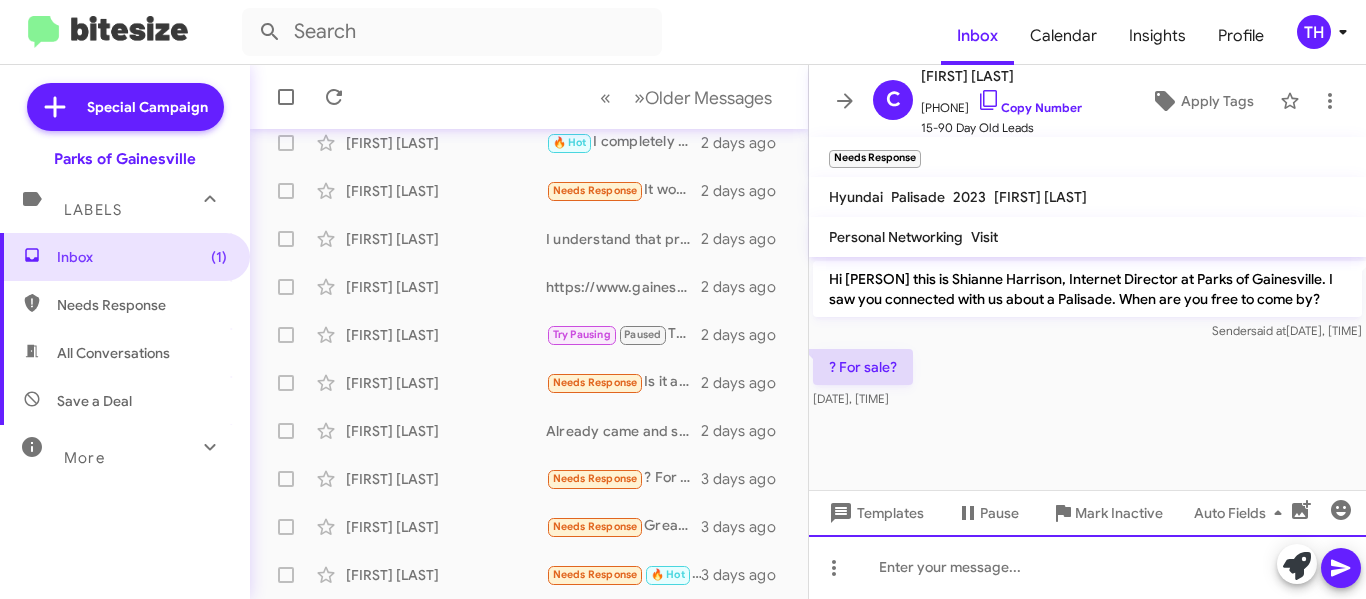 click 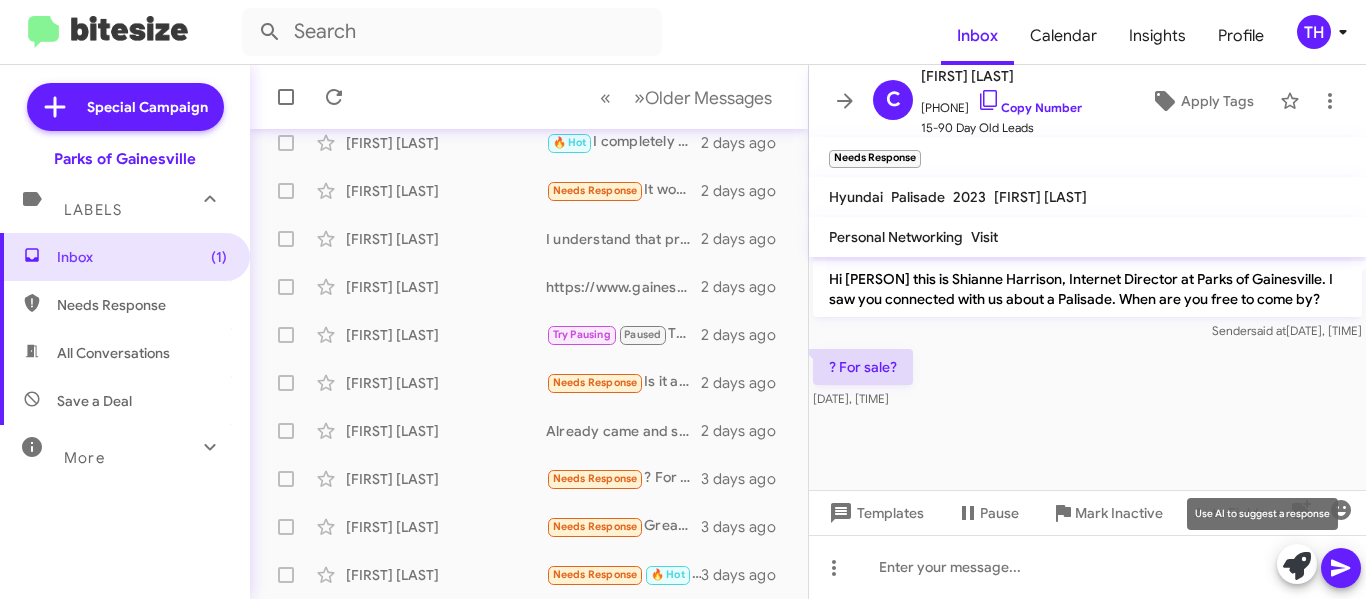 click 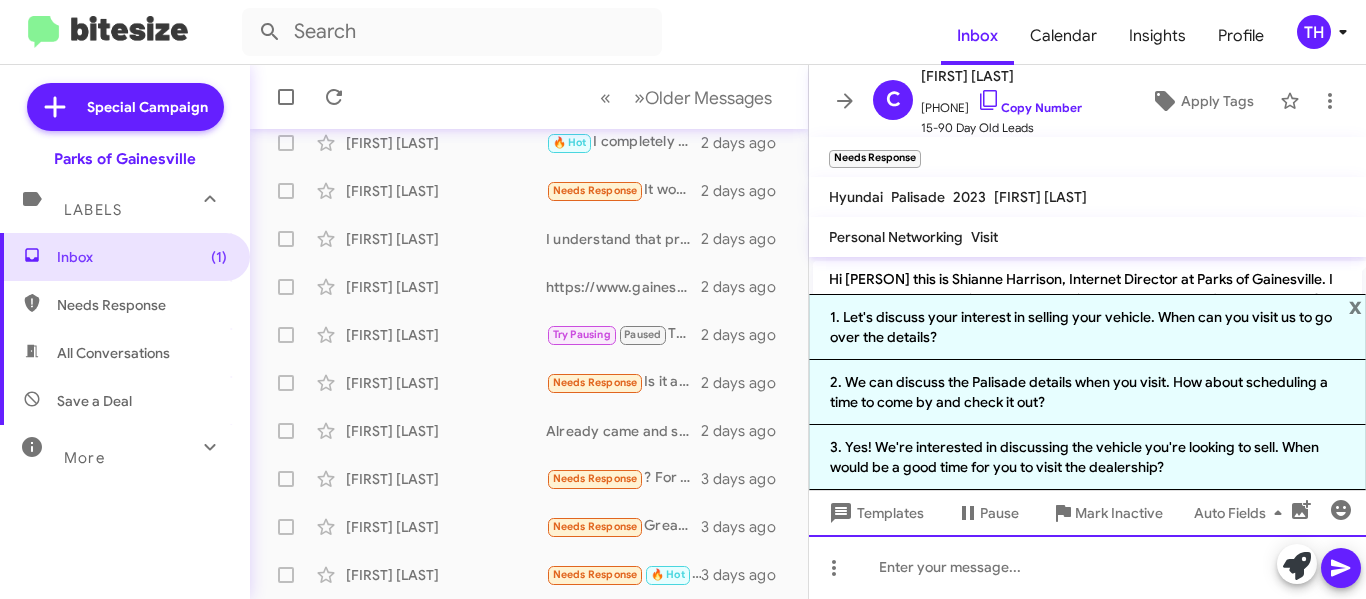 click 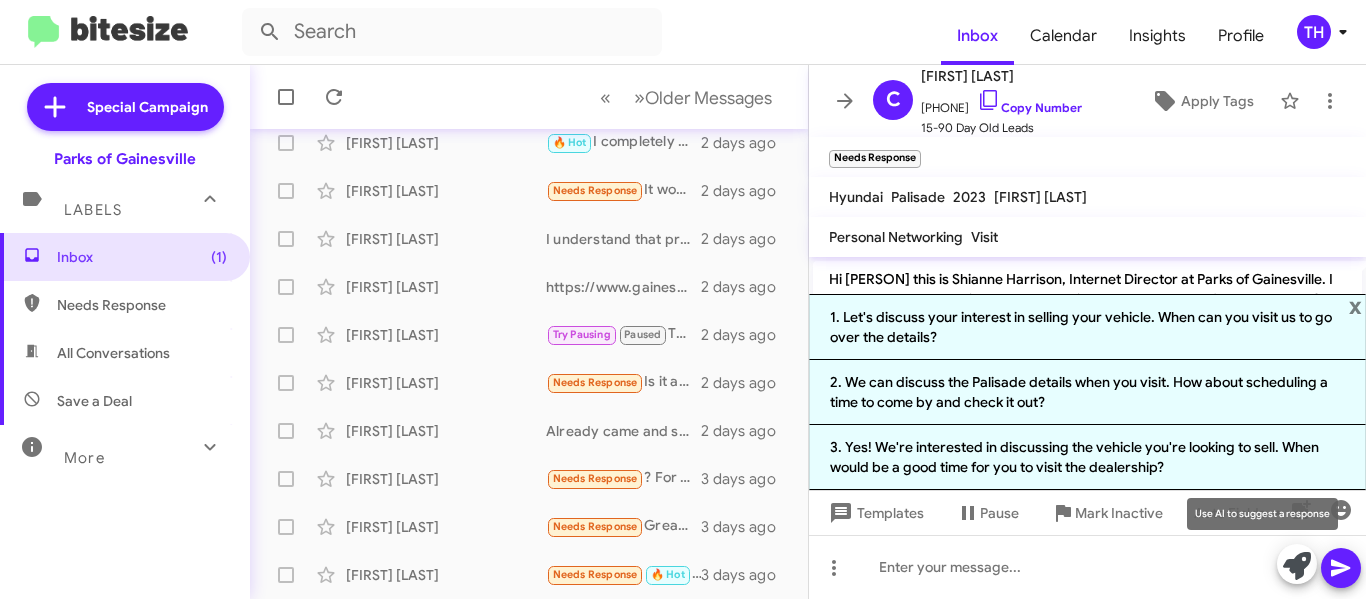 click 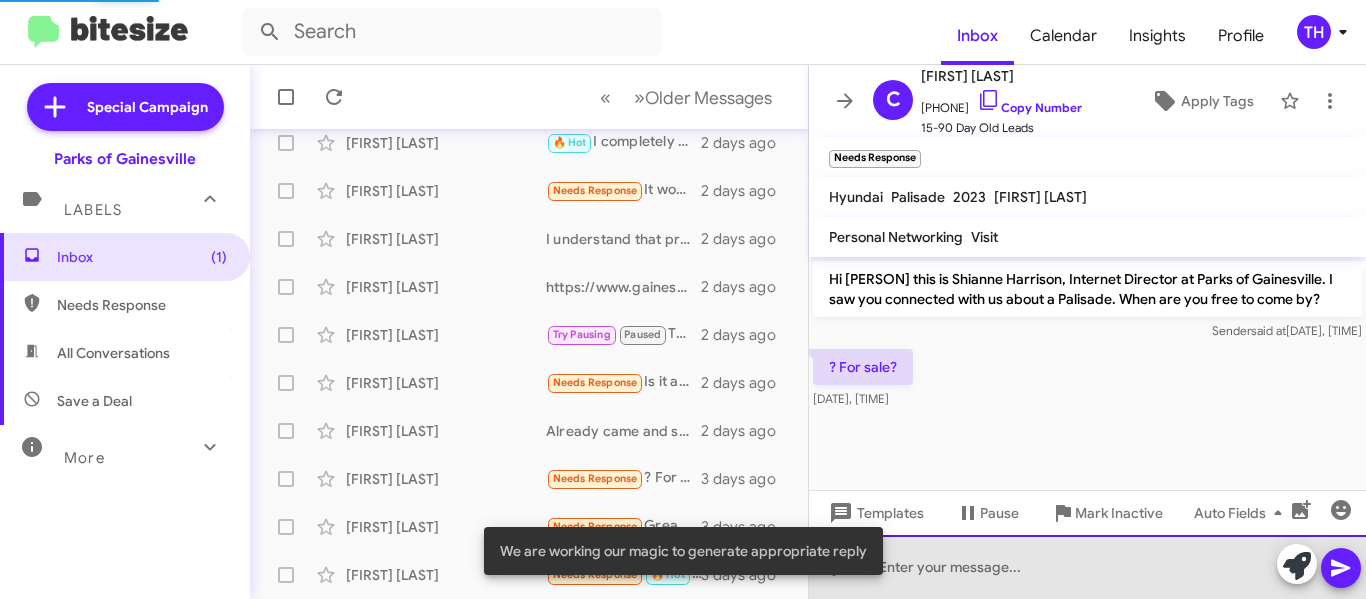 click 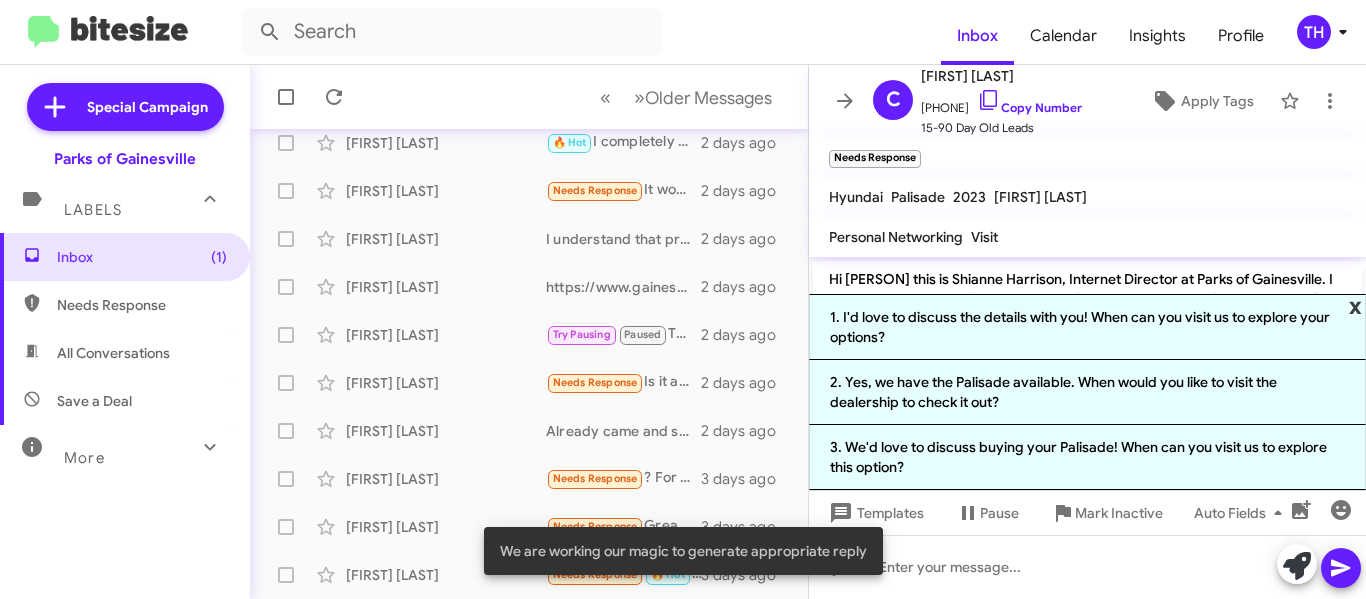 click on "x" 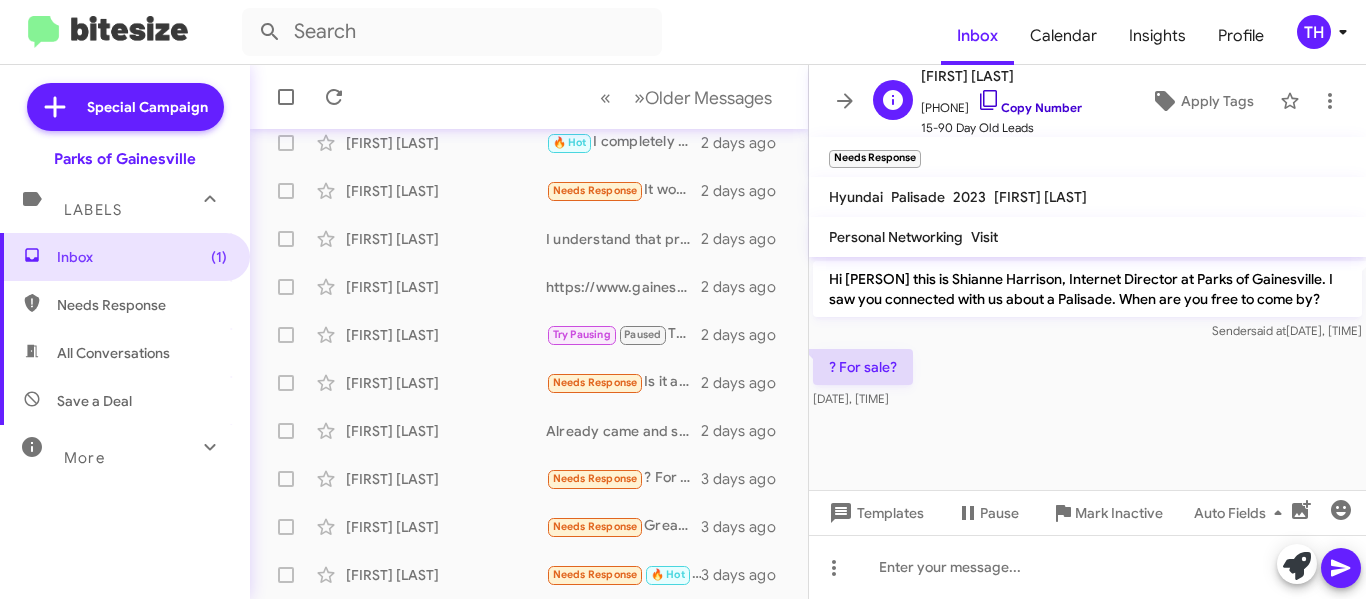 click 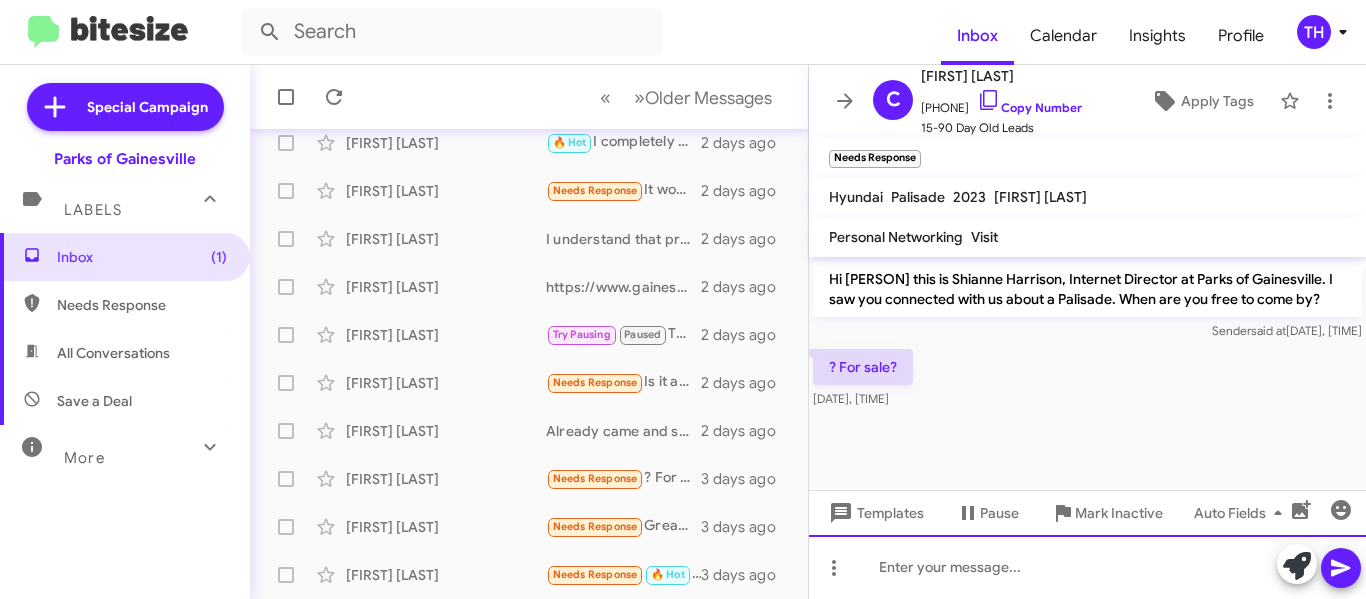 click 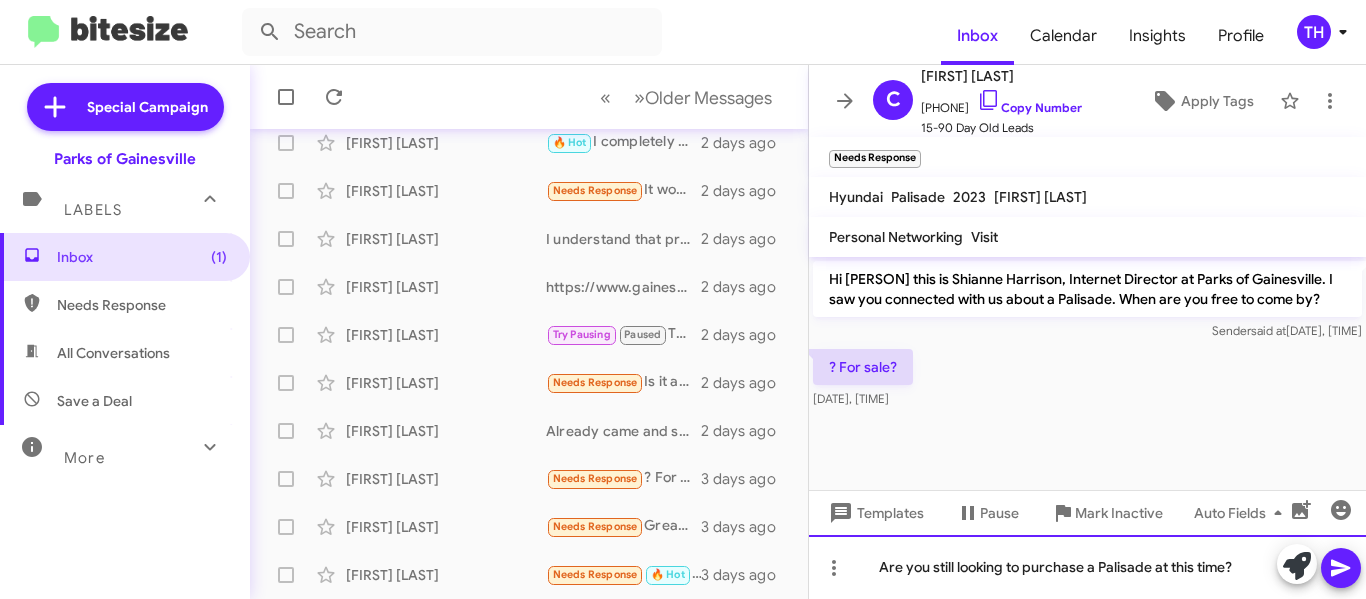 click on "Are you still looking to purchase a Palisade at this time?" 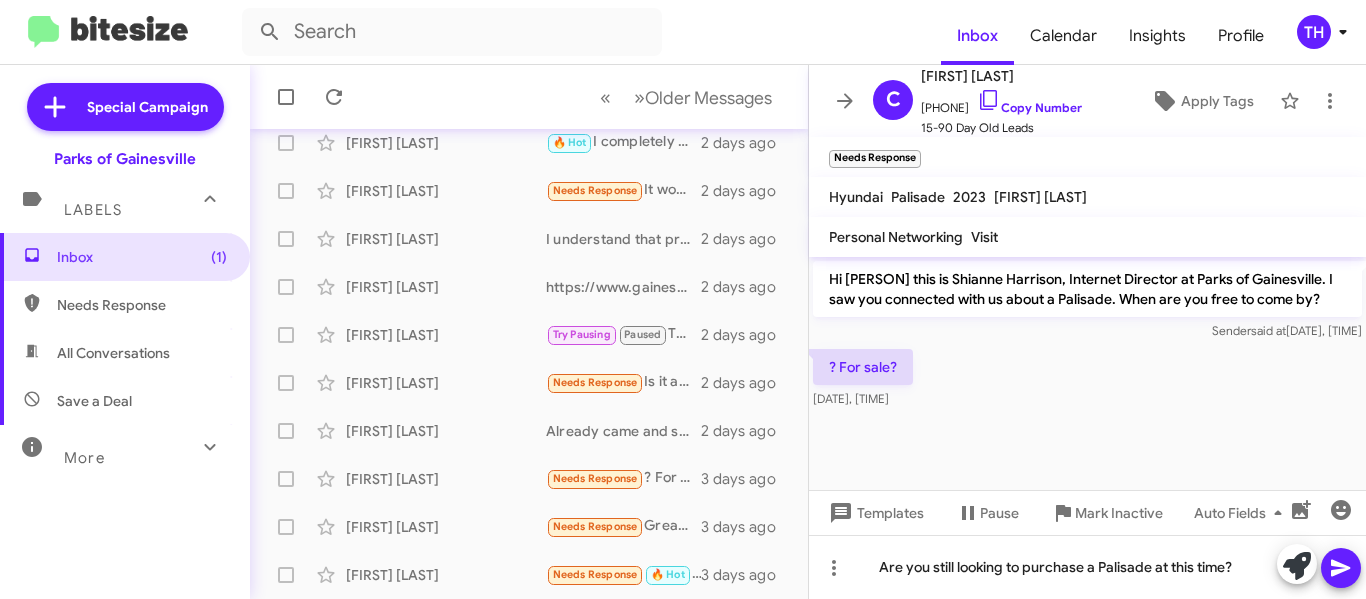 click 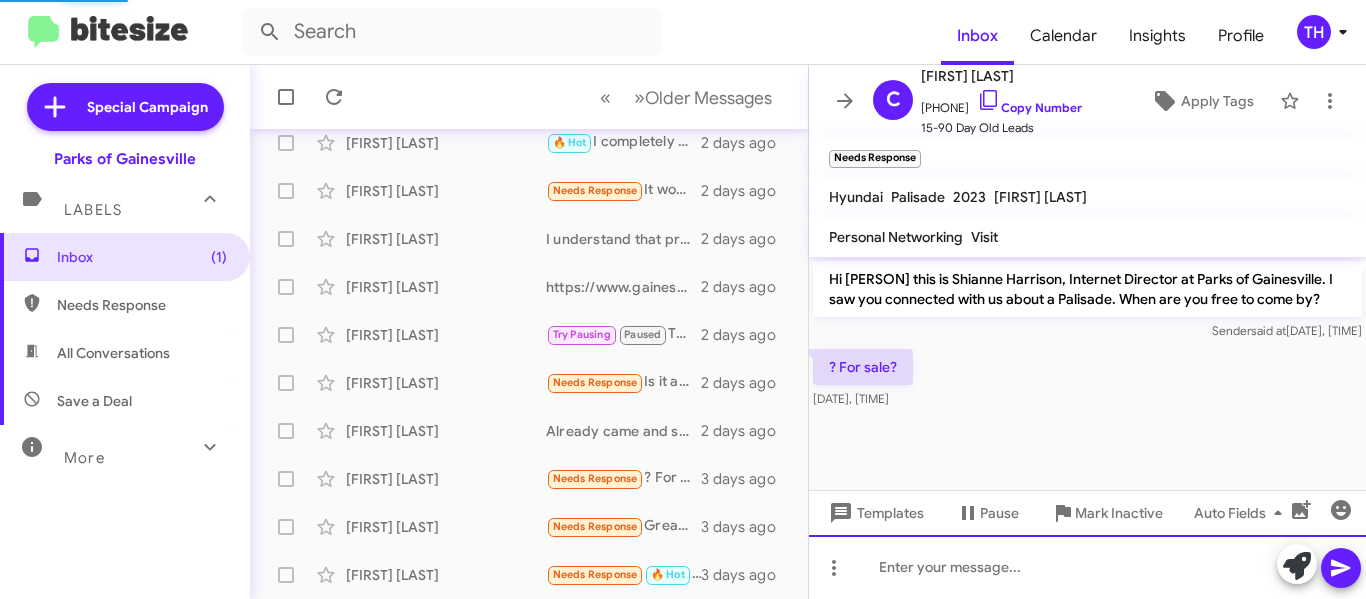 scroll, scrollTop: 11, scrollLeft: 0, axis: vertical 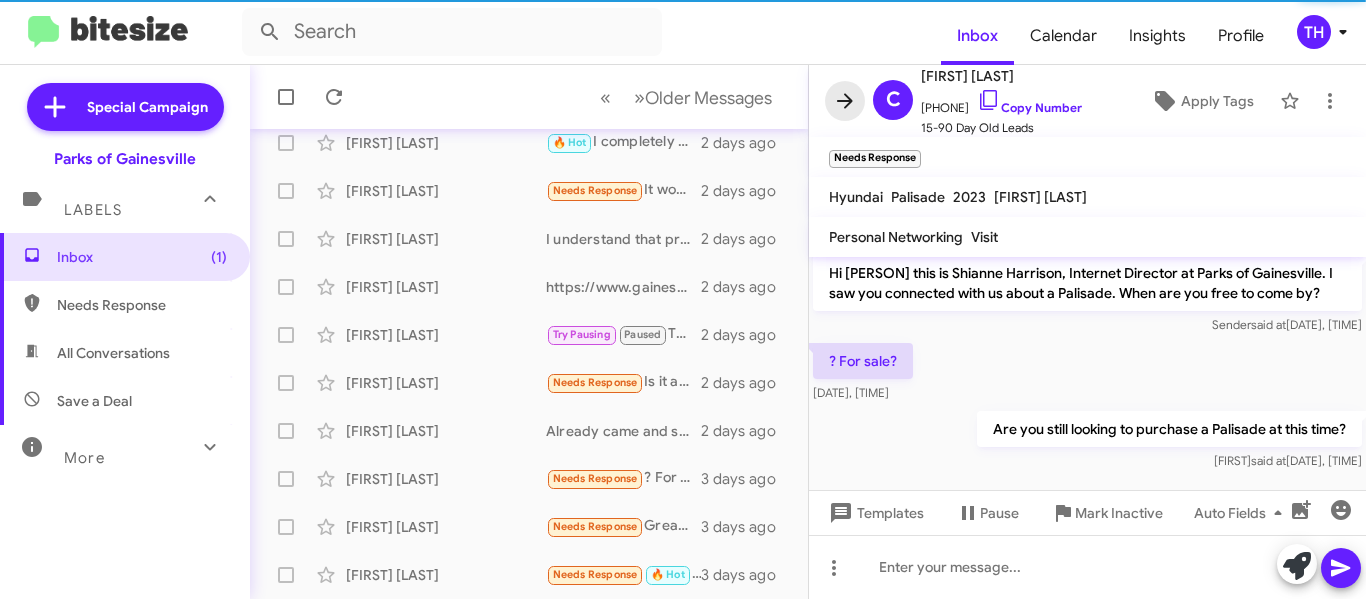 click 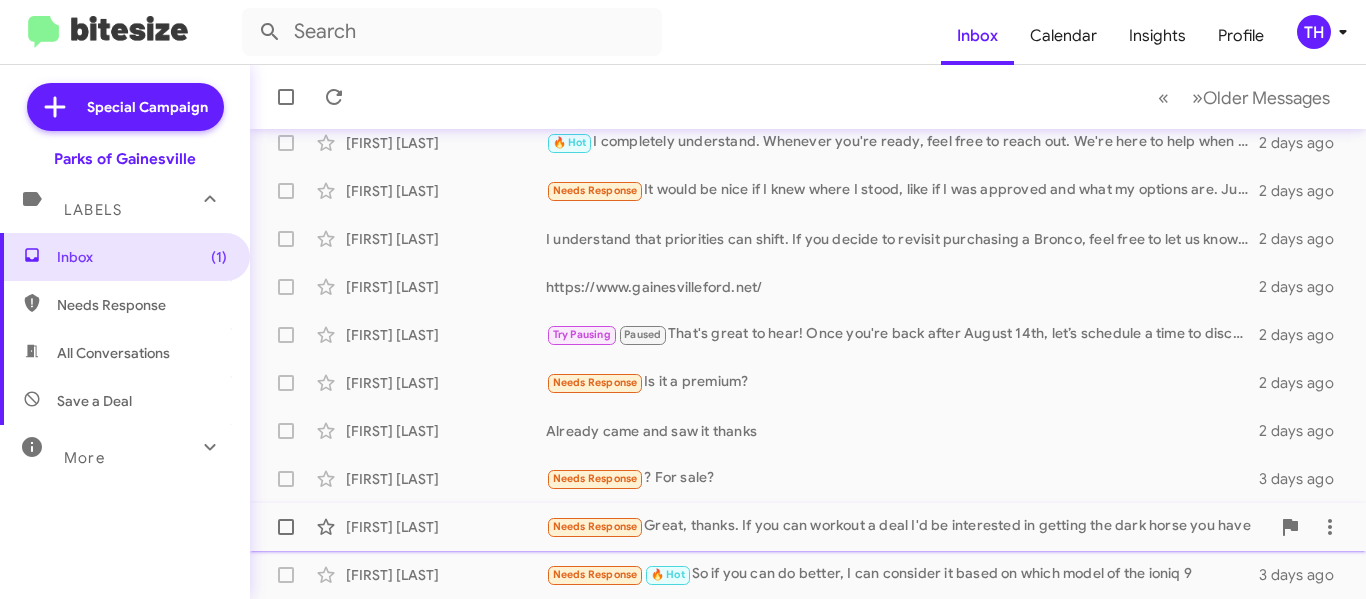 click on "[FIRST] [LAST]" 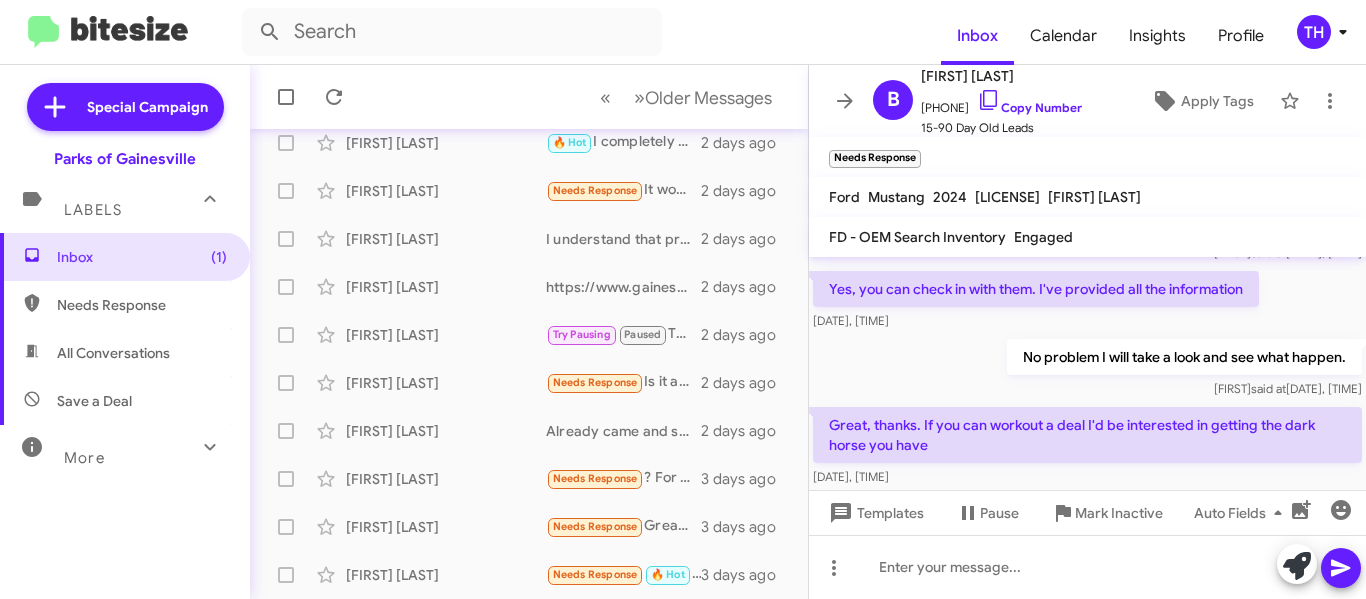 scroll, scrollTop: 274, scrollLeft: 0, axis: vertical 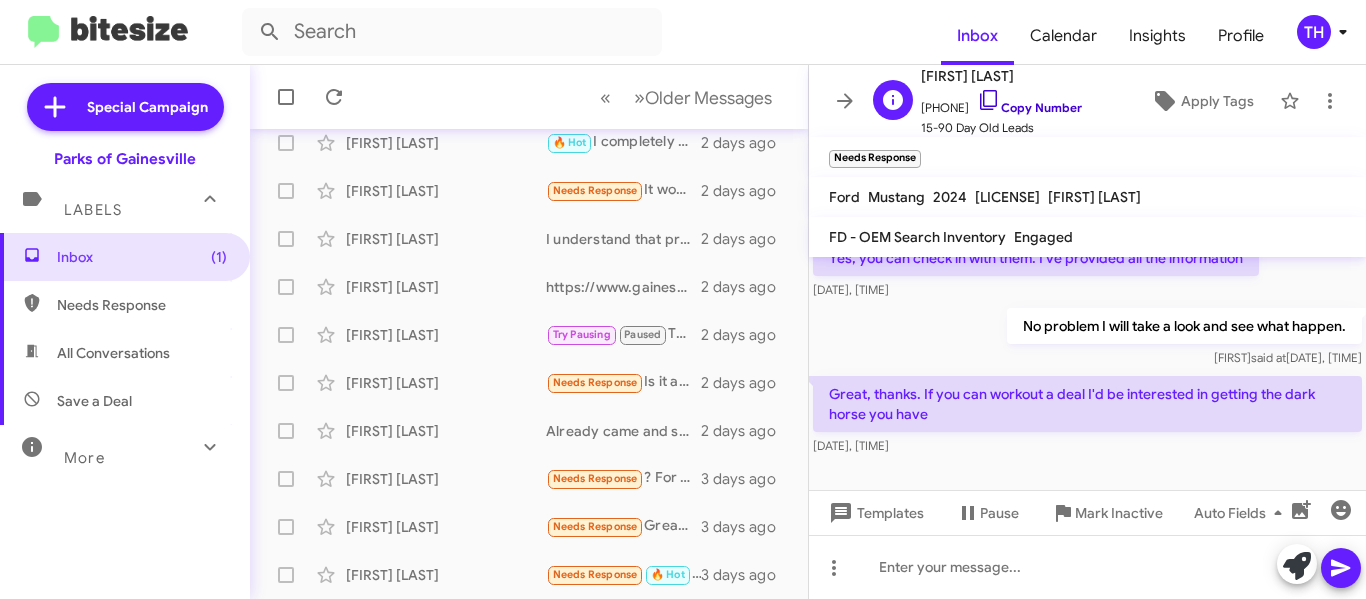 click on "Copy Number" 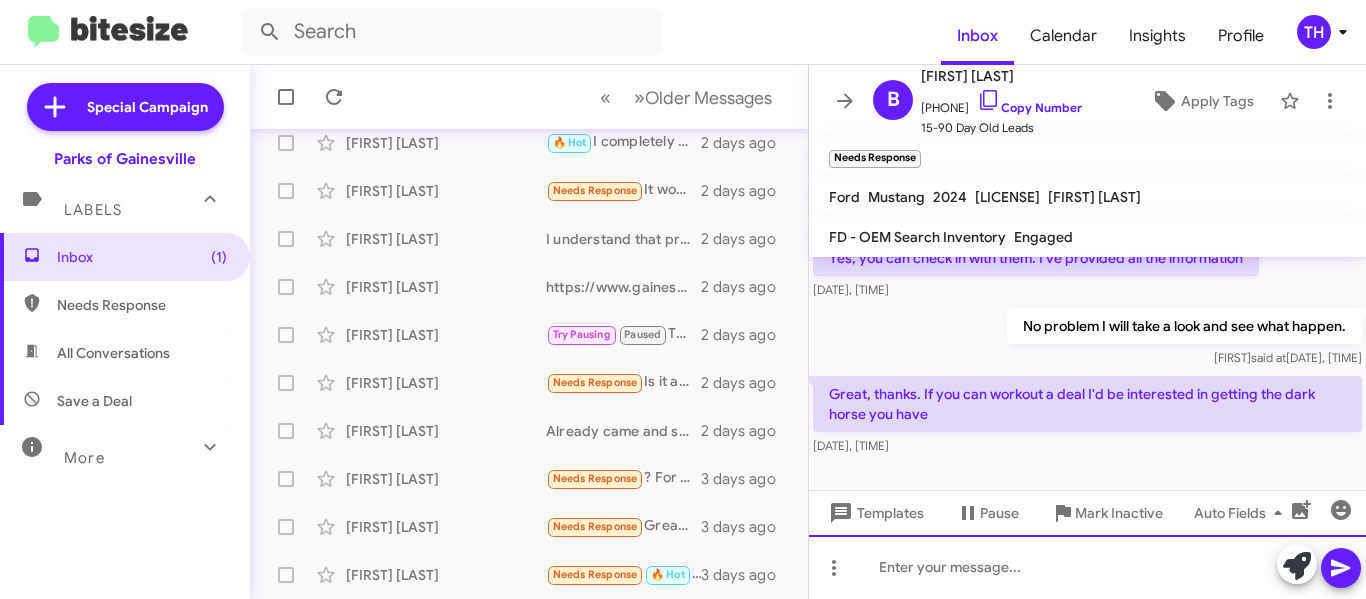 click 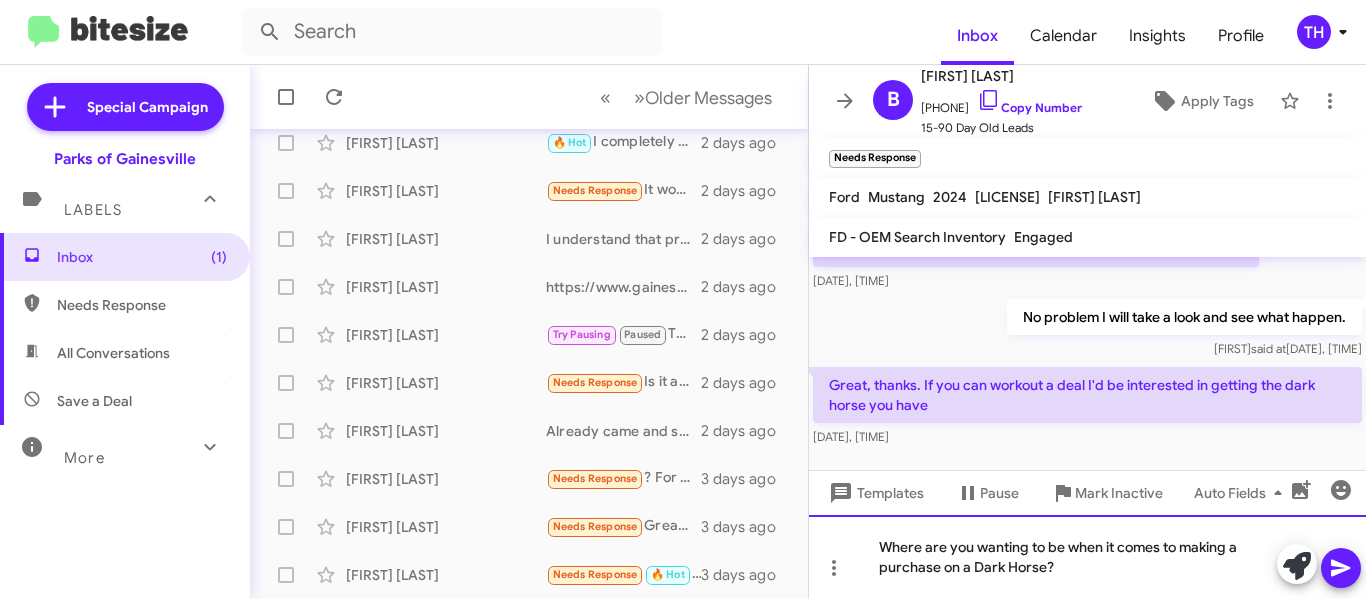 click on "Where are you wanting to be when it comes to making a purchase on a Dark Horse?" 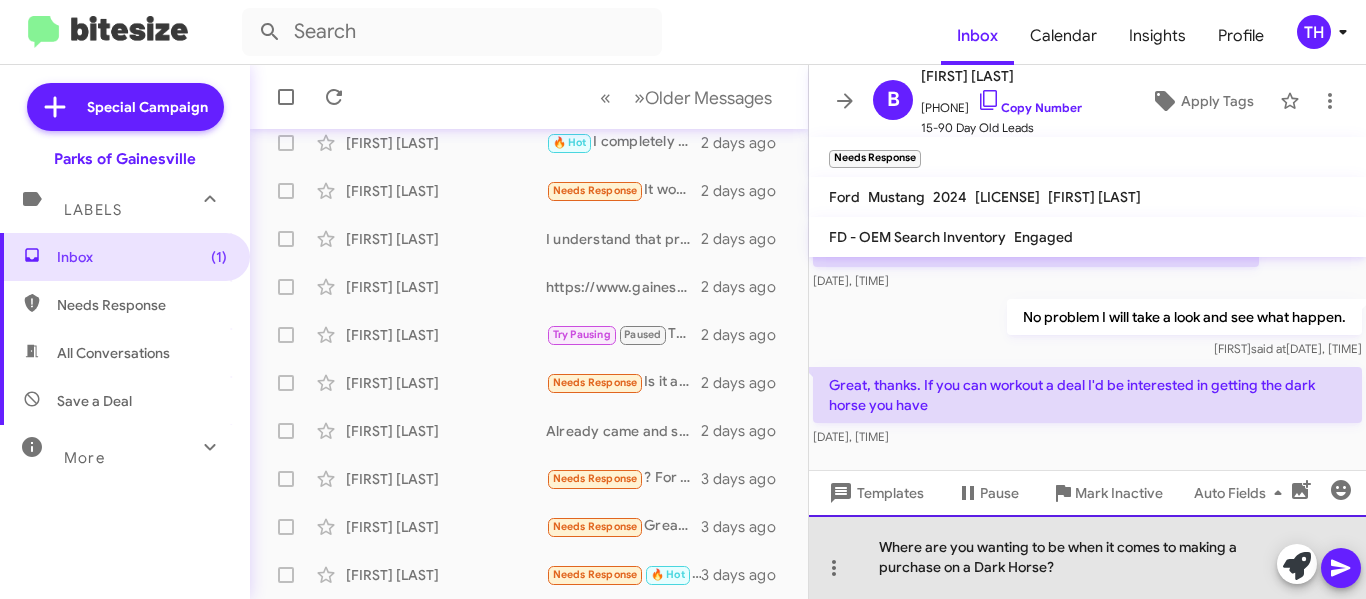 click on "Where are you wanting to be when it comes to making a purchase on a Dark Horse?" 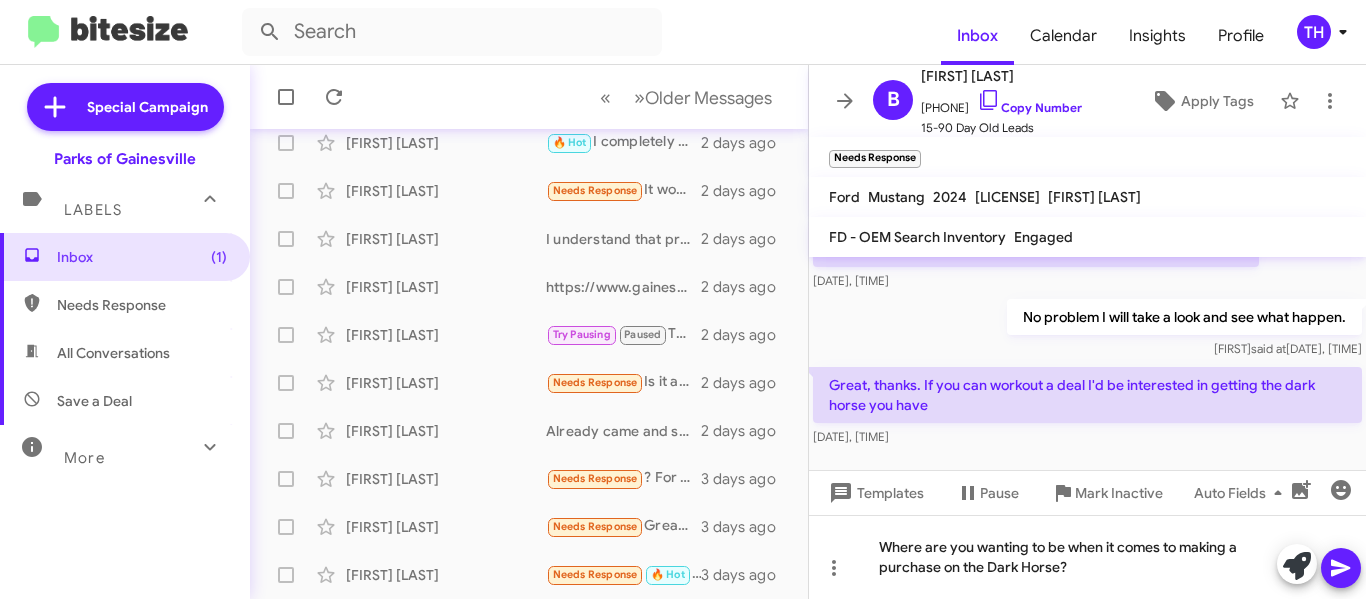 click 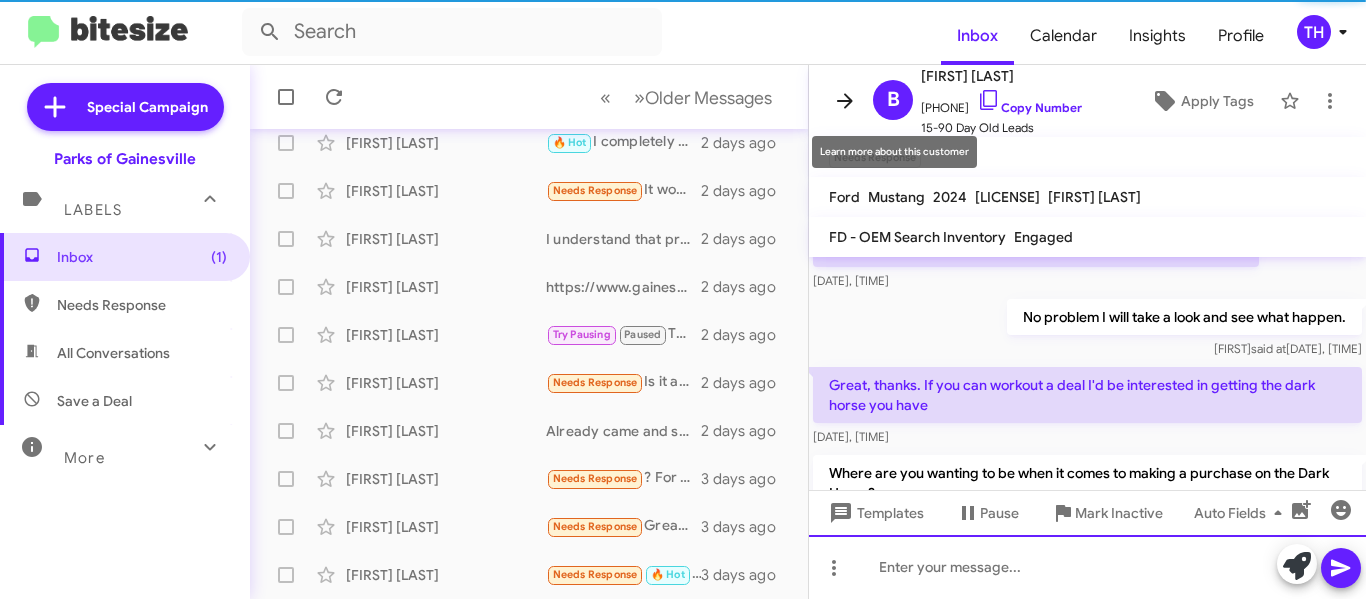 scroll, scrollTop: 0, scrollLeft: 0, axis: both 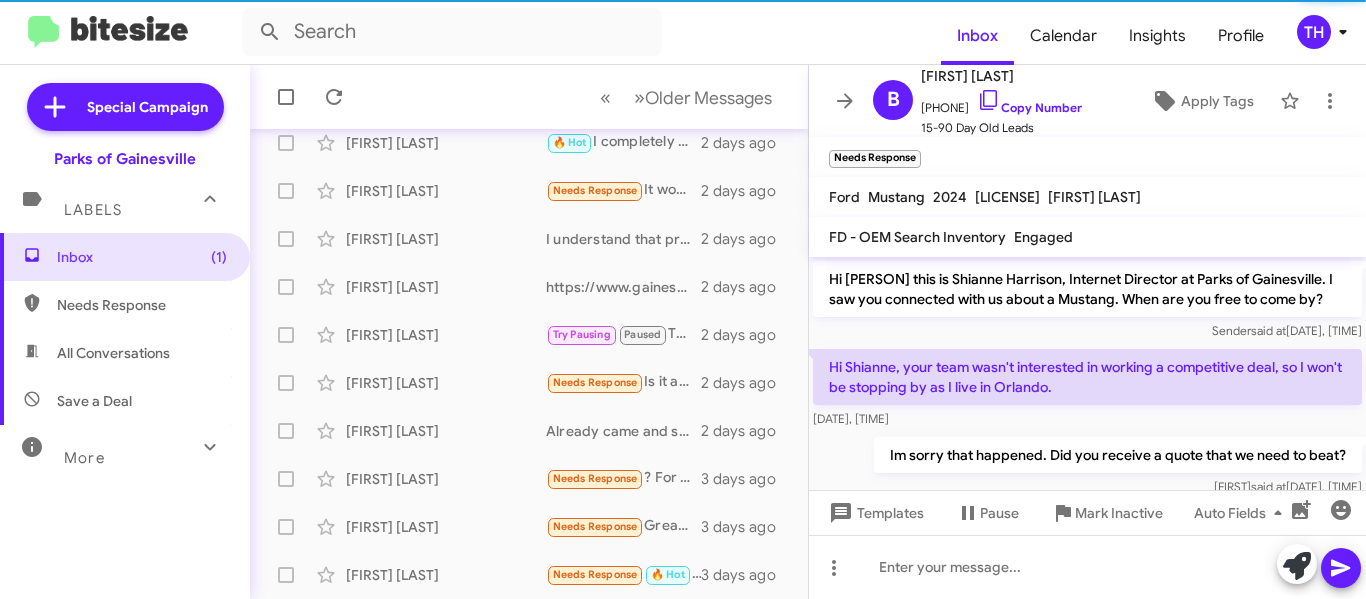 click on "B   Boris Rajovic   +13213019299   Copy Number   15-90 Day Old Leads  Apply Tags" 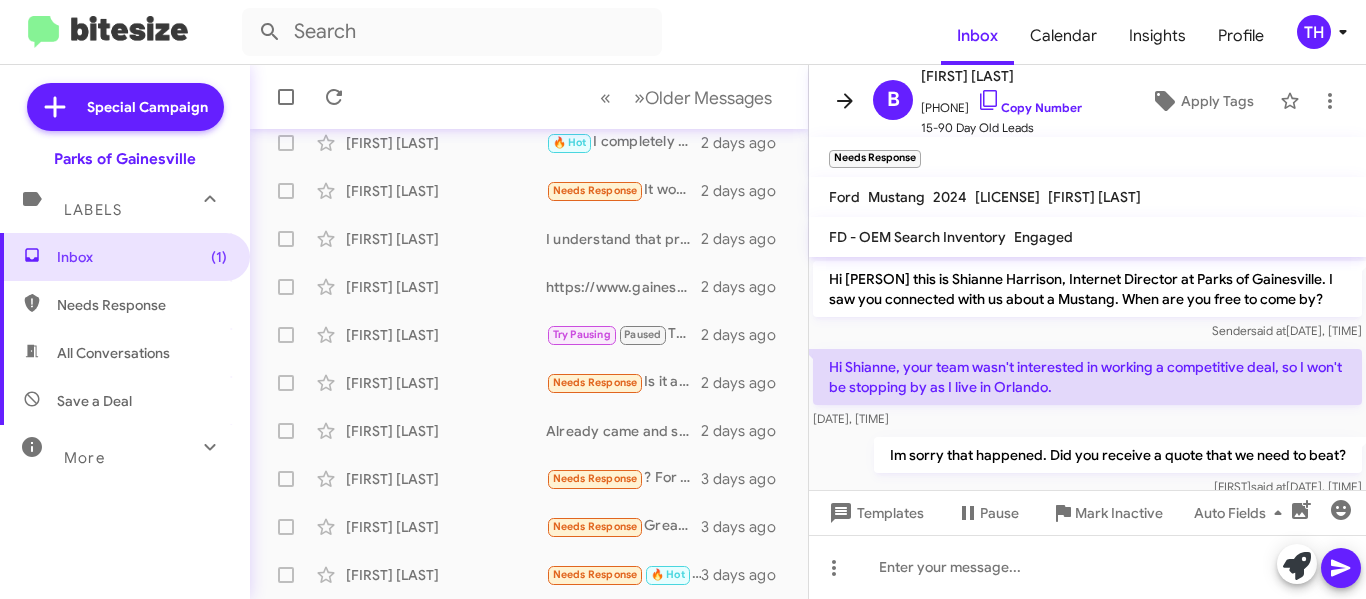 click 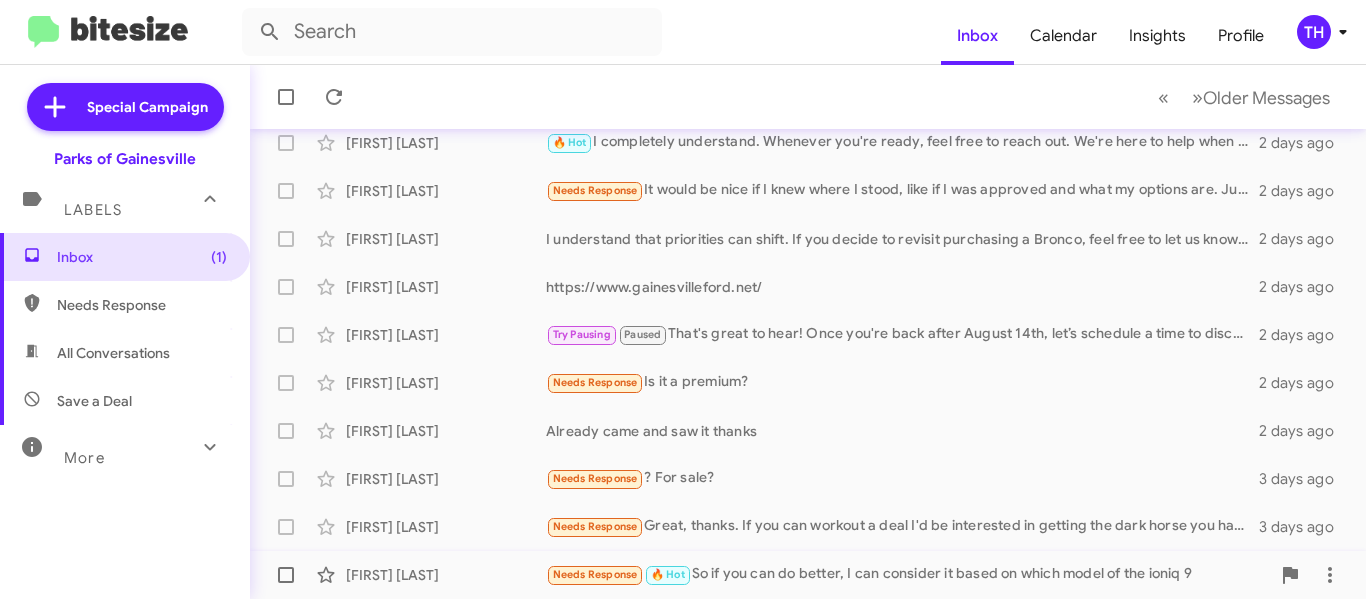 click on "Matthew Lamagna  Needs Response   🔥 Hot   So if you can do better, I can consider it based on which model of the ioniq 9   3 days ago" 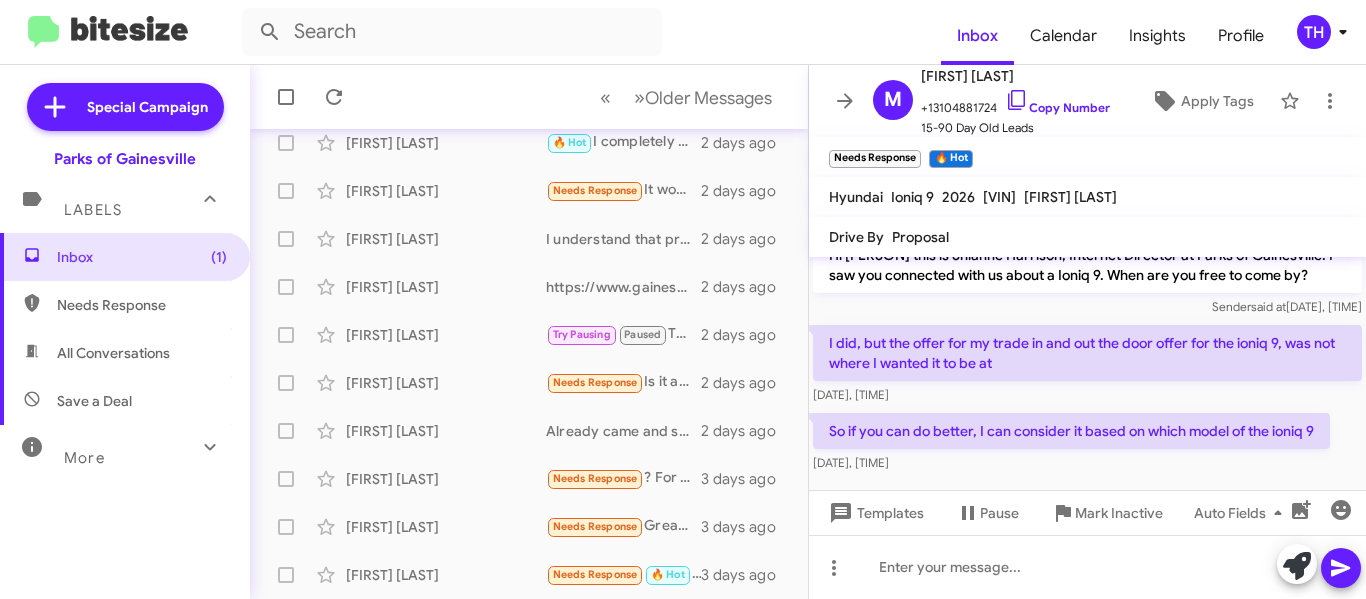 scroll, scrollTop: 31, scrollLeft: 0, axis: vertical 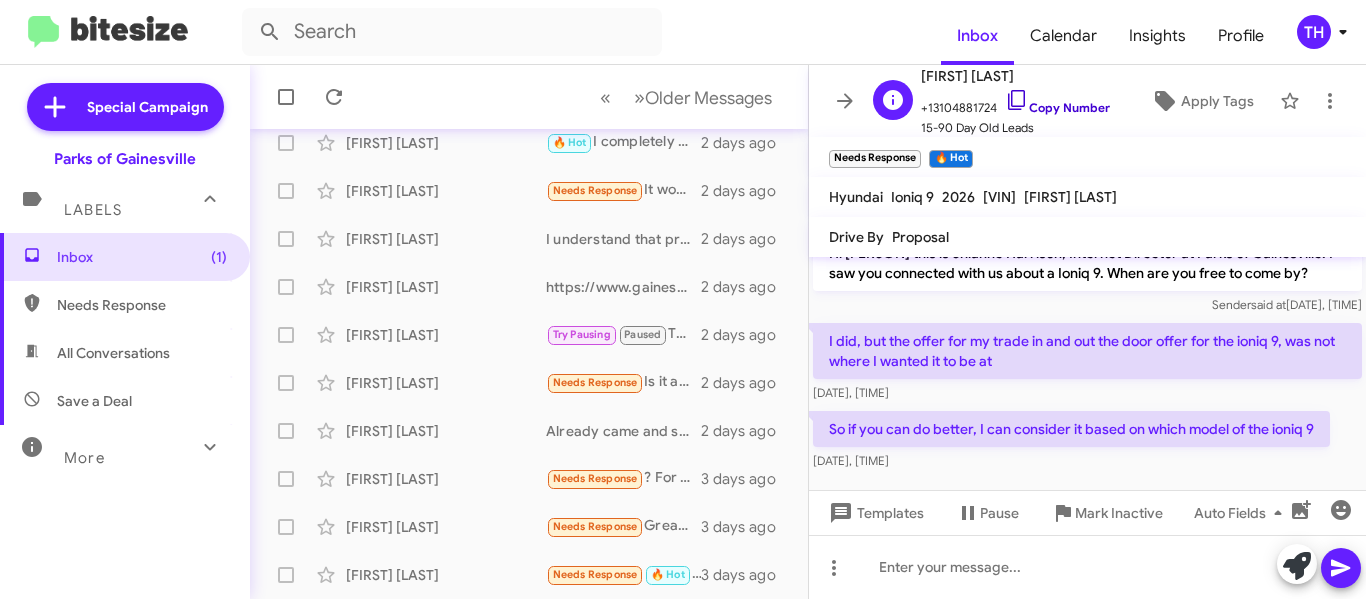 click on "Copy Number" 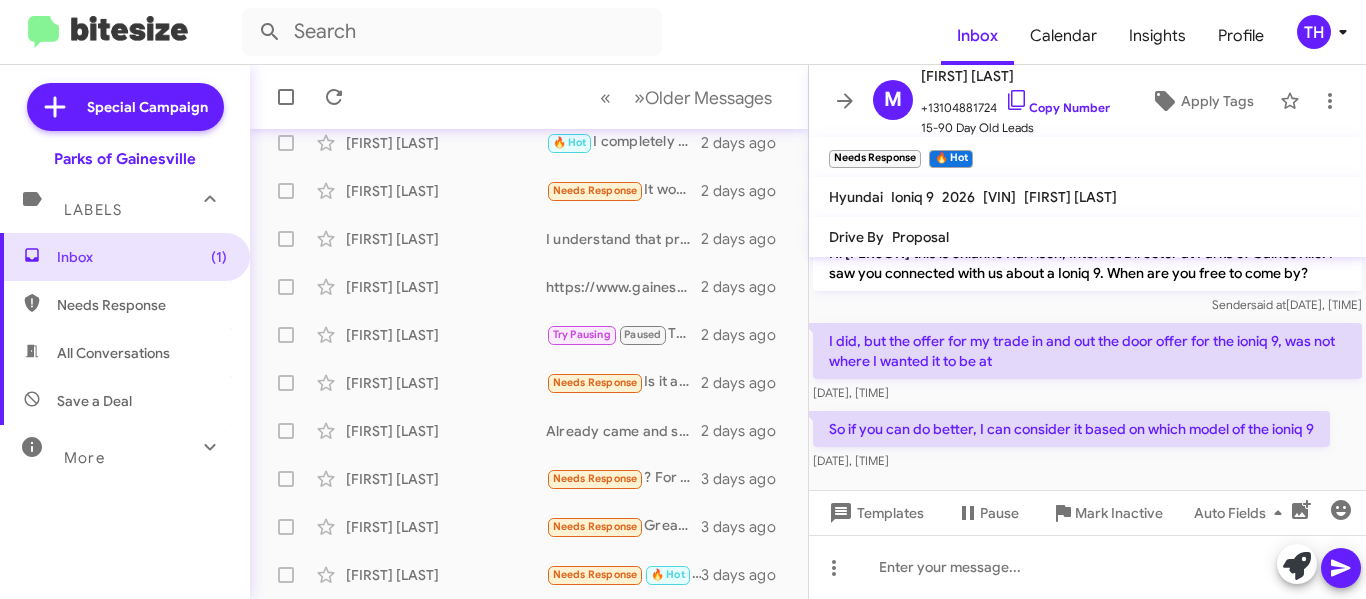 click on "So if you can do better, I can consider it based on which model of the ioniq 9" 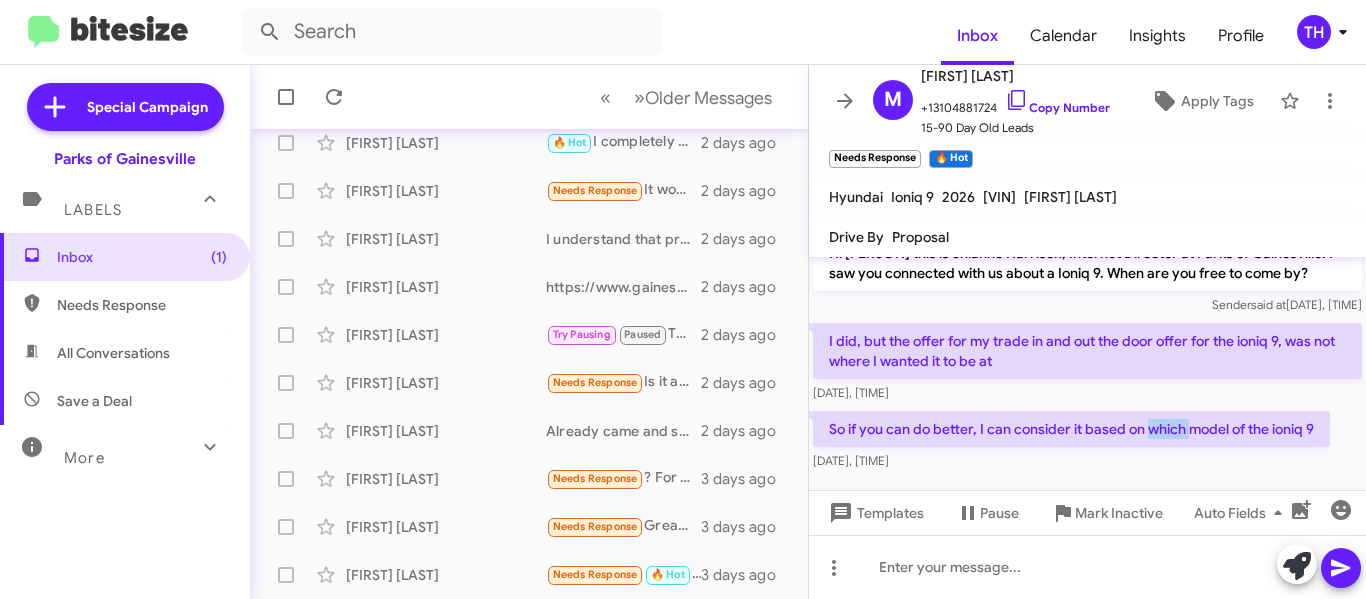 click on "So if you can do better, I can consider it based on which model of the ioniq 9" 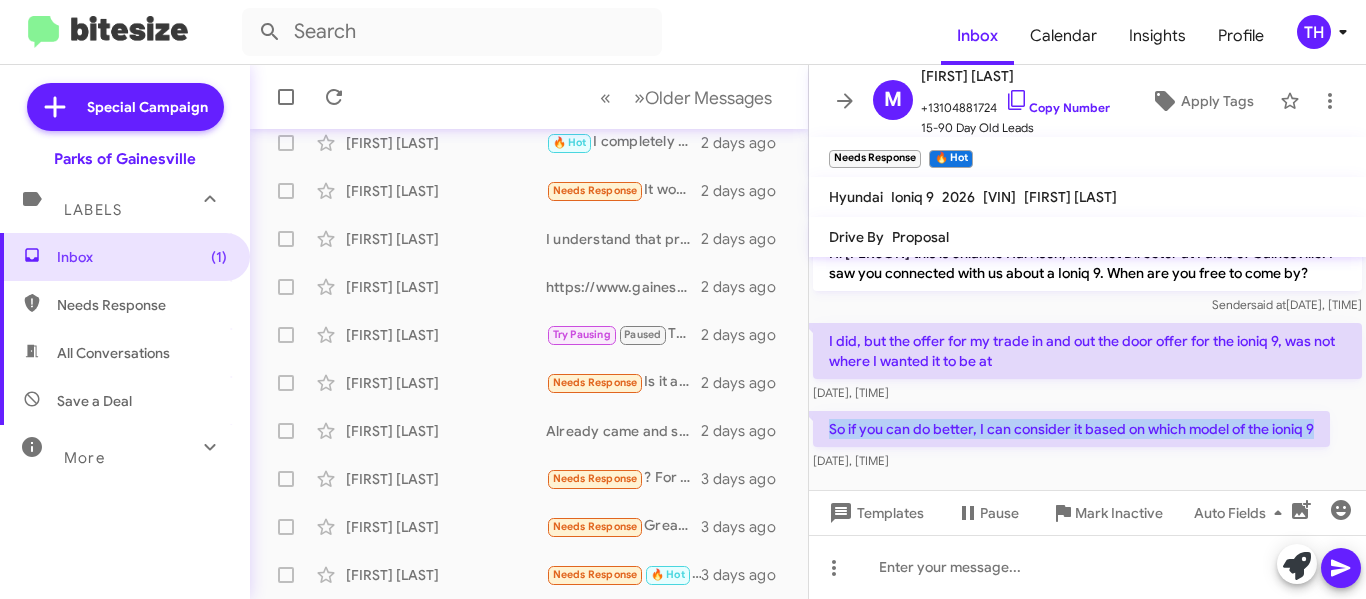 click on "So if you can do better, I can consider it based on which model of the ioniq 9" 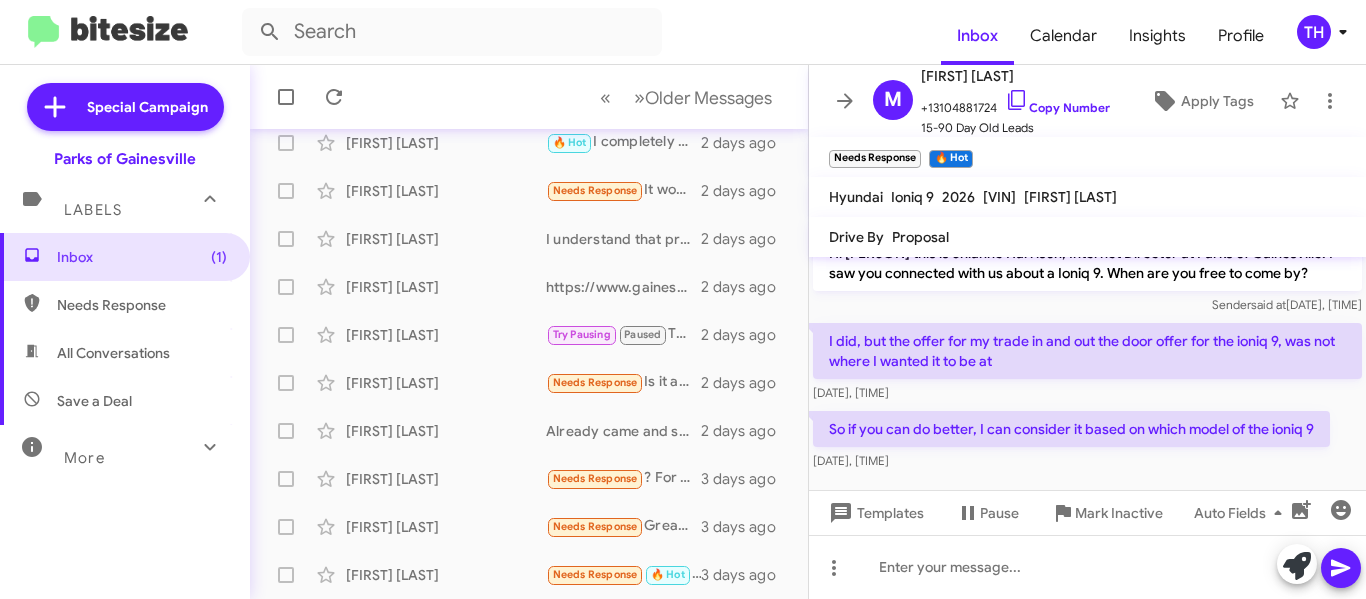 click on "I did, but the offer for my trade in and out the door offer for the ioniq 9, was not where I wanted it to be at" 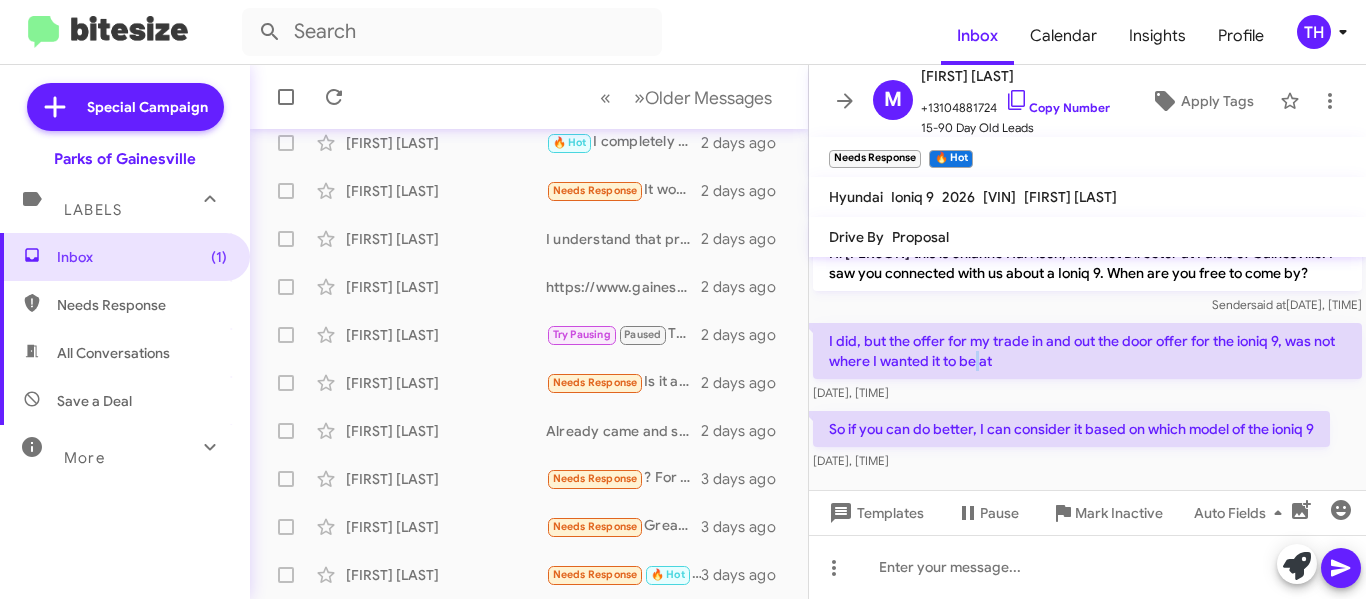 click on "I did, but the offer for my trade in and out the door offer for the ioniq 9, was not where I wanted it to be at" 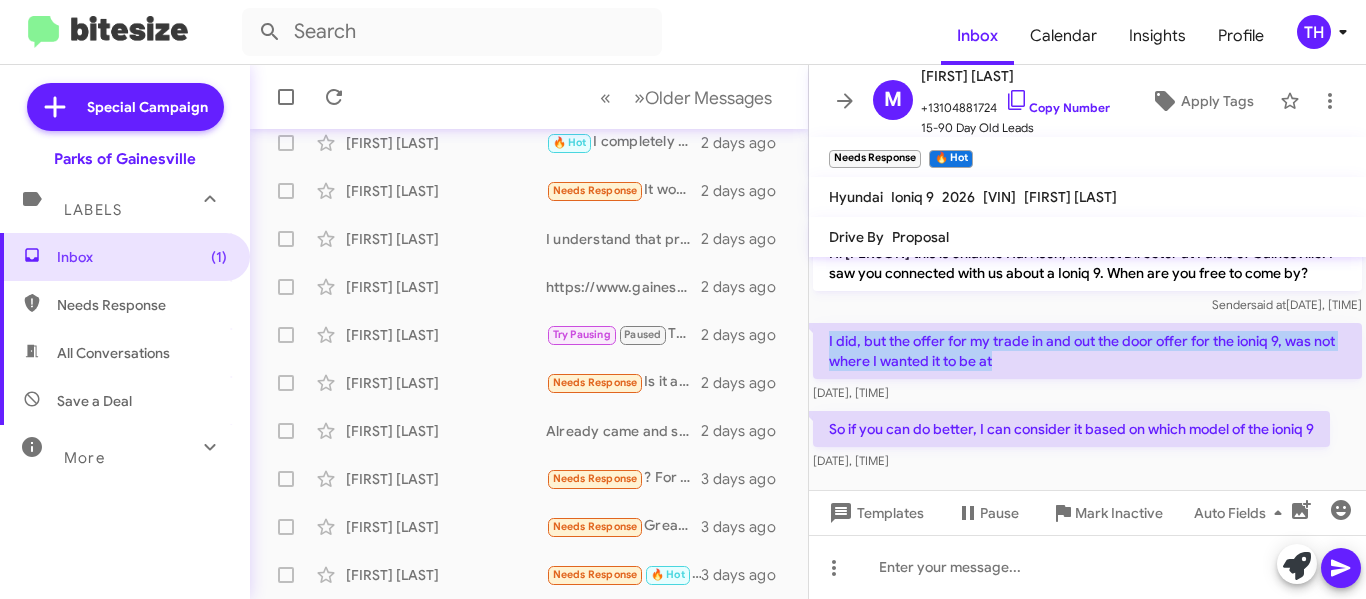 click on "I did, but the offer for my trade in and out the door offer for the ioniq 9, was not where I wanted it to be at" 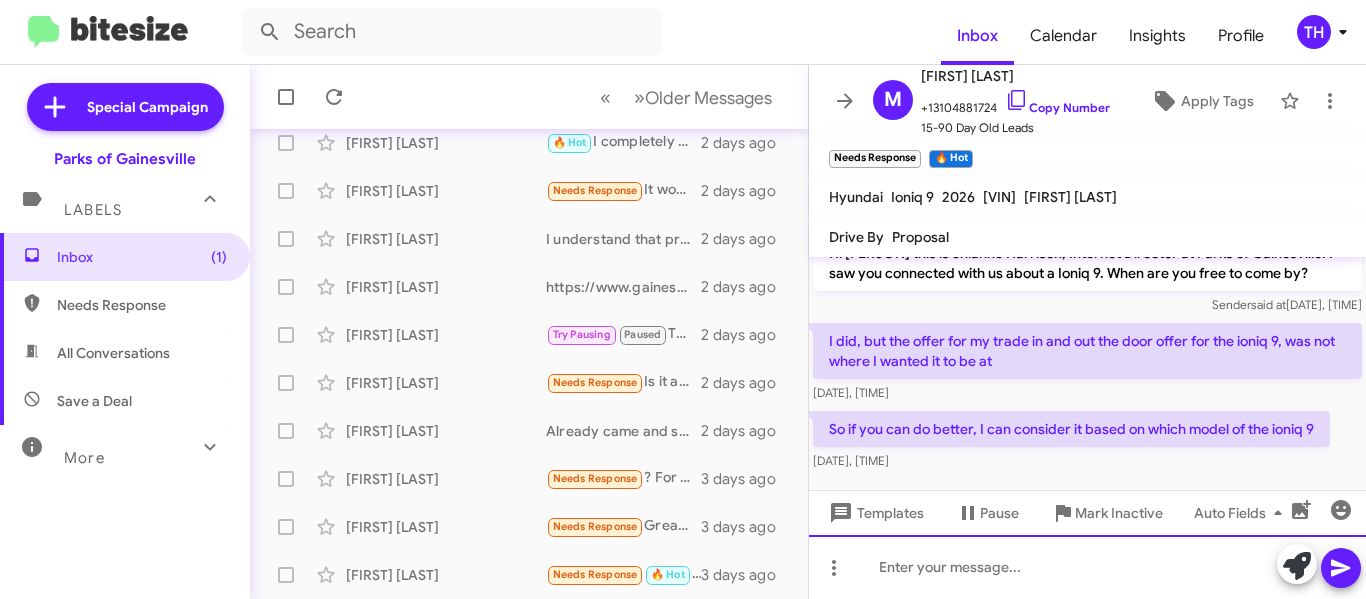 paste 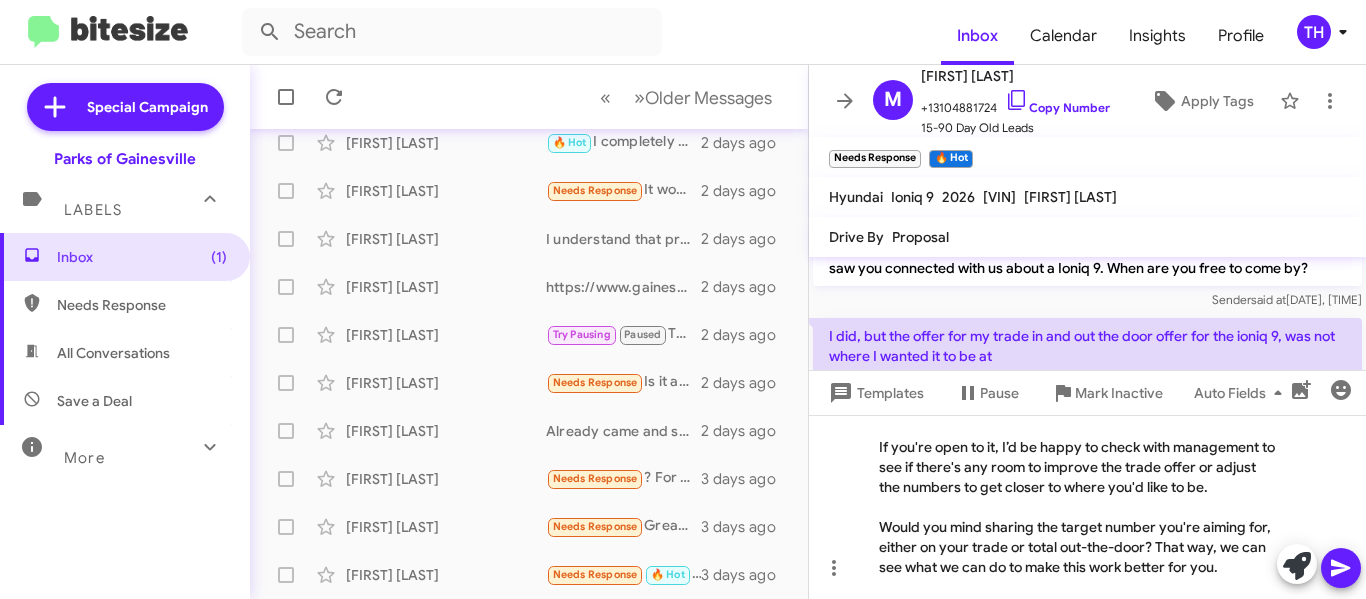 click 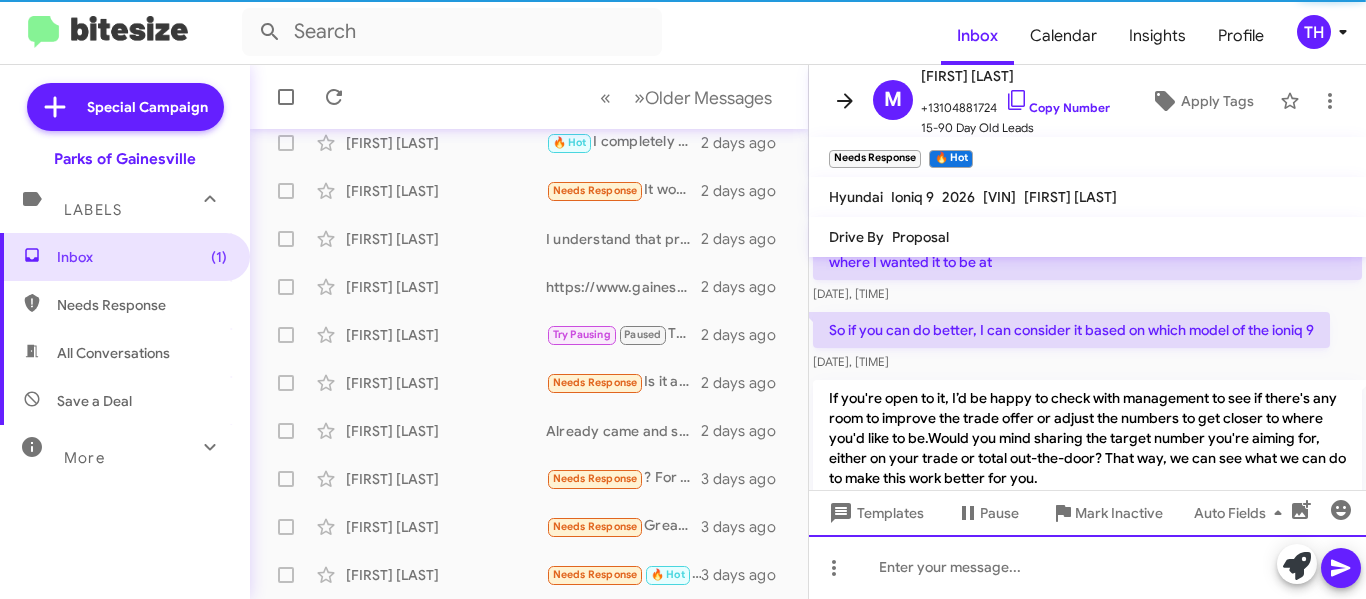 scroll, scrollTop: 185, scrollLeft: 0, axis: vertical 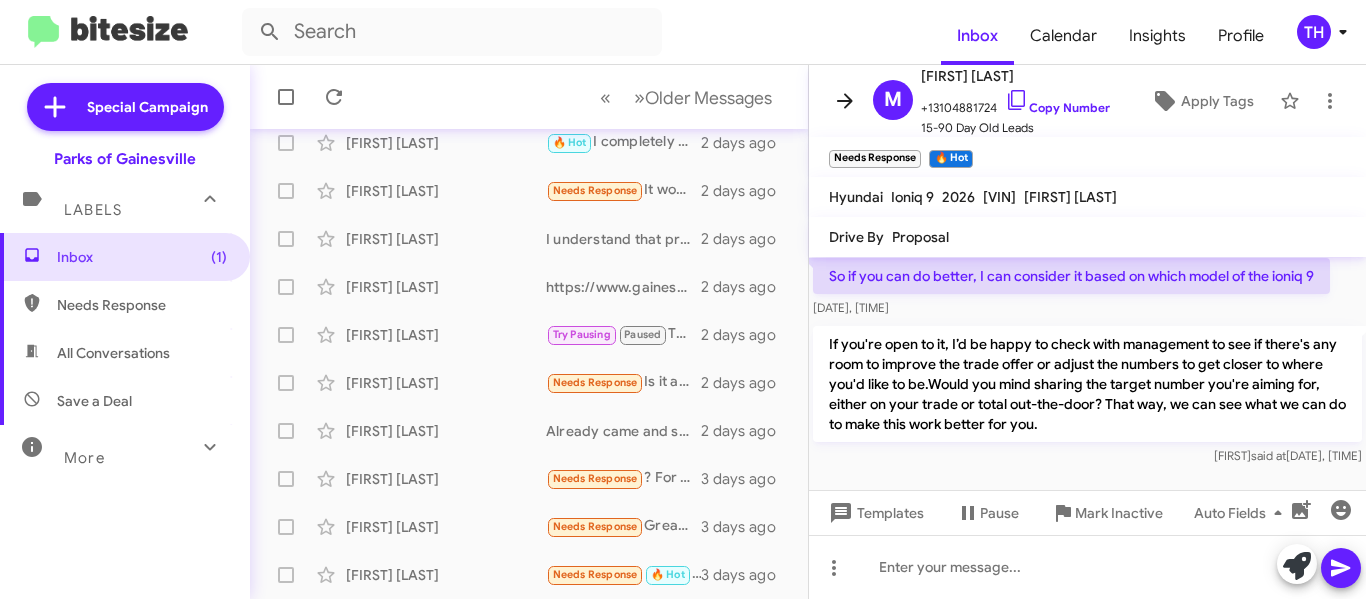 click 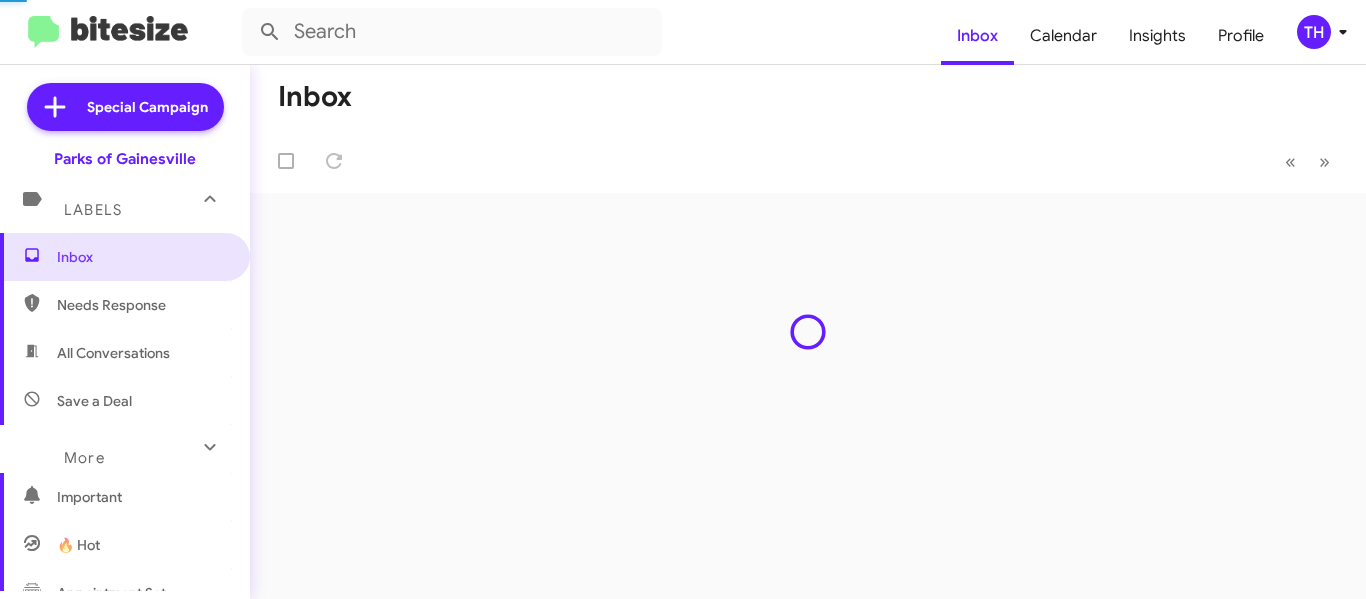 scroll, scrollTop: 0, scrollLeft: 0, axis: both 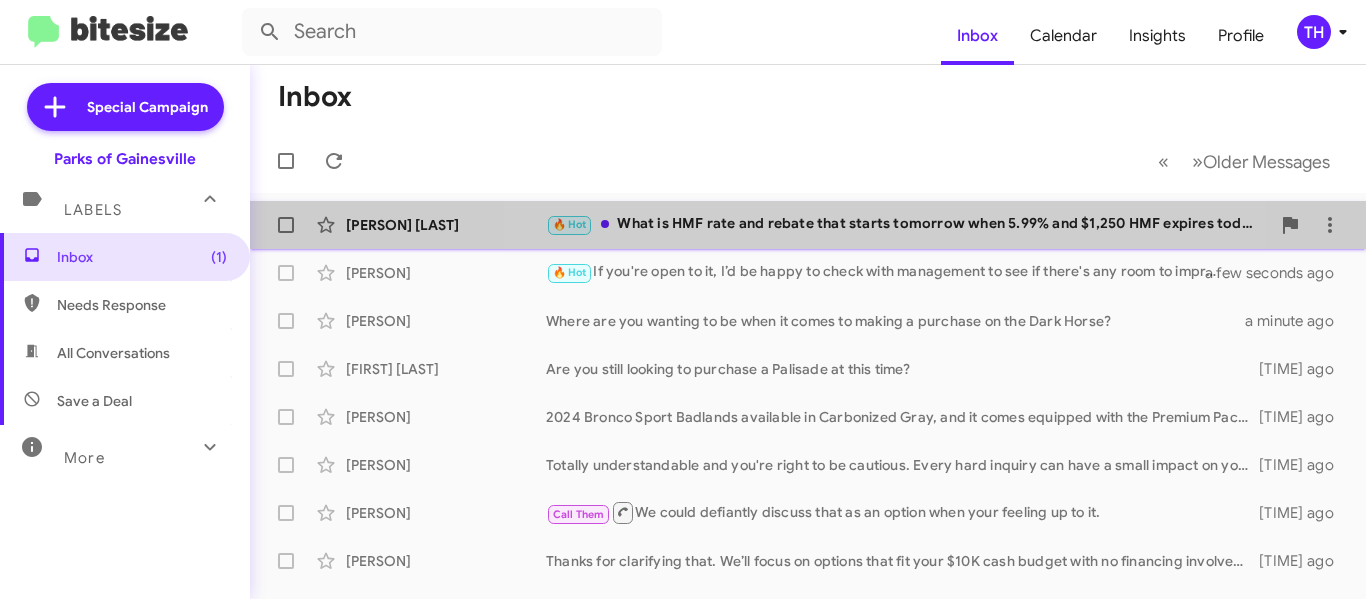 click on "🔥 Hot   What is HMF rate and rebate that starts tomorrow when 5.99% and $1,250 HMF expires today?" 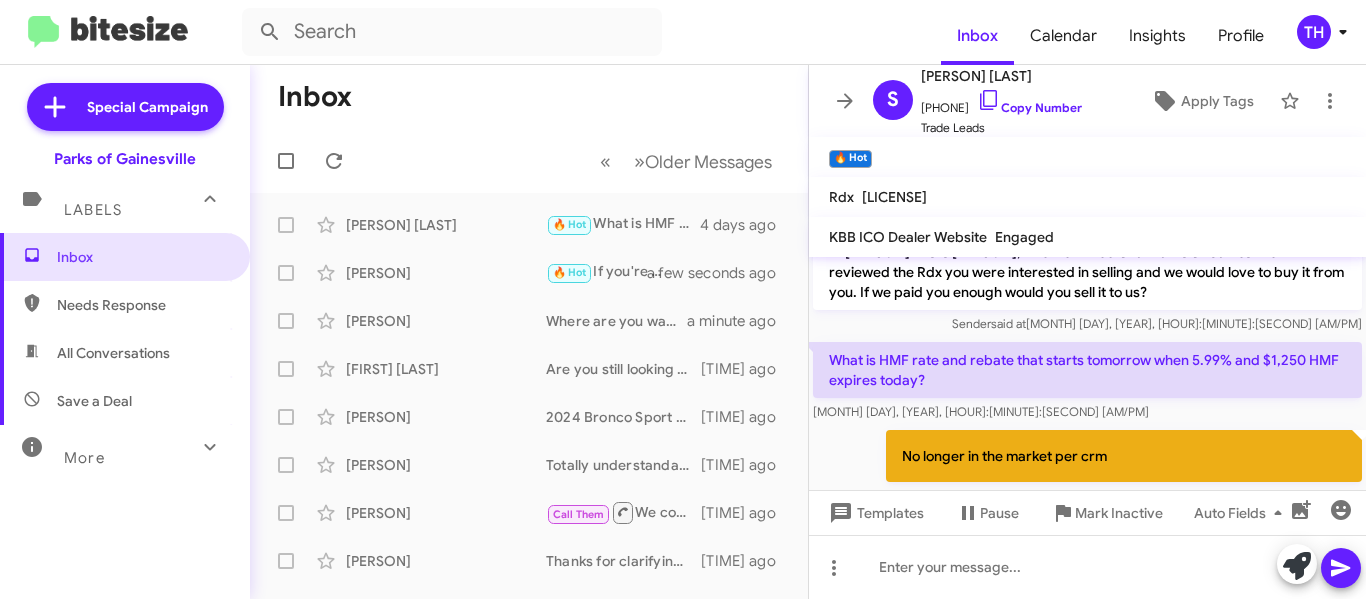 scroll, scrollTop: 0, scrollLeft: 0, axis: both 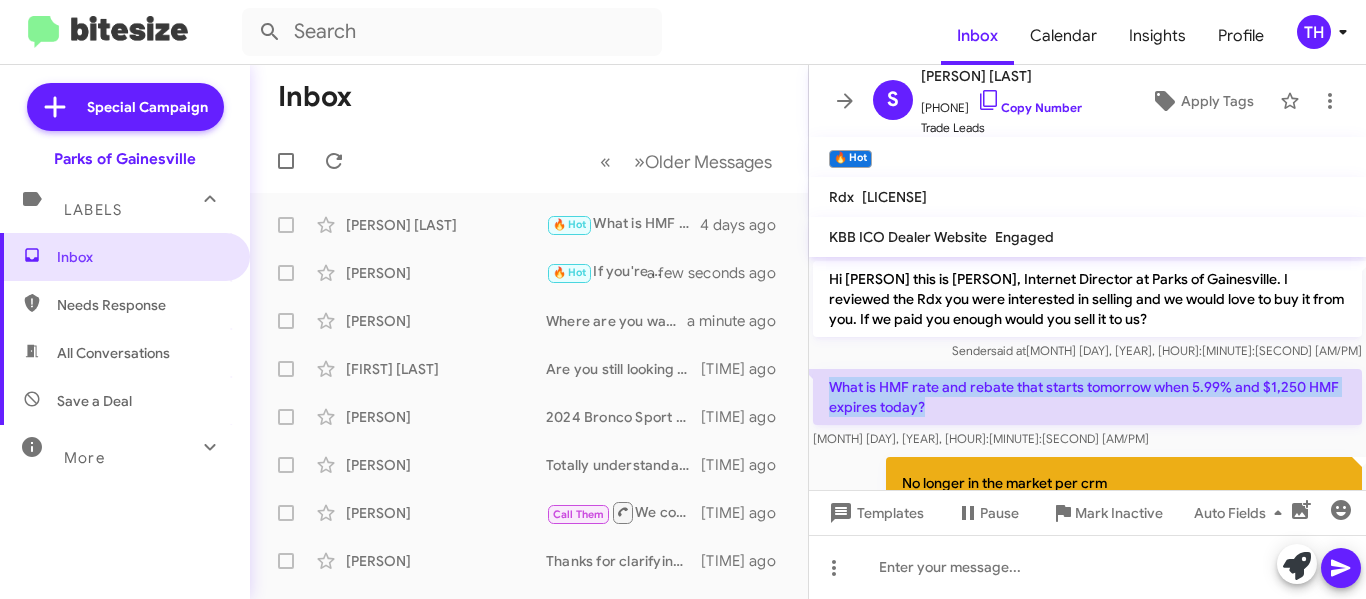 drag, startPoint x: 830, startPoint y: 384, endPoint x: 1232, endPoint y: 400, distance: 402.31827 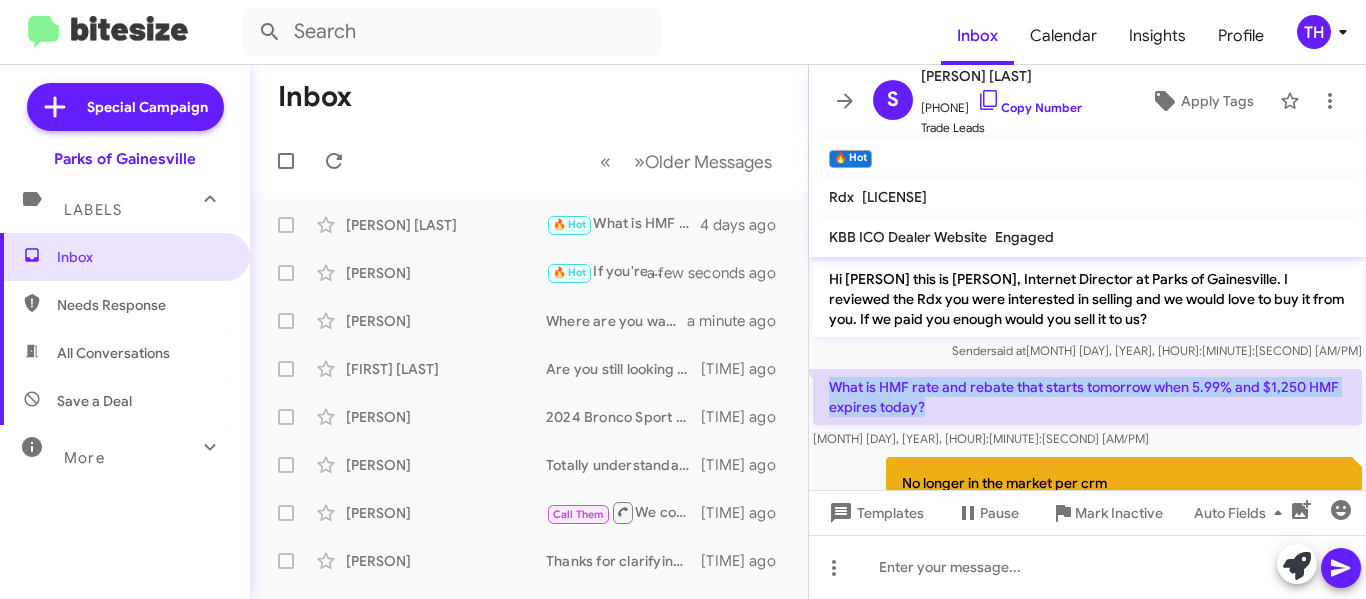 click on "What is HMF rate and rebate that starts tomorrow when 5.99% and $1,250 HMF expires today?" 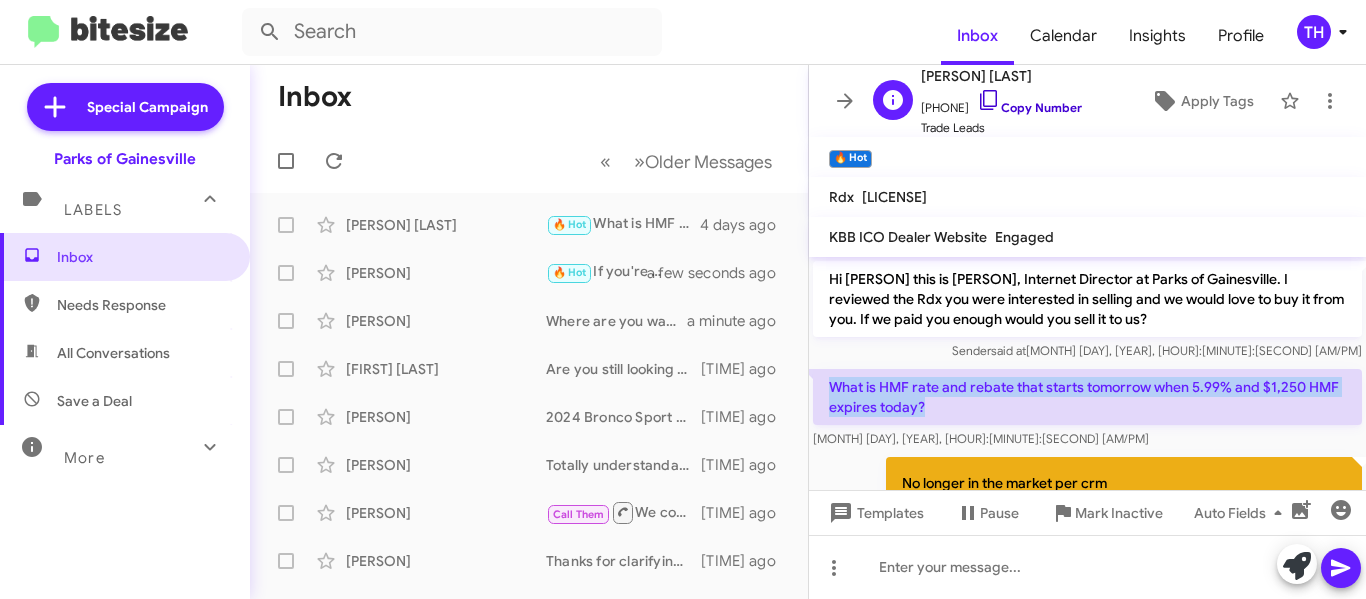 click on "Copy Number" 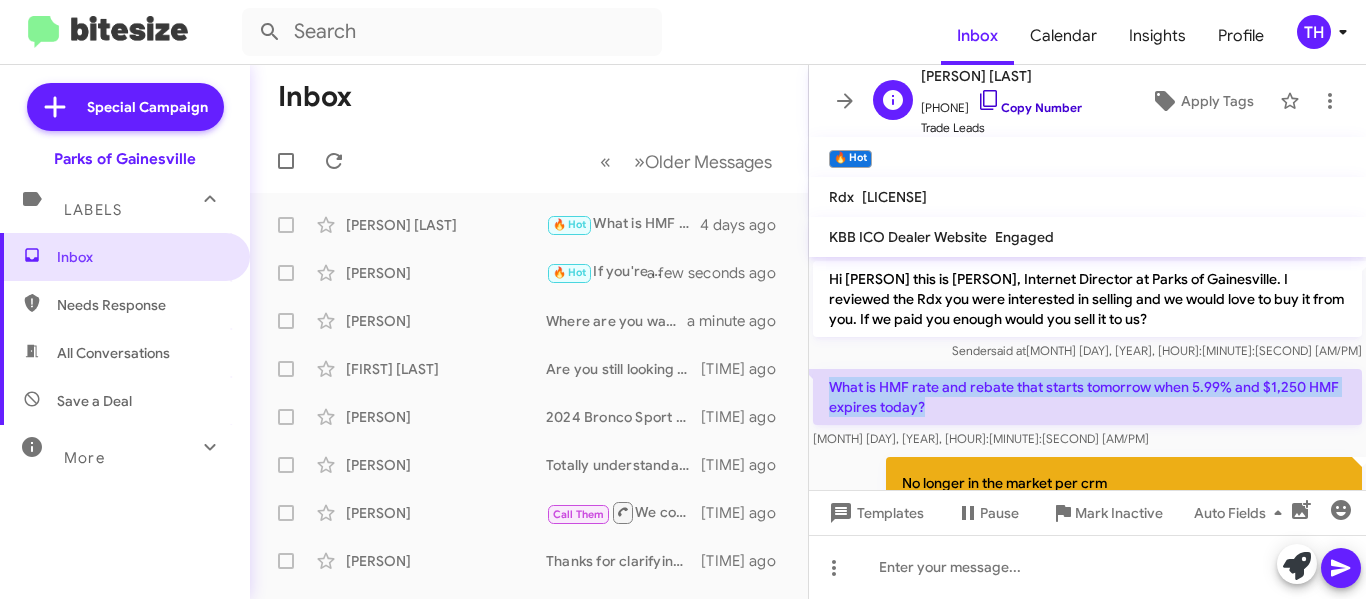 copy on "What is HMF rate and rebate that starts tomorrow when 5.99% and $1,250 HMF expires today?" 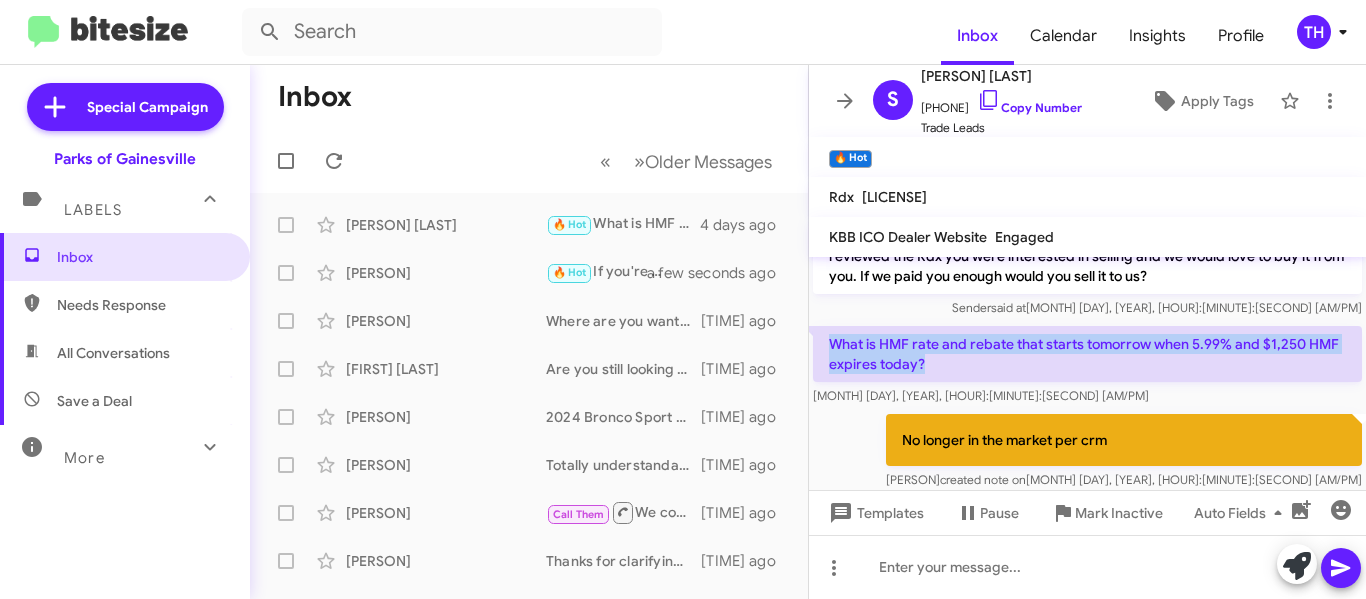 scroll, scrollTop: 67, scrollLeft: 0, axis: vertical 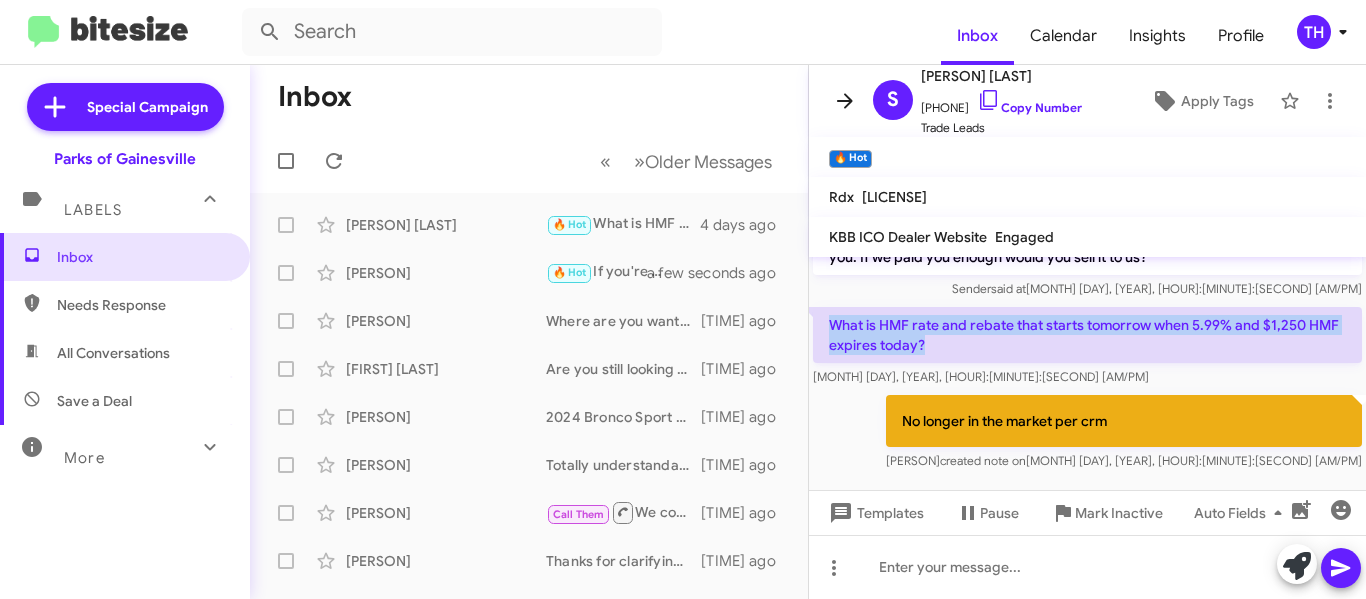 click 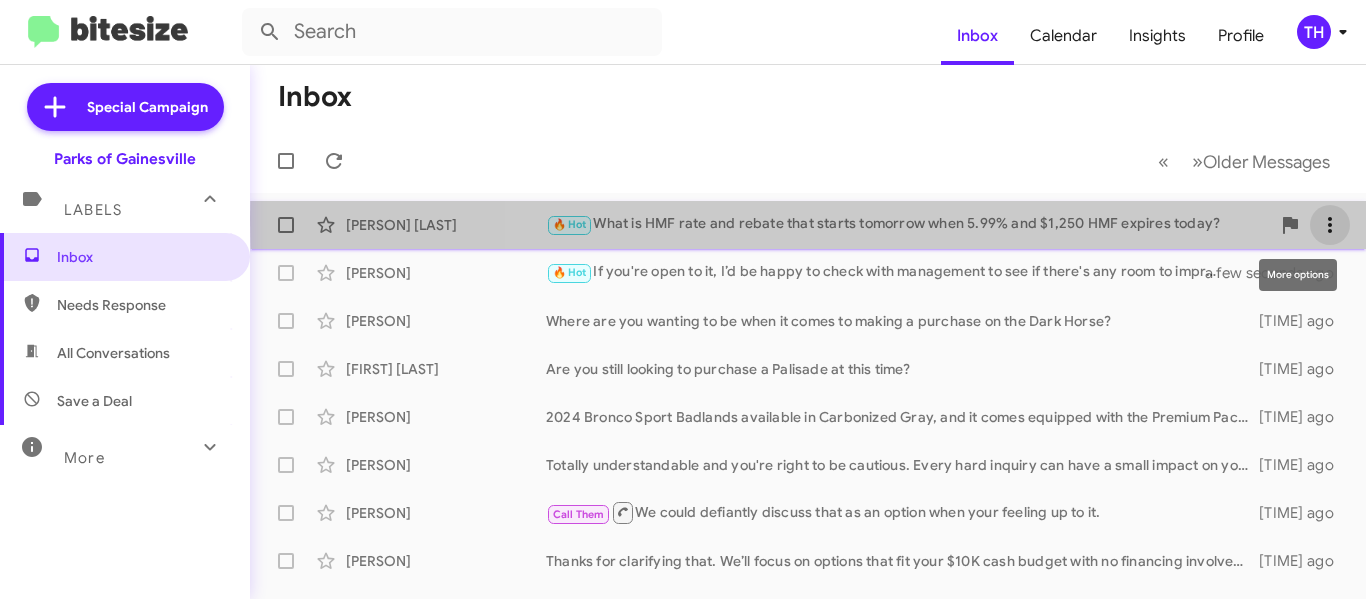 click 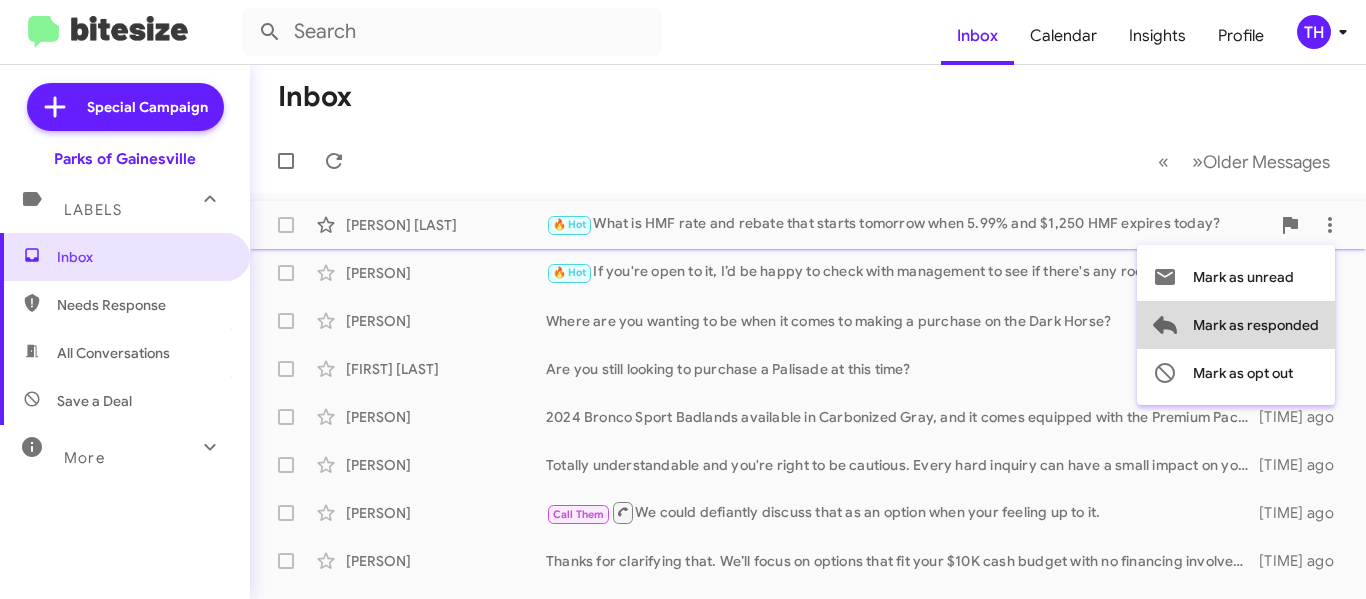 click on "Mark as responded" at bounding box center (1256, 325) 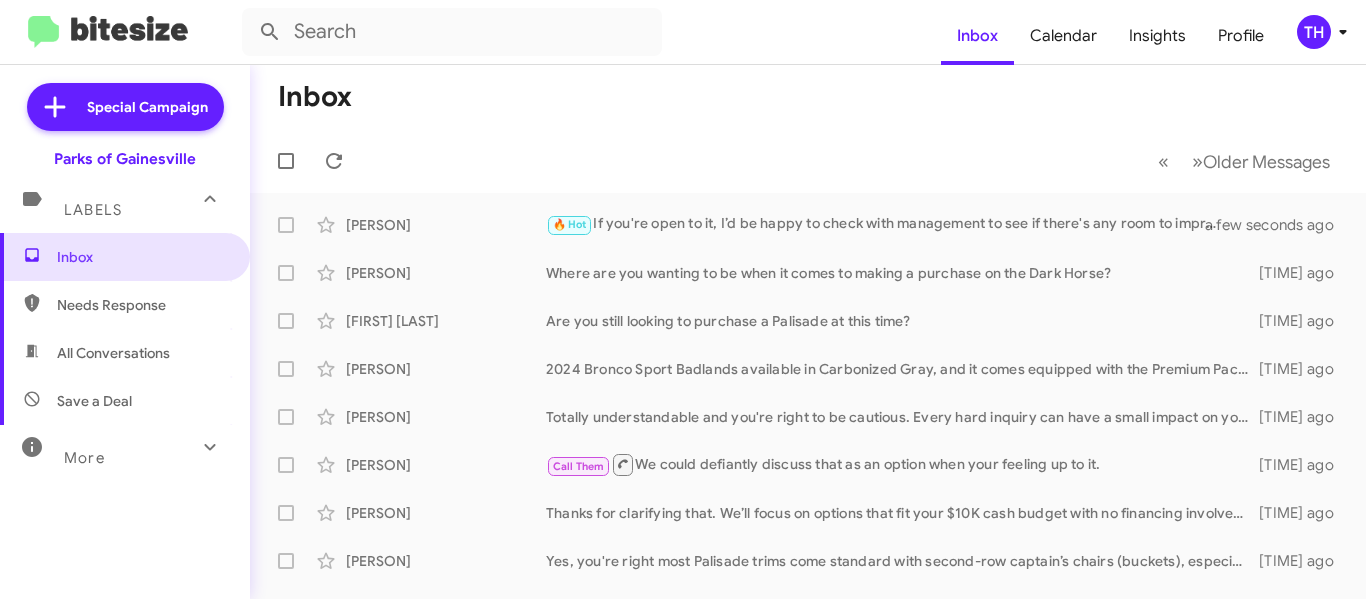 click on "« Previous » Next   Older Messages" 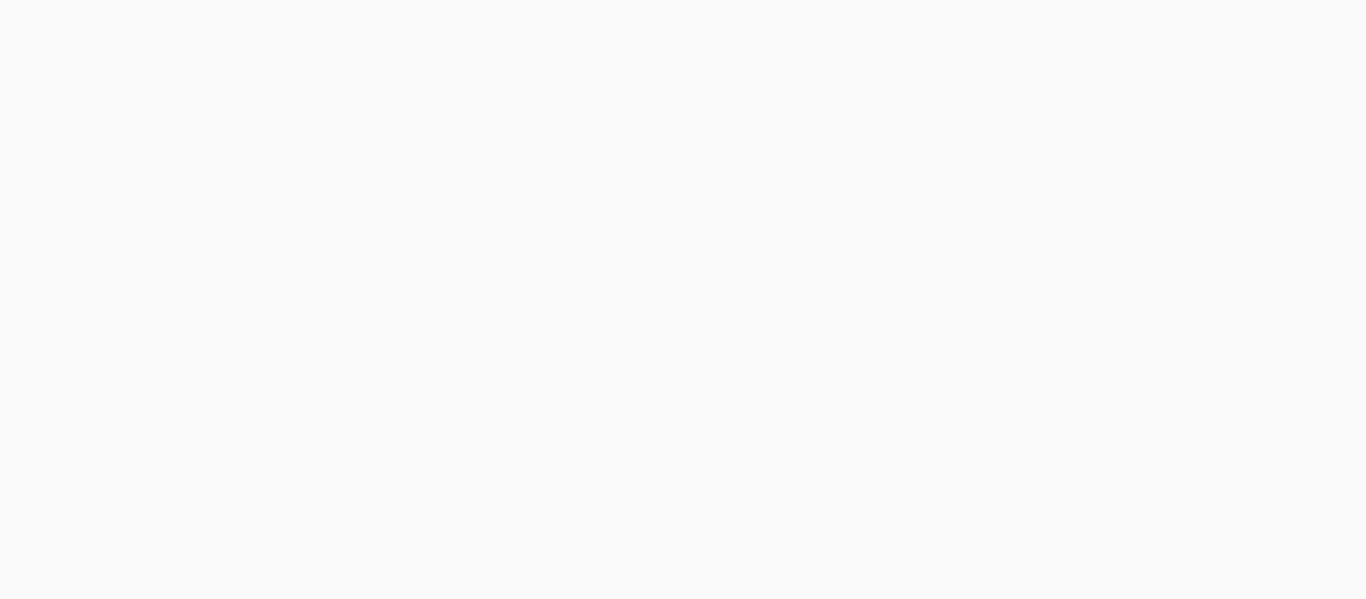 scroll, scrollTop: 0, scrollLeft: 0, axis: both 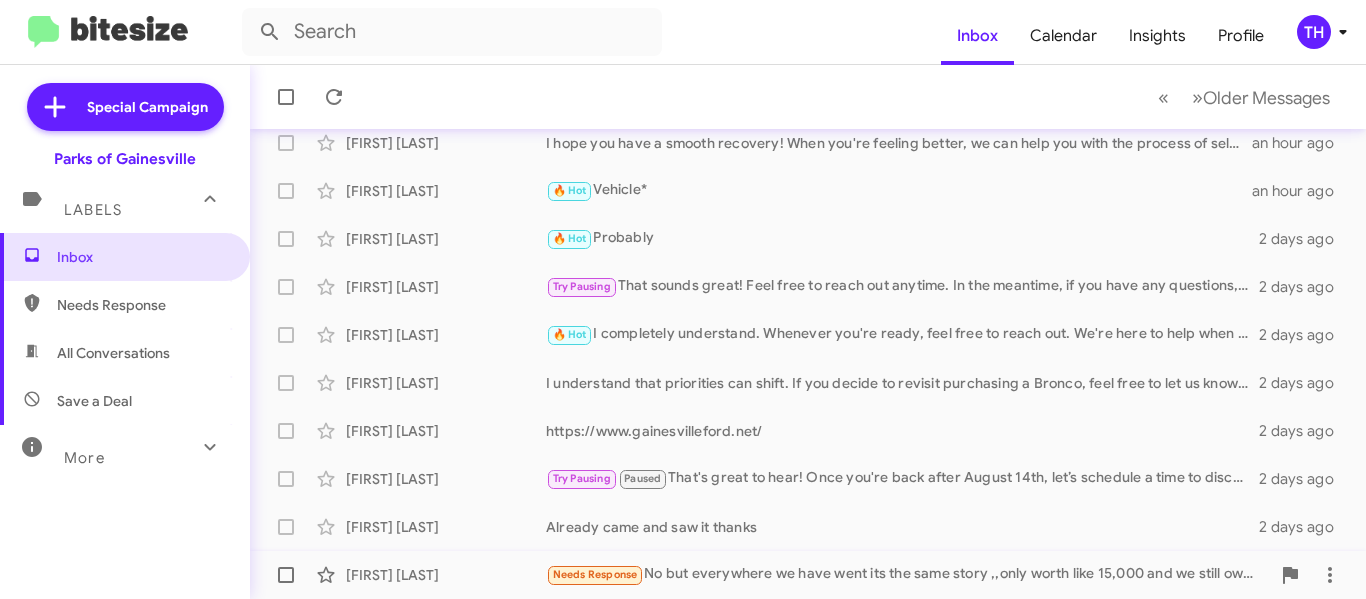 click on "Needs Response   No but everywhere we have went its the same story ,,only worth like 15,000 and we still owe 40,000" 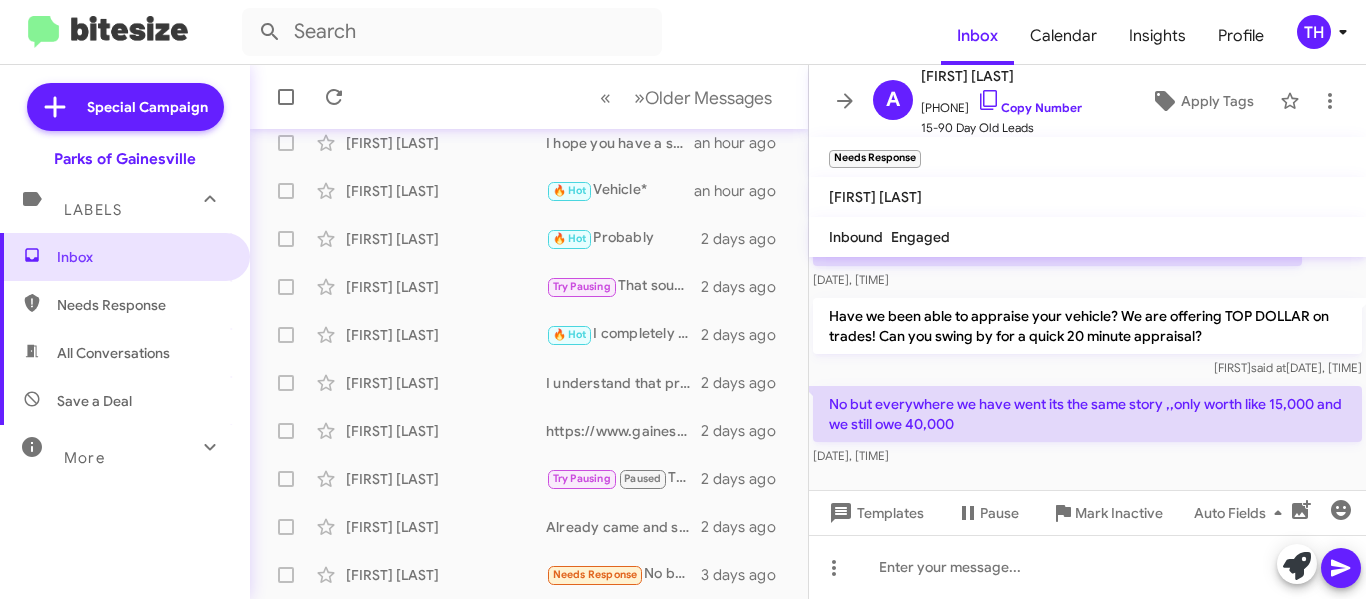 scroll, scrollTop: 25, scrollLeft: 0, axis: vertical 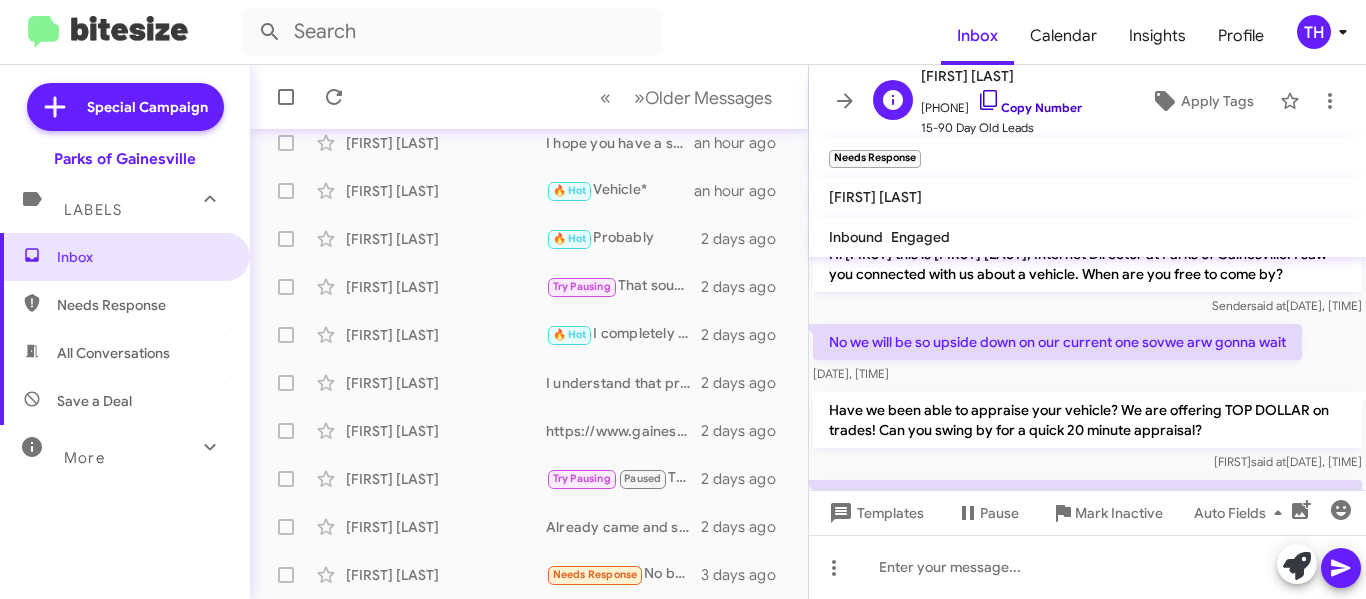 click on "Copy Number" 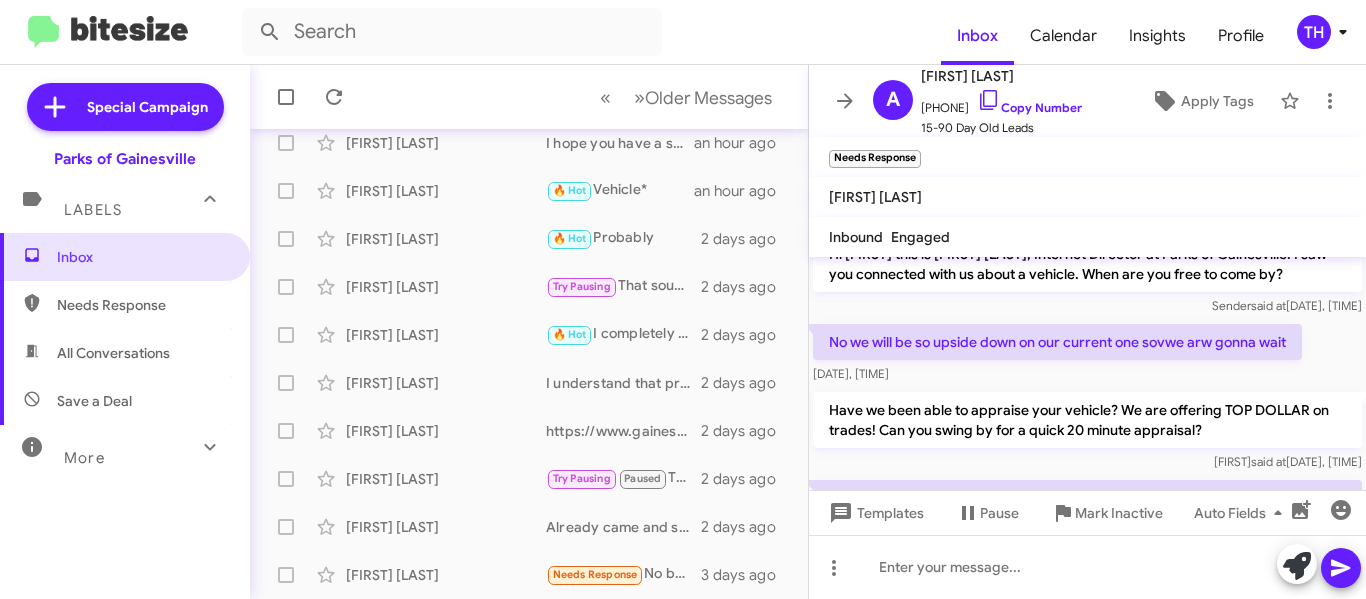 click on "Have we been able to appraise your vehicle? We are offering TOP DOLLAR on trades! Can you swing by for a quick 20 minute appraisal?" 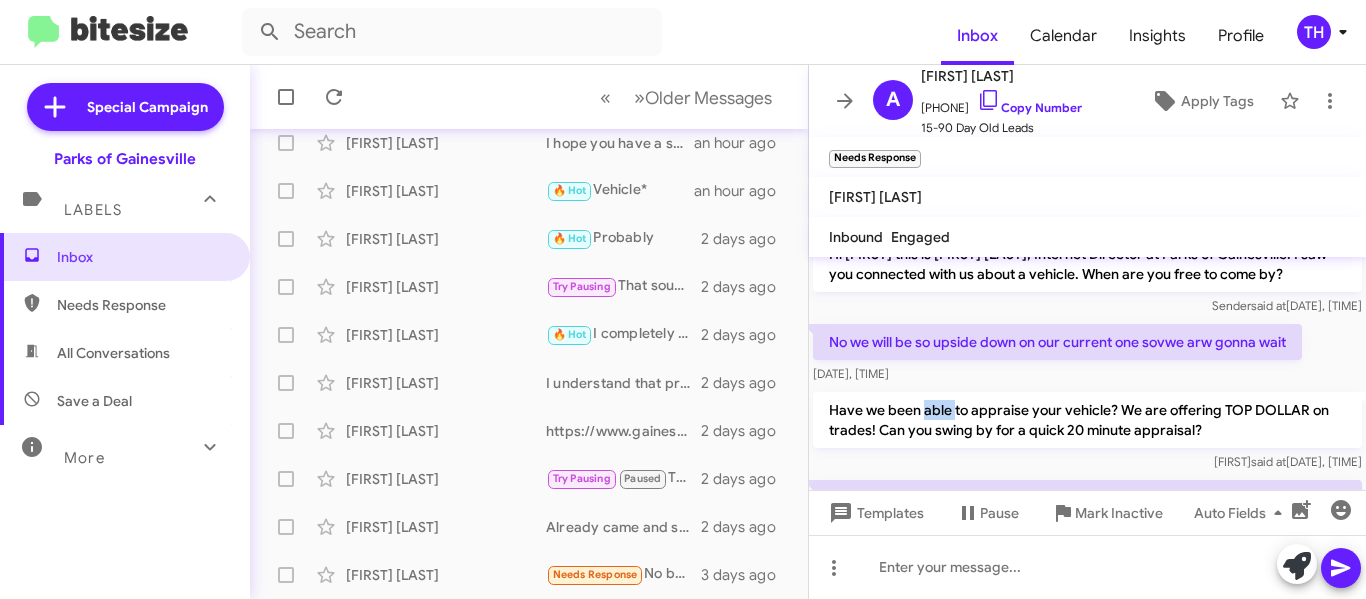 click on "Have we been able to appraise your vehicle? We are offering TOP DOLLAR on trades! Can you swing by for a quick 20 minute appraisal?" 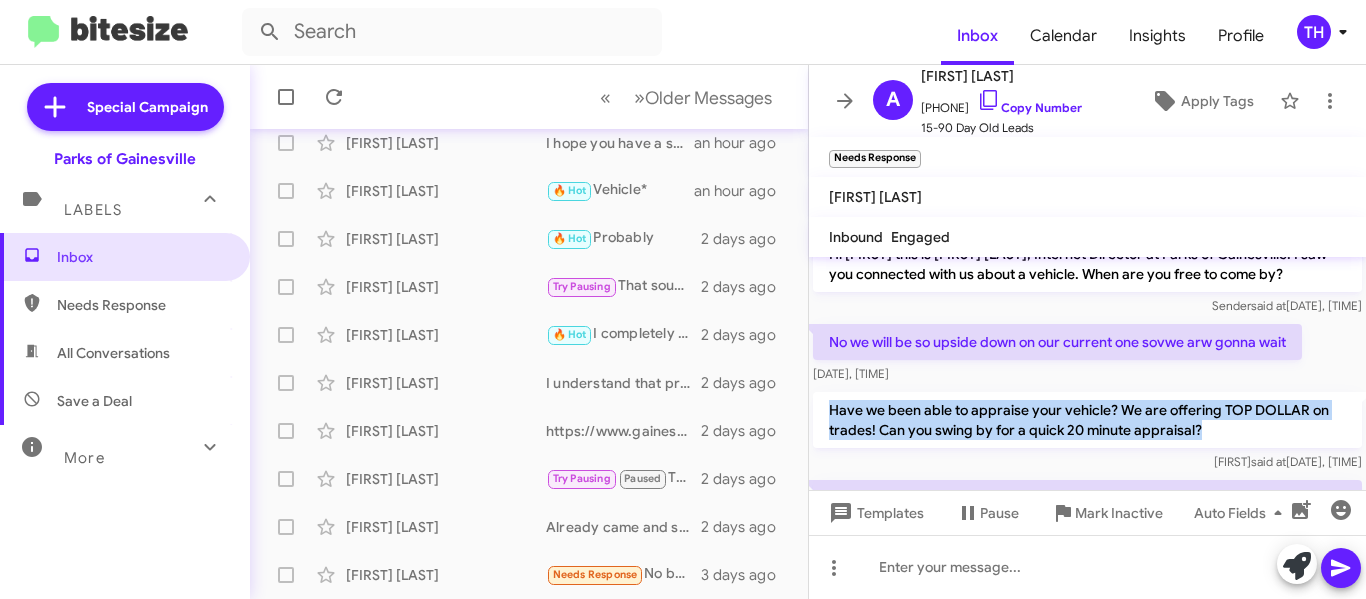 click on "Have we been able to appraise your vehicle? We are offering TOP DOLLAR on trades! Can you swing by for a quick 20 minute appraisal?" 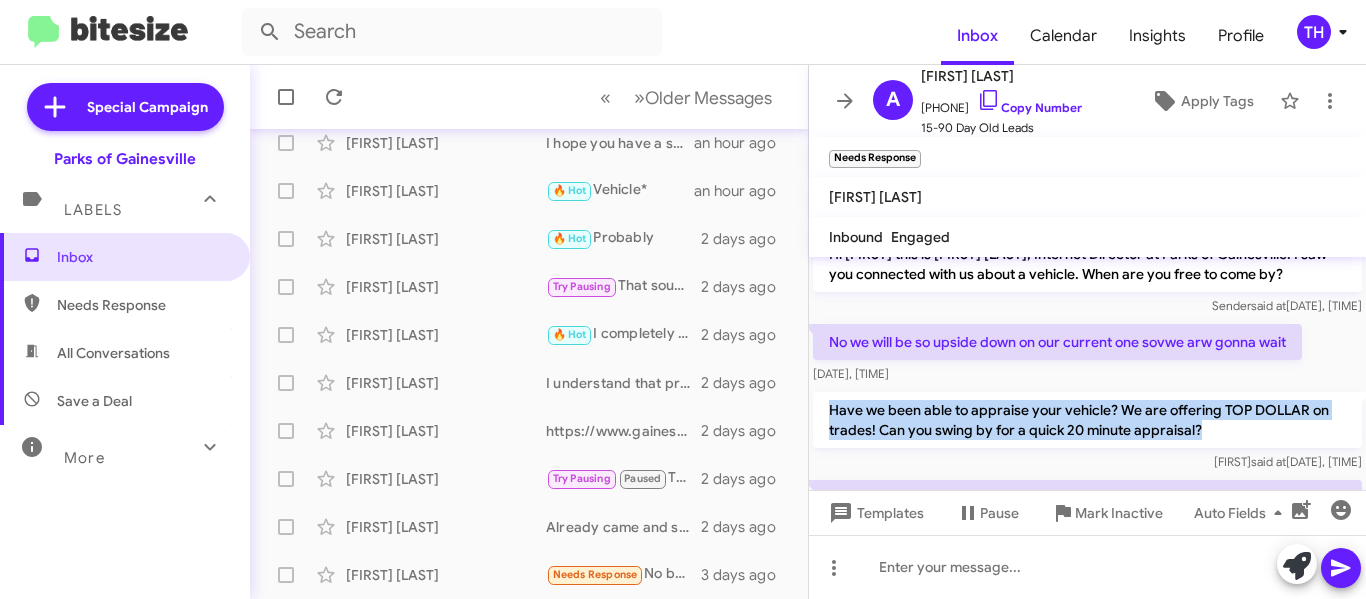 scroll, scrollTop: 125, scrollLeft: 0, axis: vertical 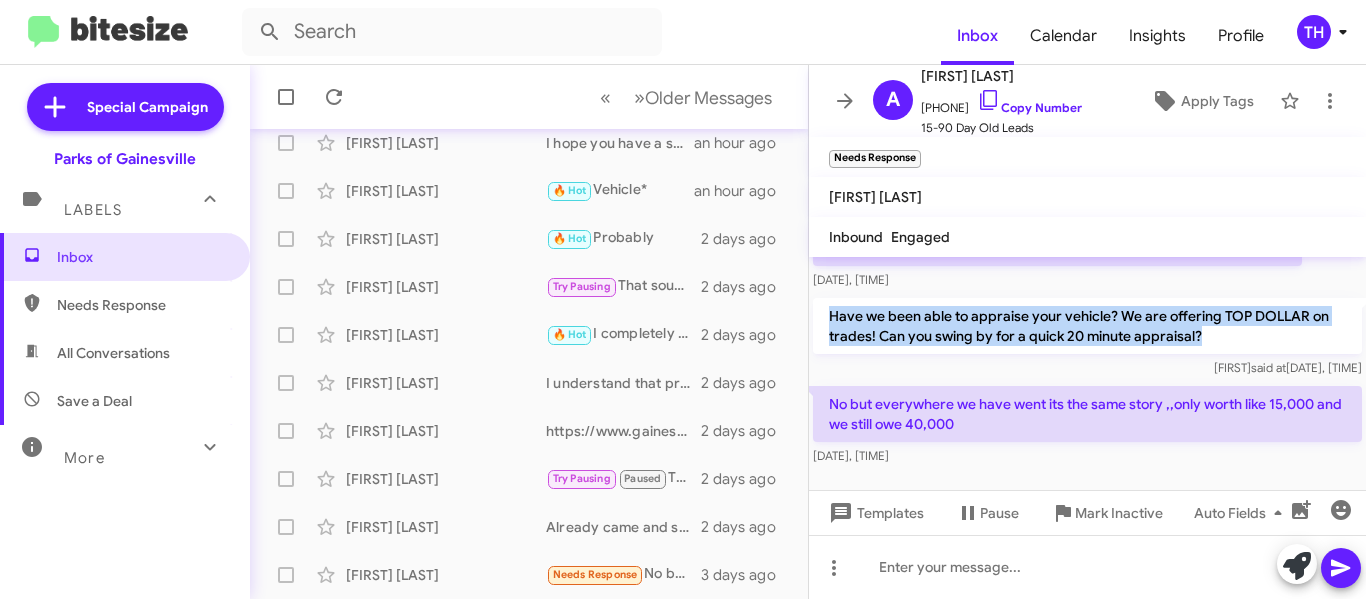 click on "Have we been able to appraise your vehicle? We are offering TOP DOLLAR on trades! Can you swing by for a quick 20 minute appraisal?" 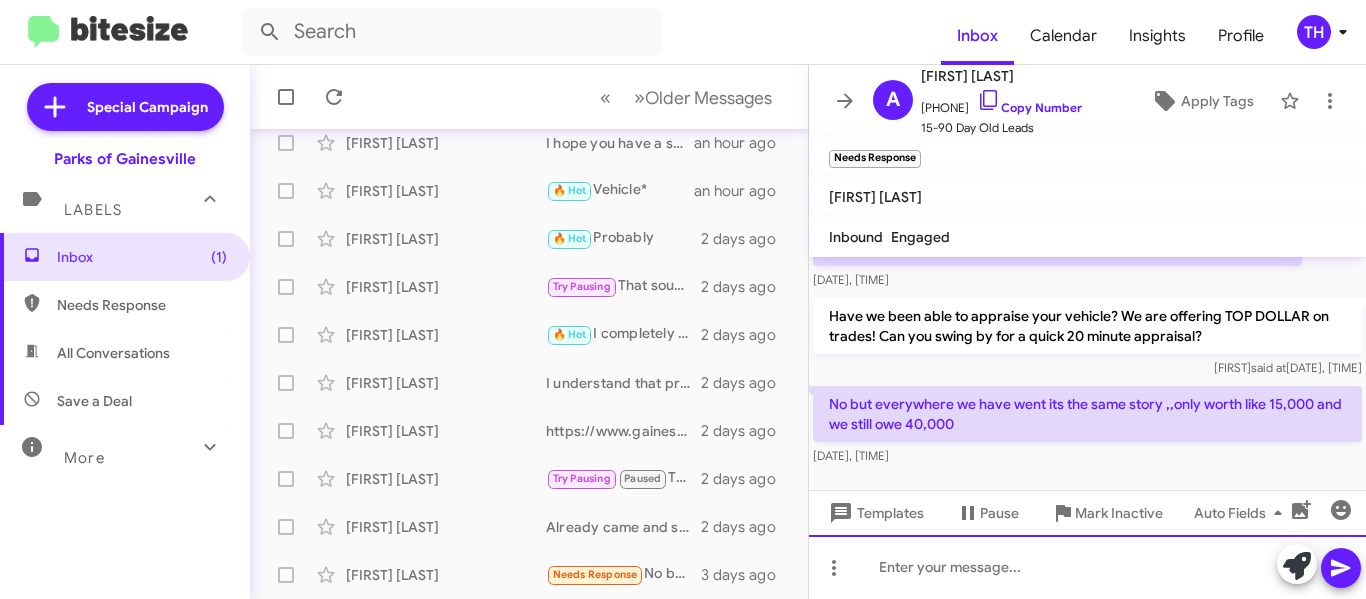 paste 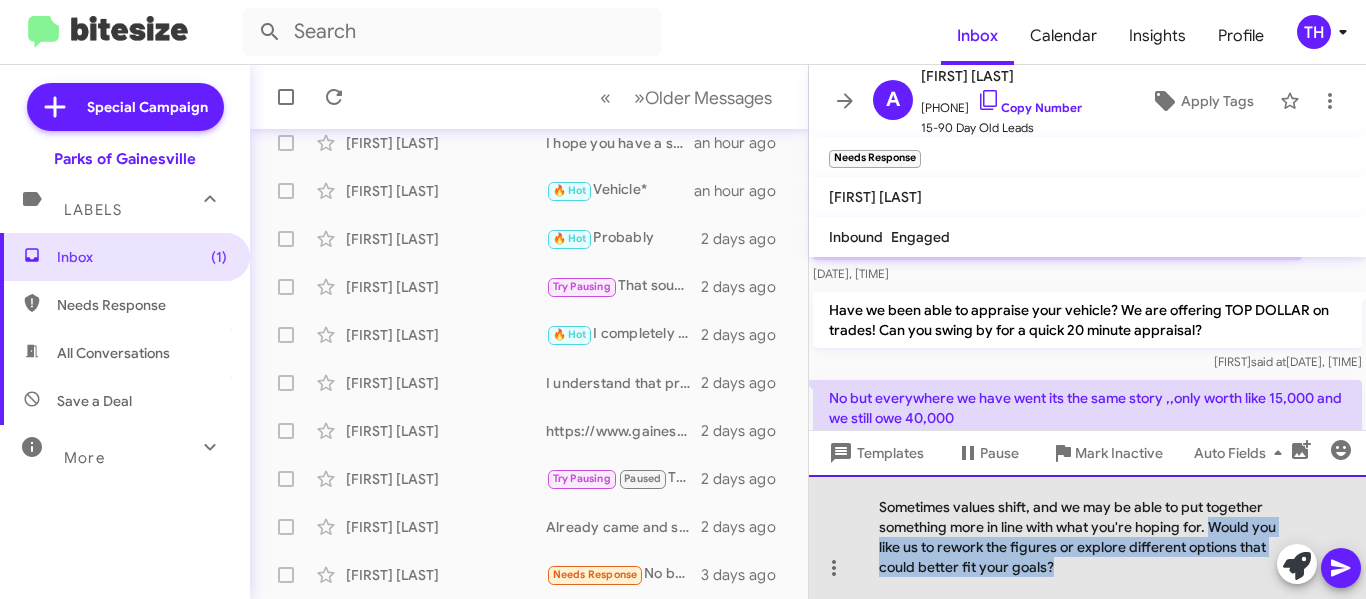 drag, startPoint x: 1092, startPoint y: 572, endPoint x: 1212, endPoint y: 532, distance: 126.491104 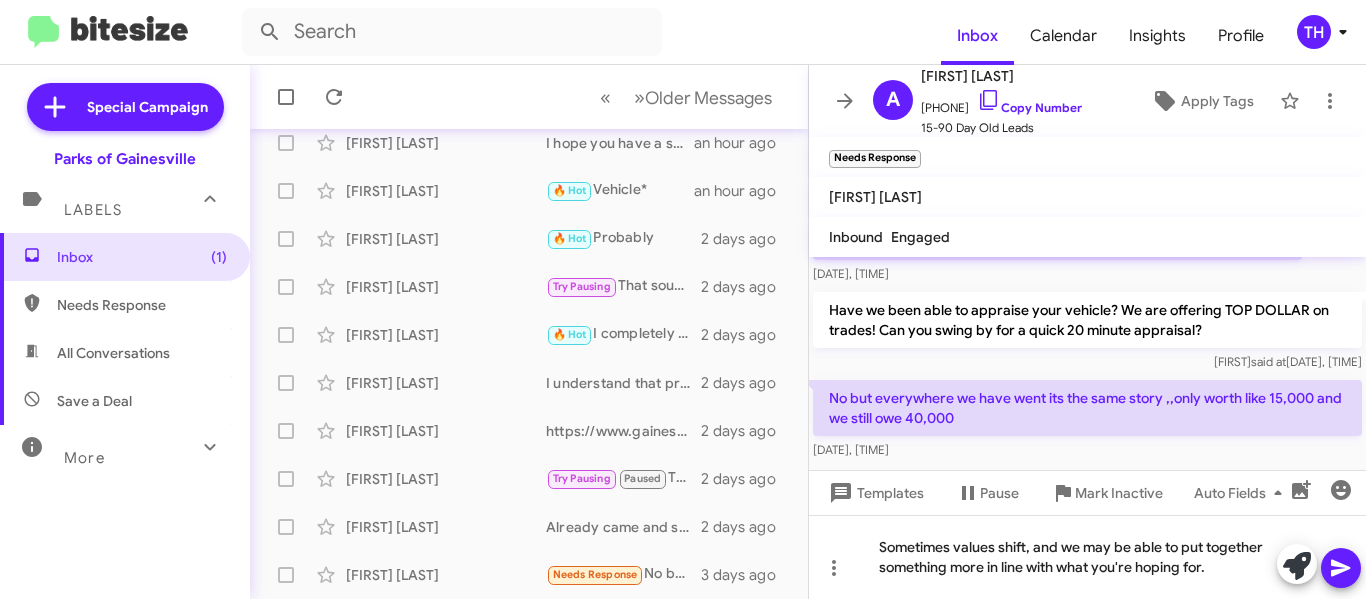 click 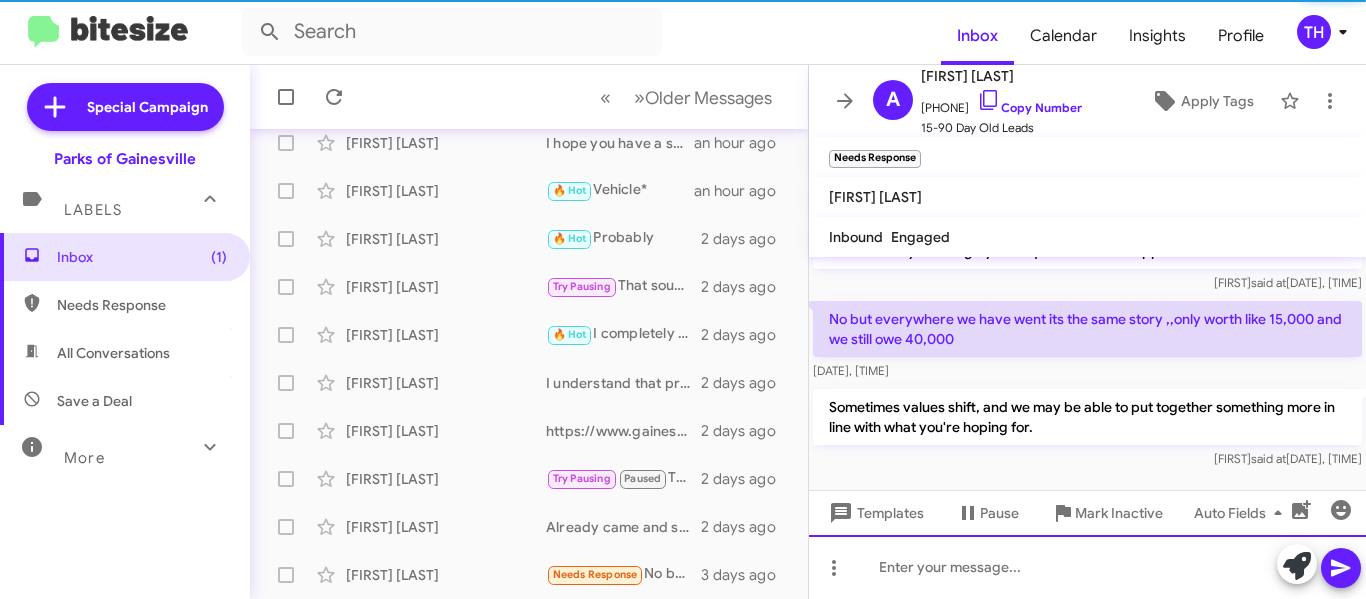 scroll, scrollTop: 220, scrollLeft: 0, axis: vertical 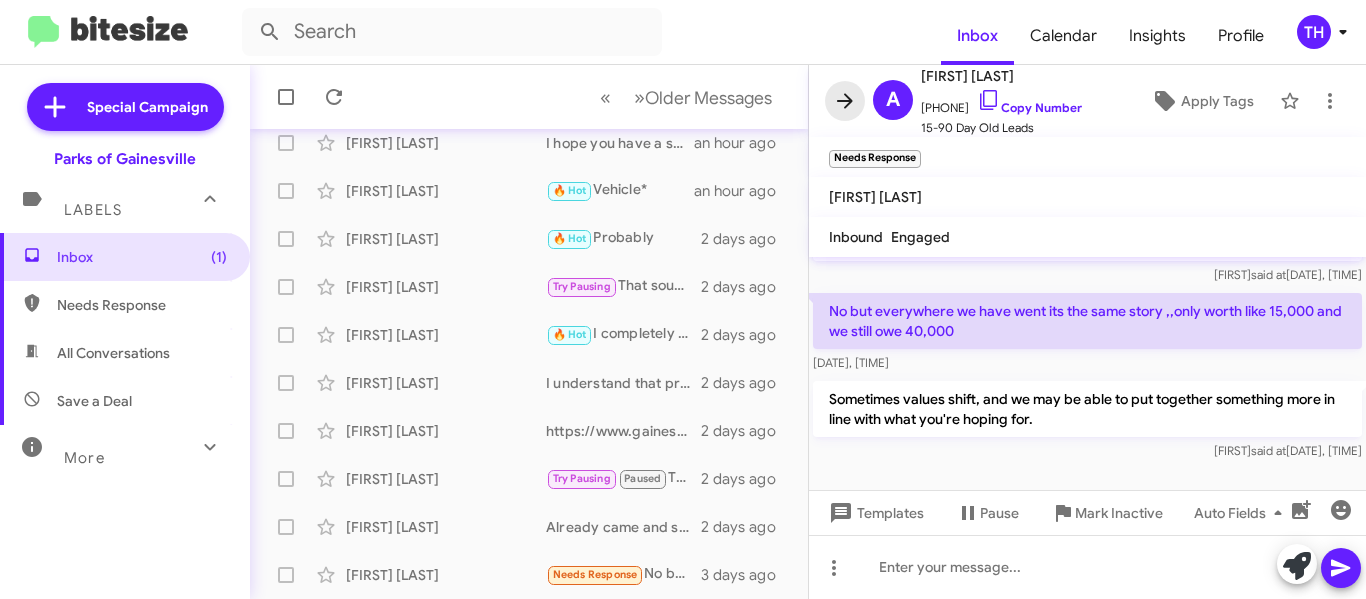 click 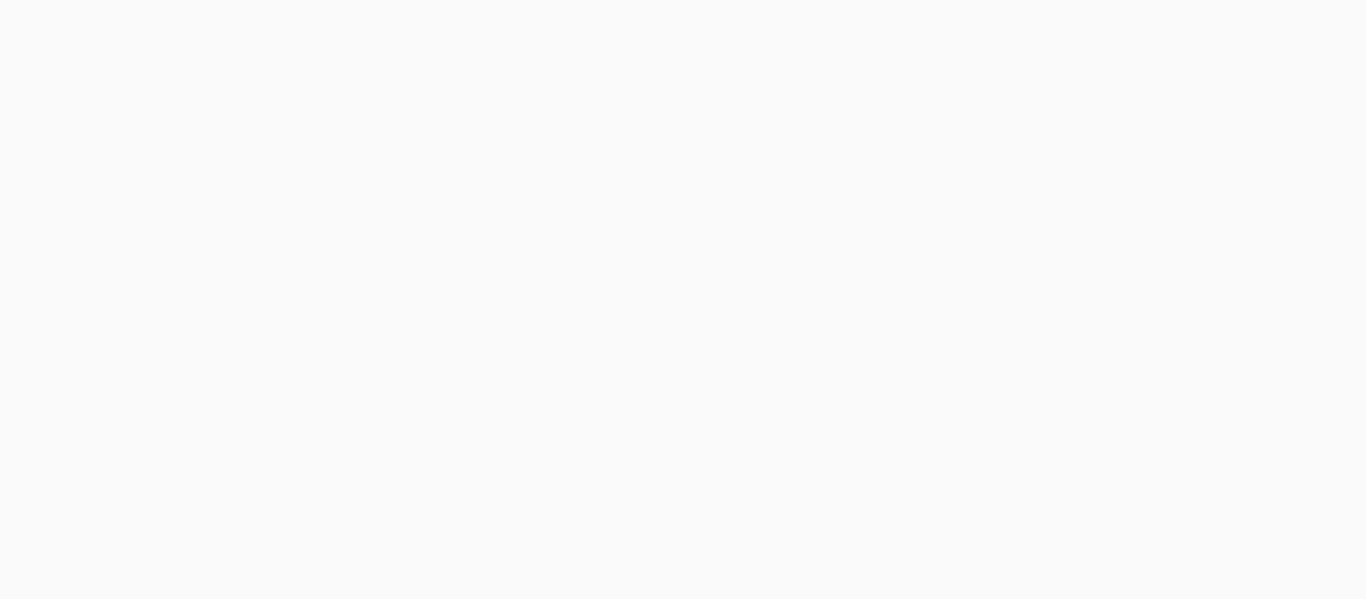 scroll, scrollTop: 0, scrollLeft: 0, axis: both 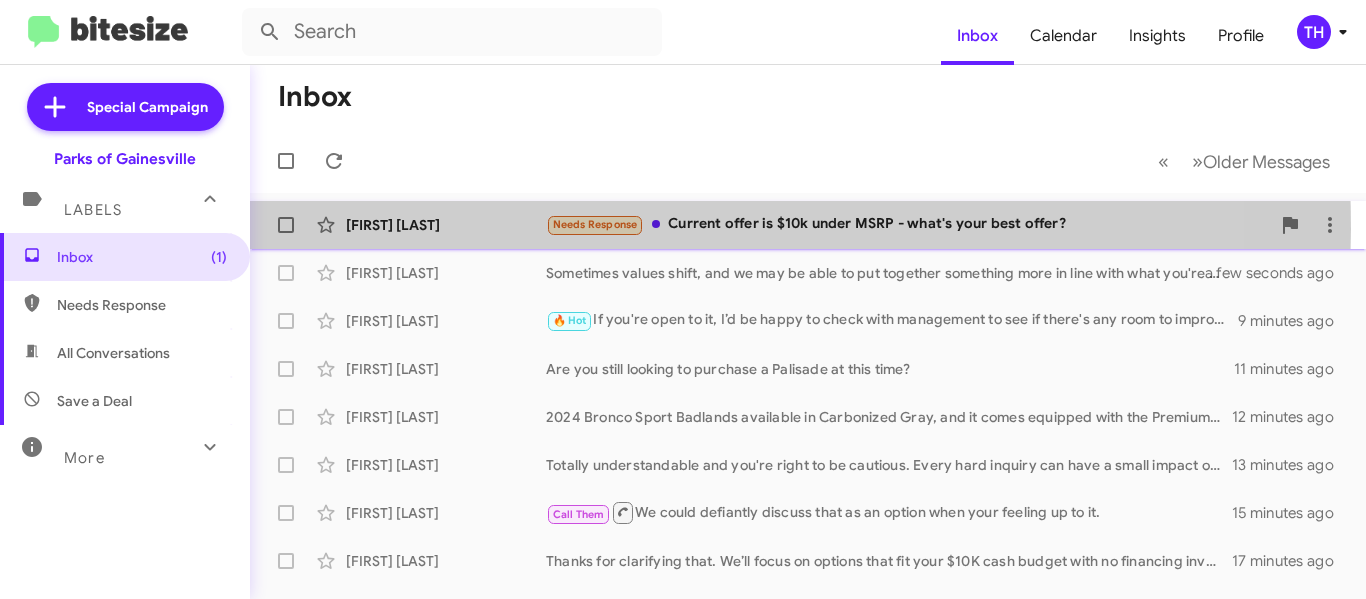 click on "[FIRST] [LAST]" 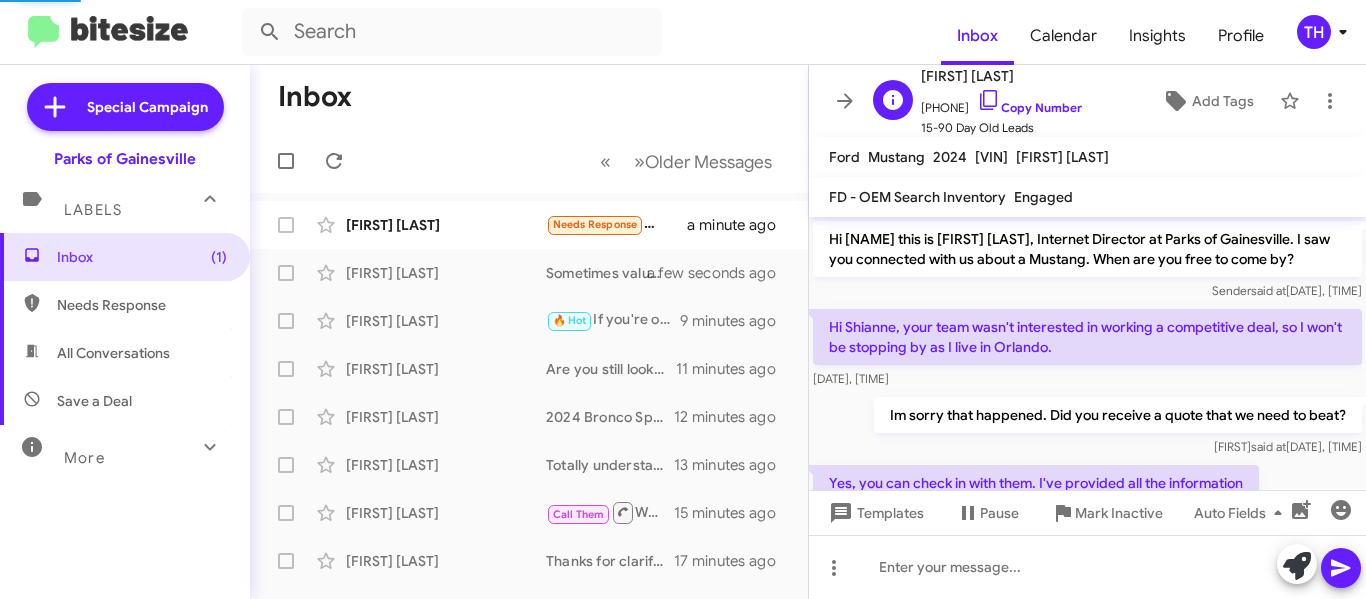 scroll, scrollTop: 403, scrollLeft: 0, axis: vertical 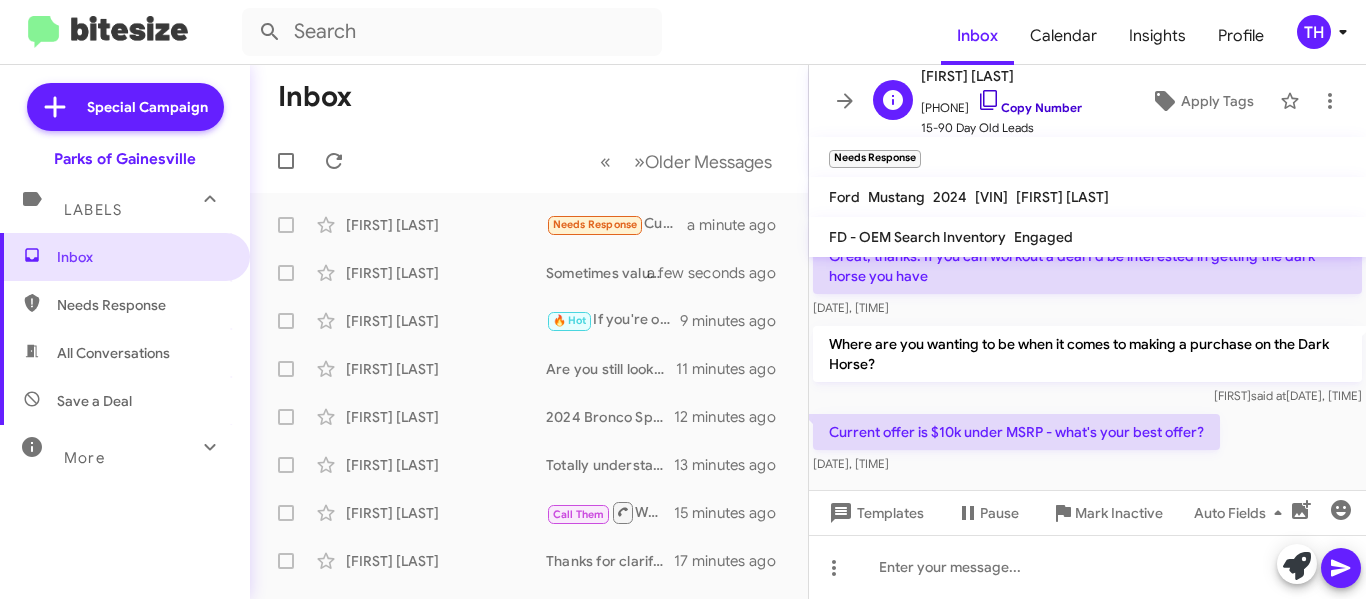 click 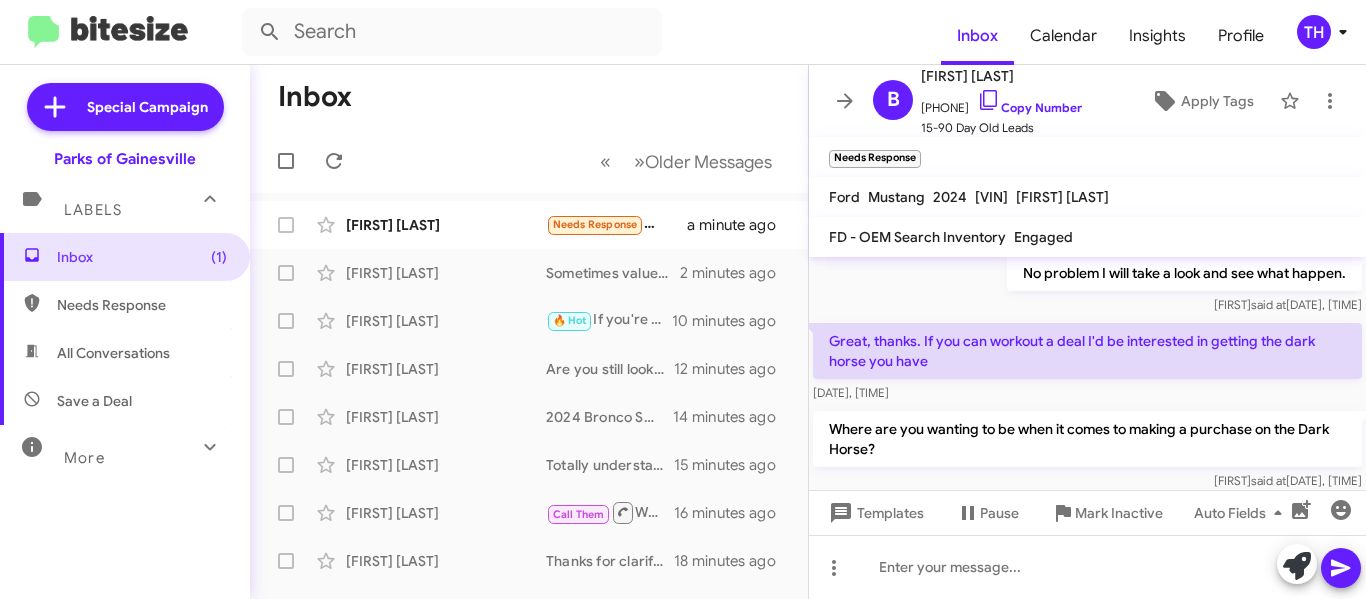 scroll, scrollTop: 518, scrollLeft: 0, axis: vertical 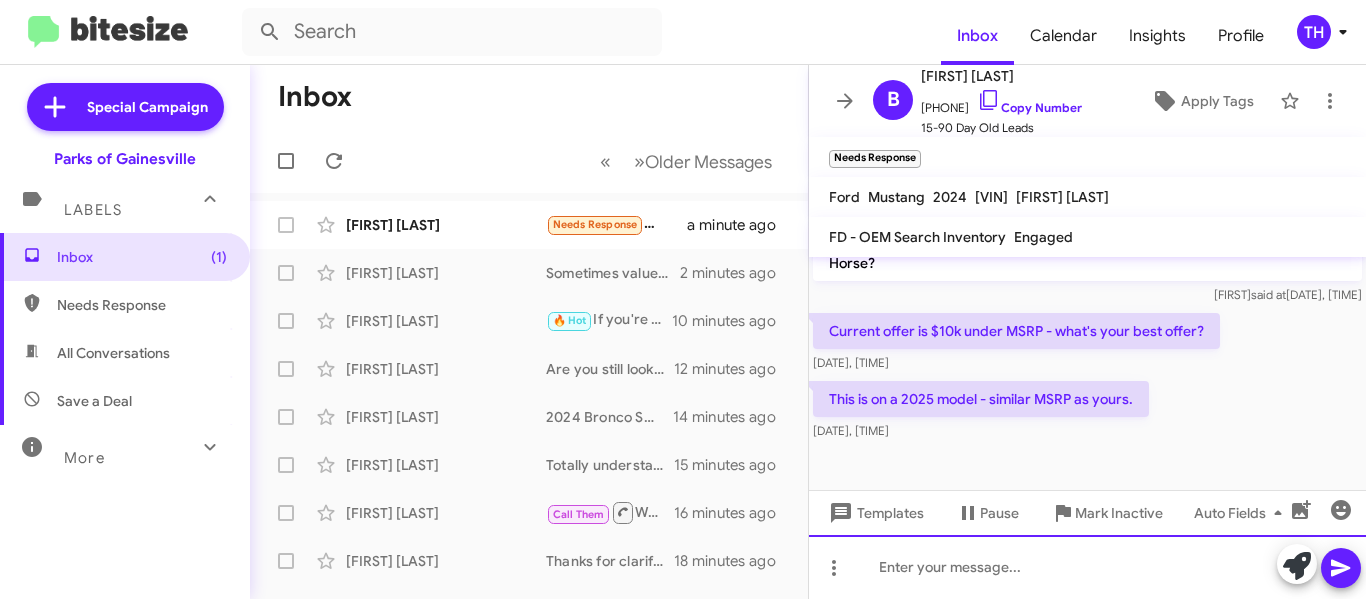 click 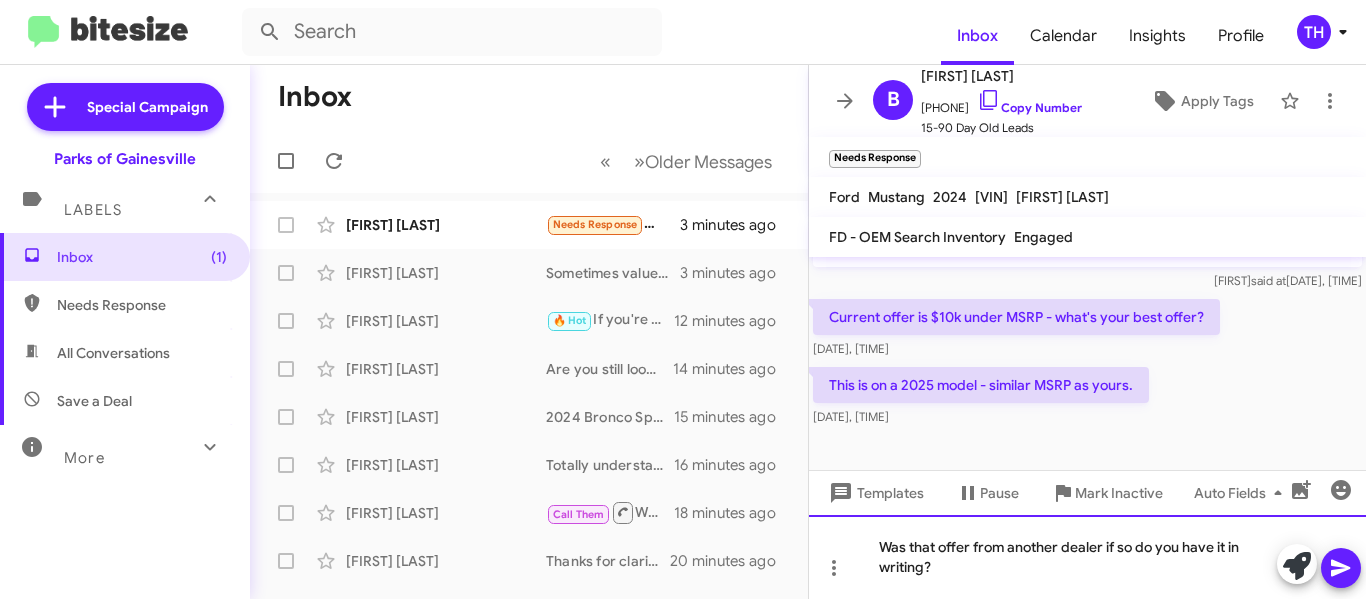 click on "Was that offer from another dealer if so do you have it in writing?" 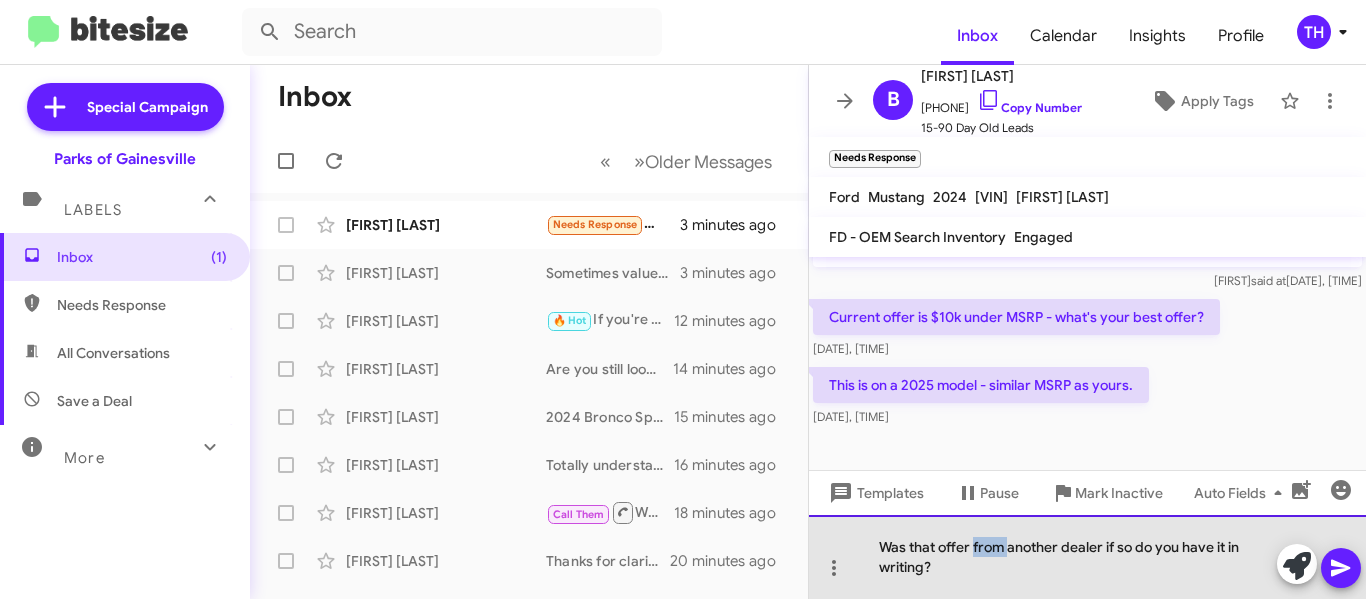 click on "Was that offer from another dealer if so do you have it in writing?" 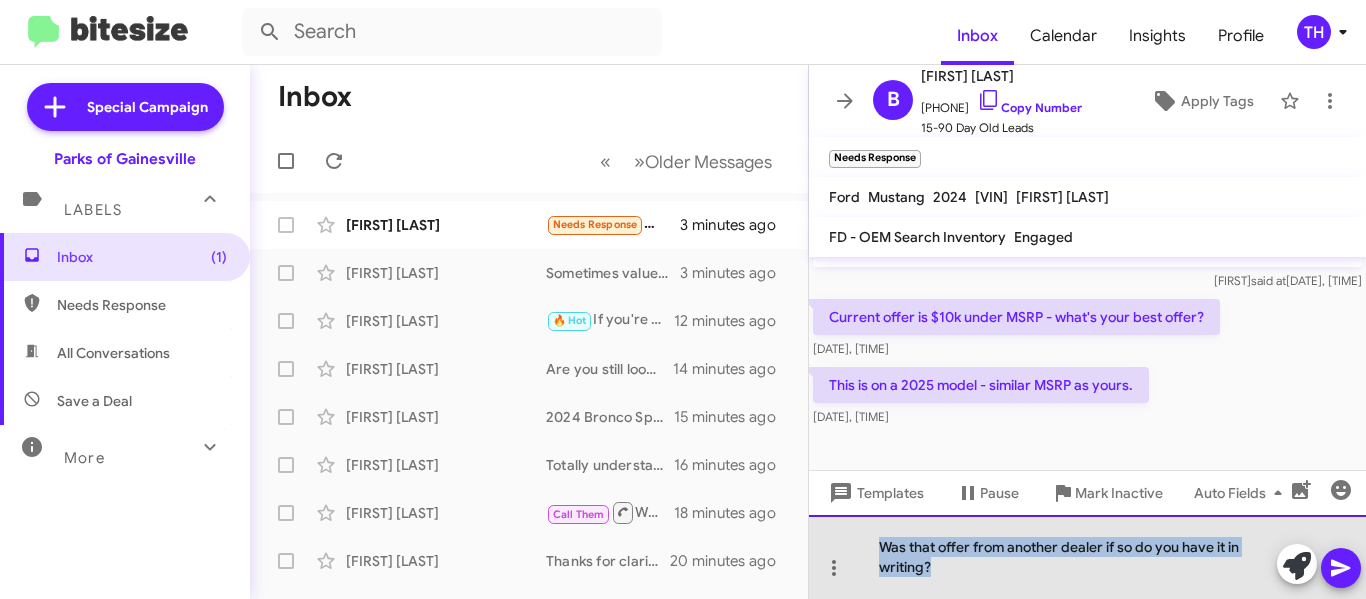 click on "Was that offer from another dealer if so do you have it in writing?" 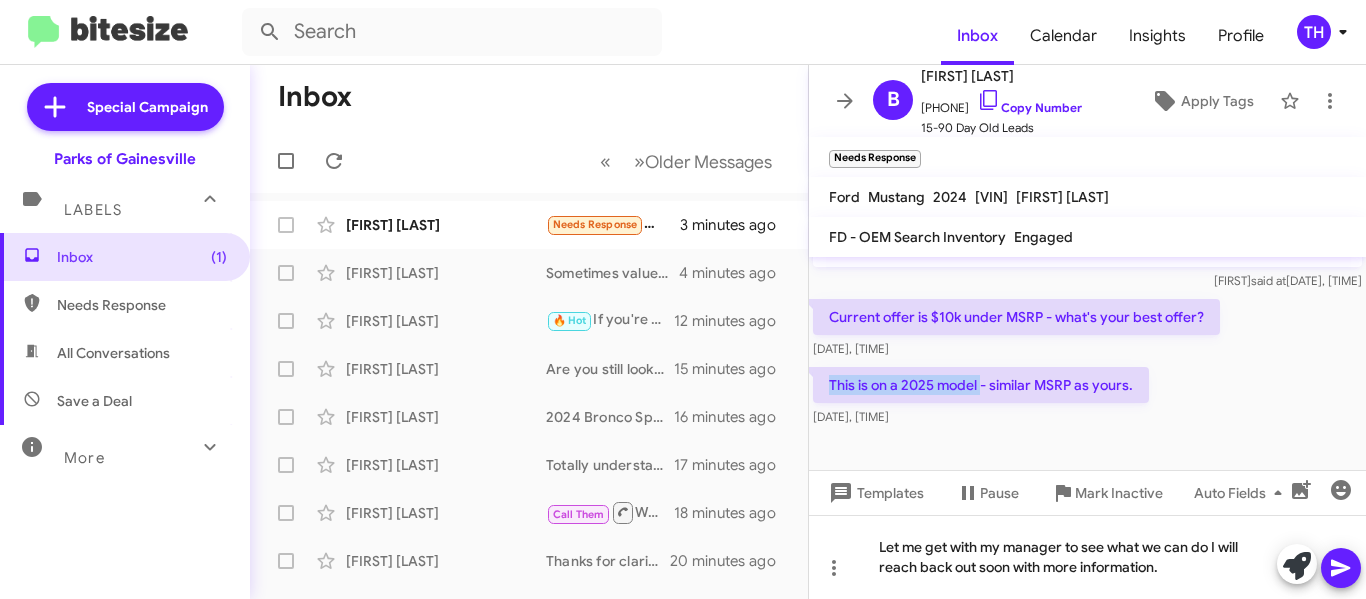 drag, startPoint x: 831, startPoint y: 397, endPoint x: 983, endPoint y: 400, distance: 152.0296 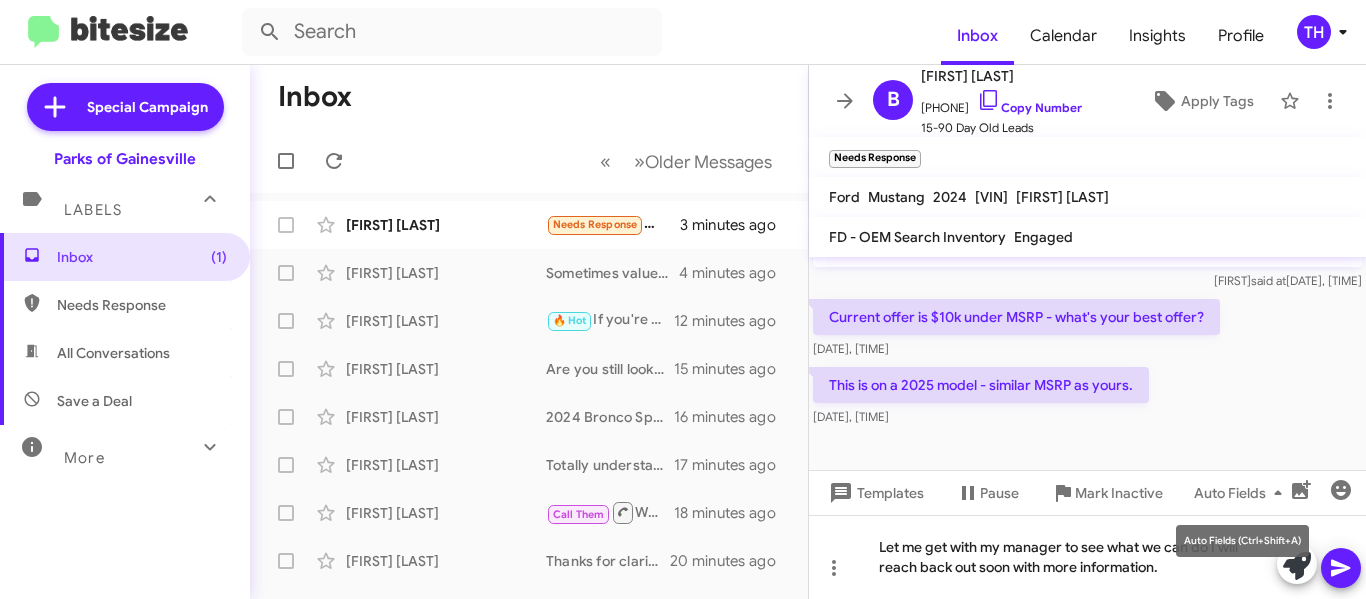 click on "Auto Fields (Ctrl+Shift+A)" at bounding box center (1242, 541) 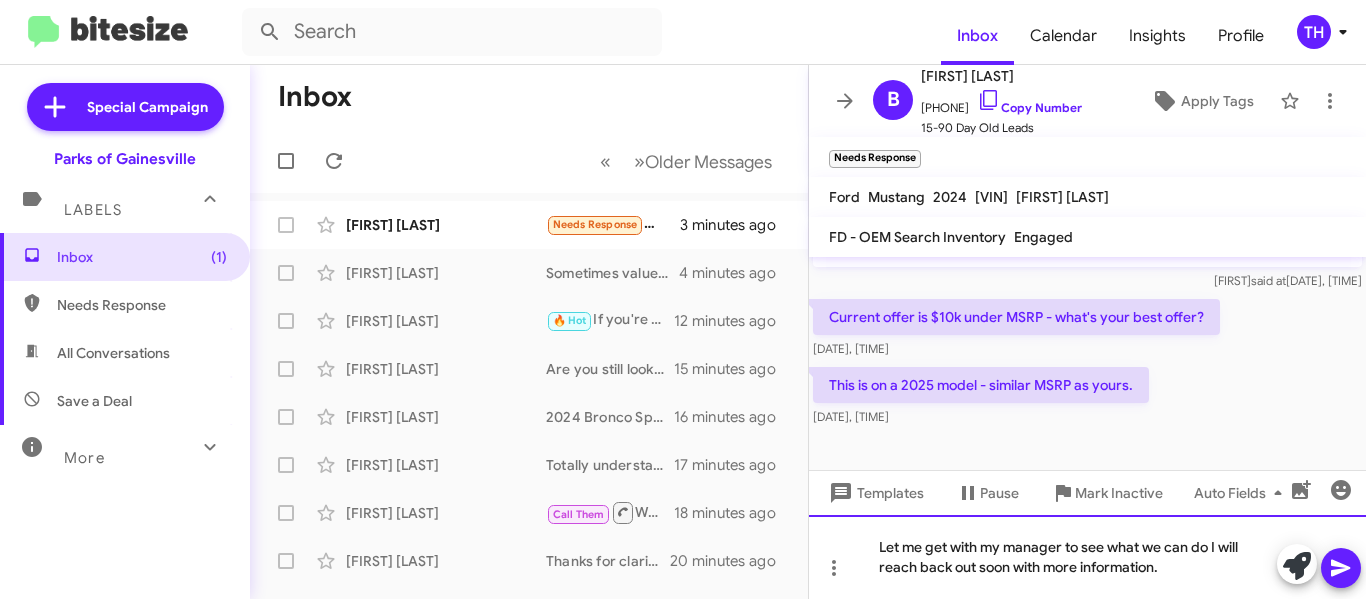 click on "Let me get with my manager to see what we can do I will reach back out soon with more information." 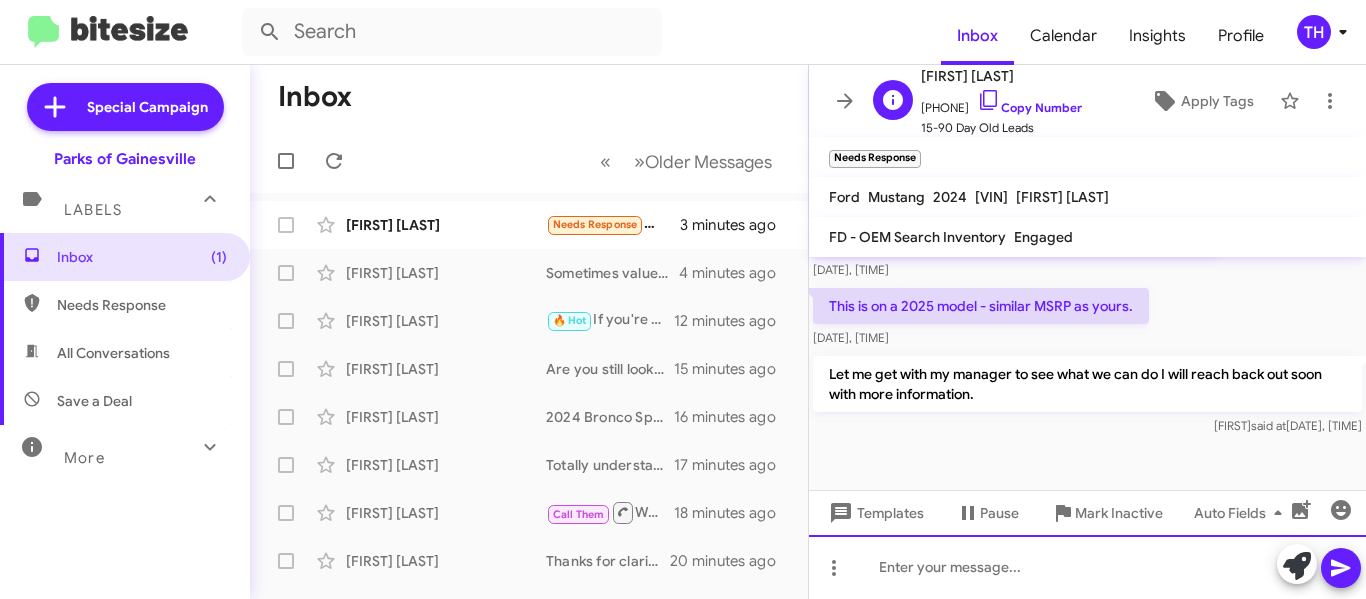 scroll, scrollTop: 612, scrollLeft: 0, axis: vertical 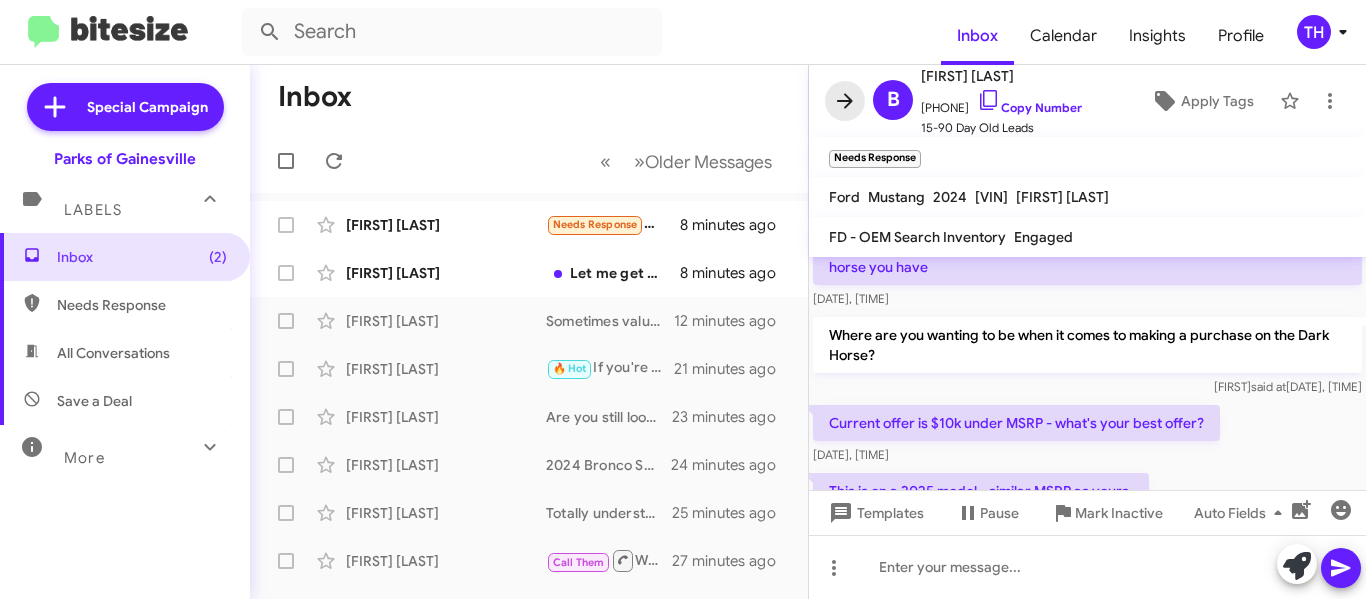 click 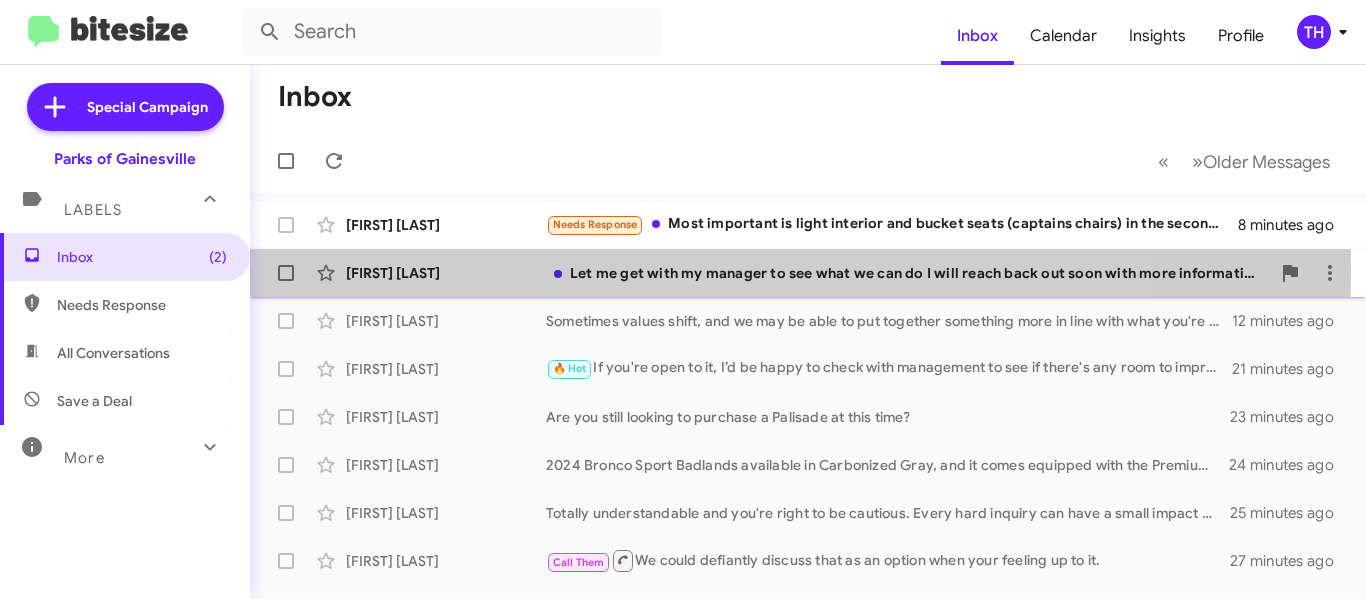 click on "[FIRST] [LAST]" 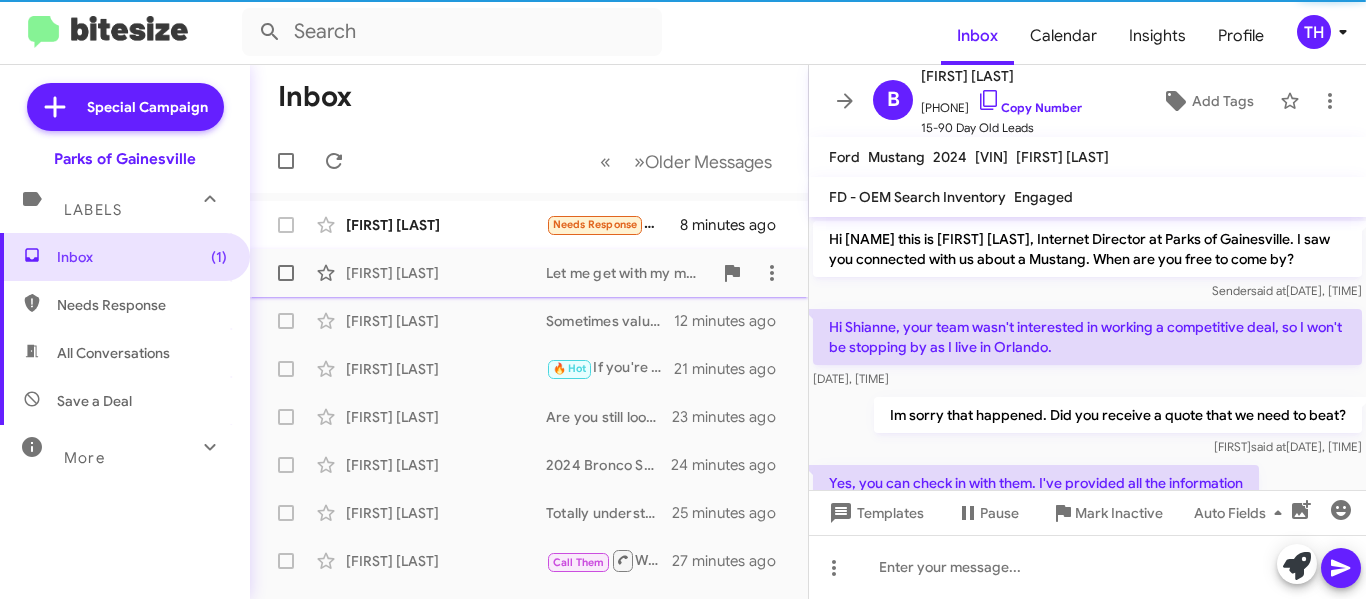 scroll, scrollTop: 572, scrollLeft: 0, axis: vertical 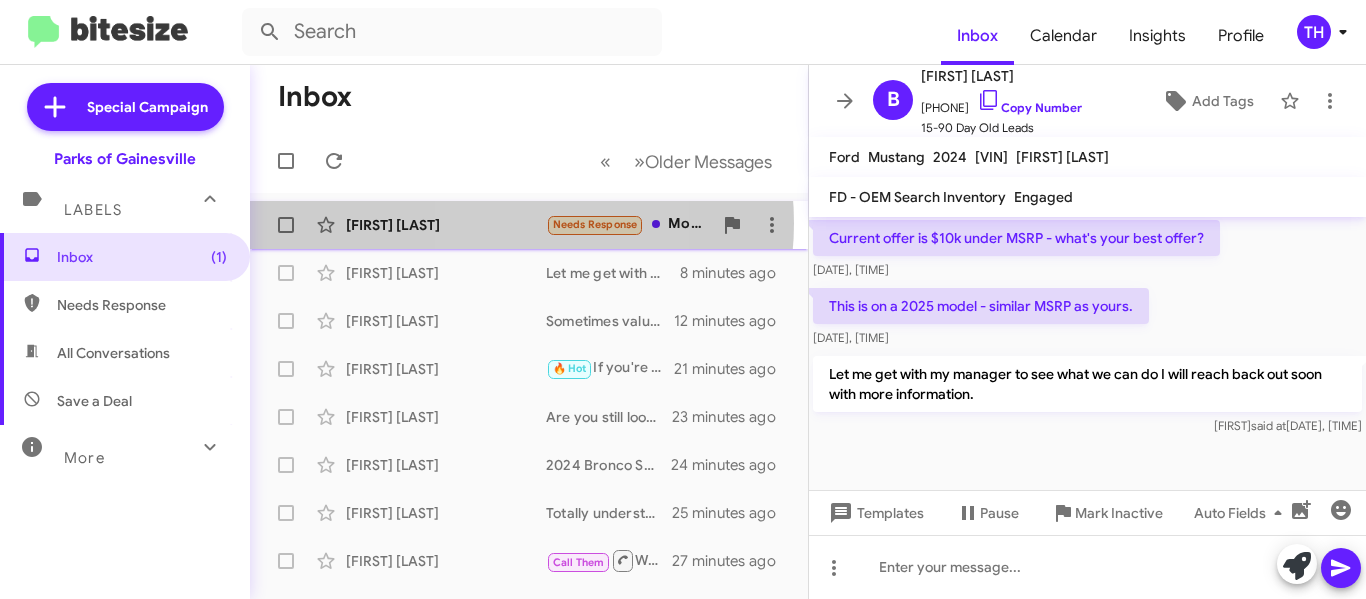 click on "[FIRST] [LAST]" 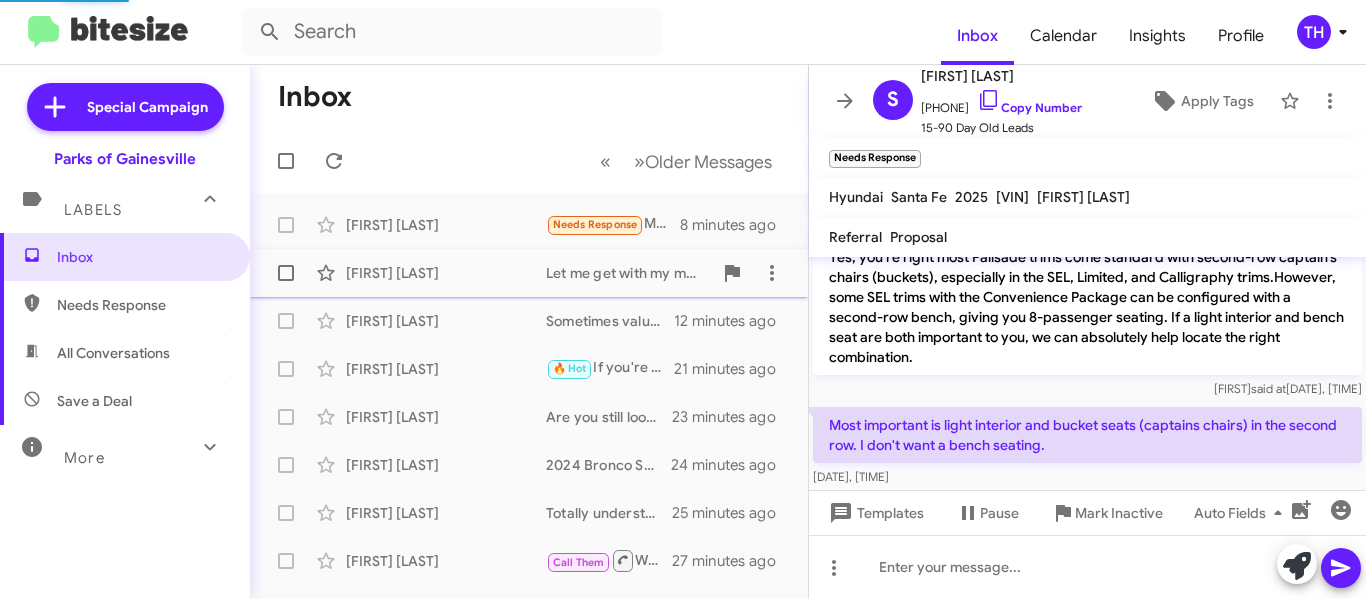 scroll, scrollTop: 434, scrollLeft: 0, axis: vertical 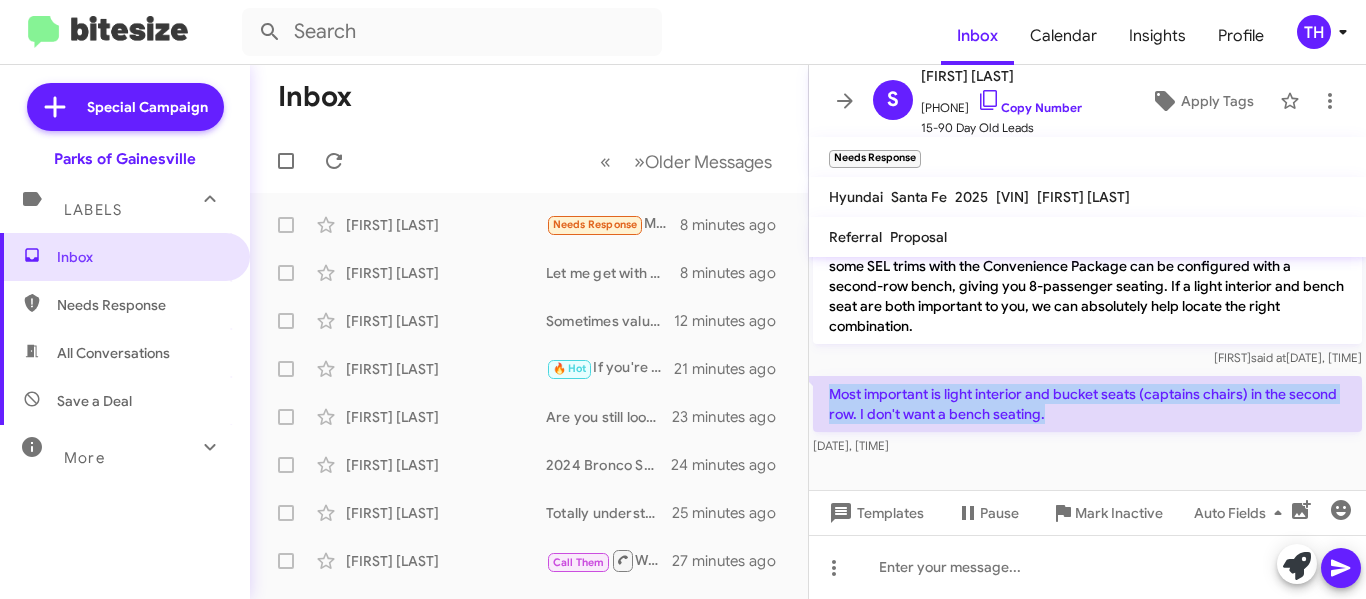 drag, startPoint x: 1103, startPoint y: 414, endPoint x: 833, endPoint y: 395, distance: 270.6677 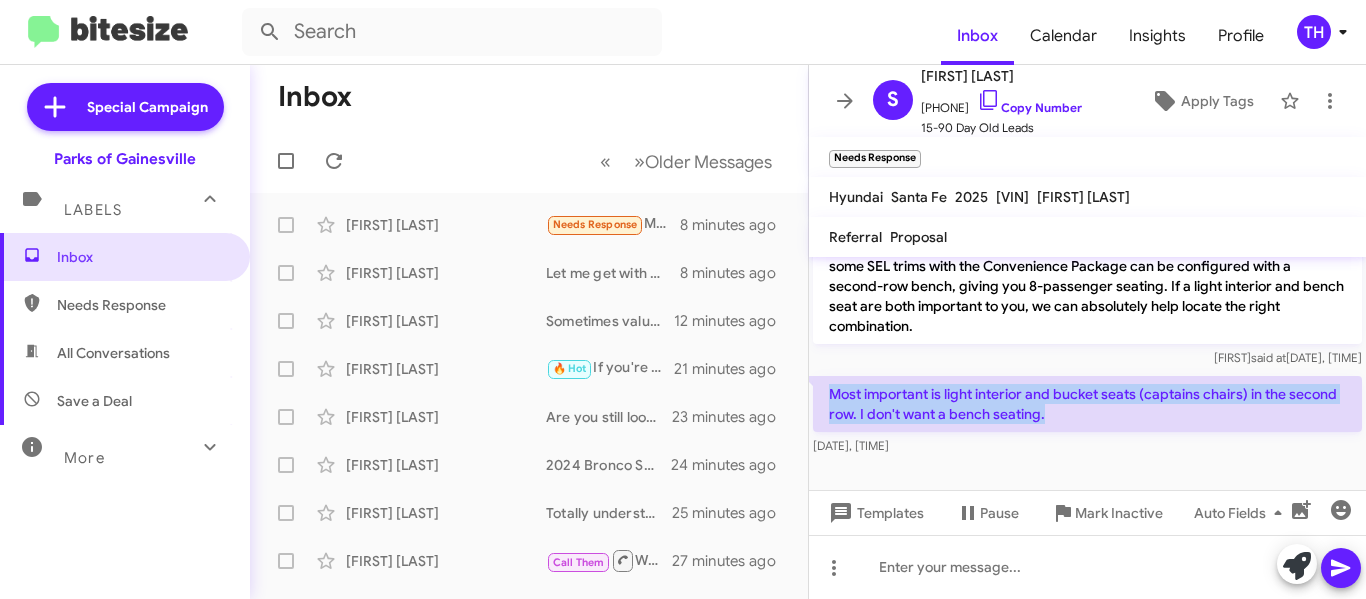 click on "Most important is light interior and bucket seats (captains chairs) in the second row. I don't want a bench seating." 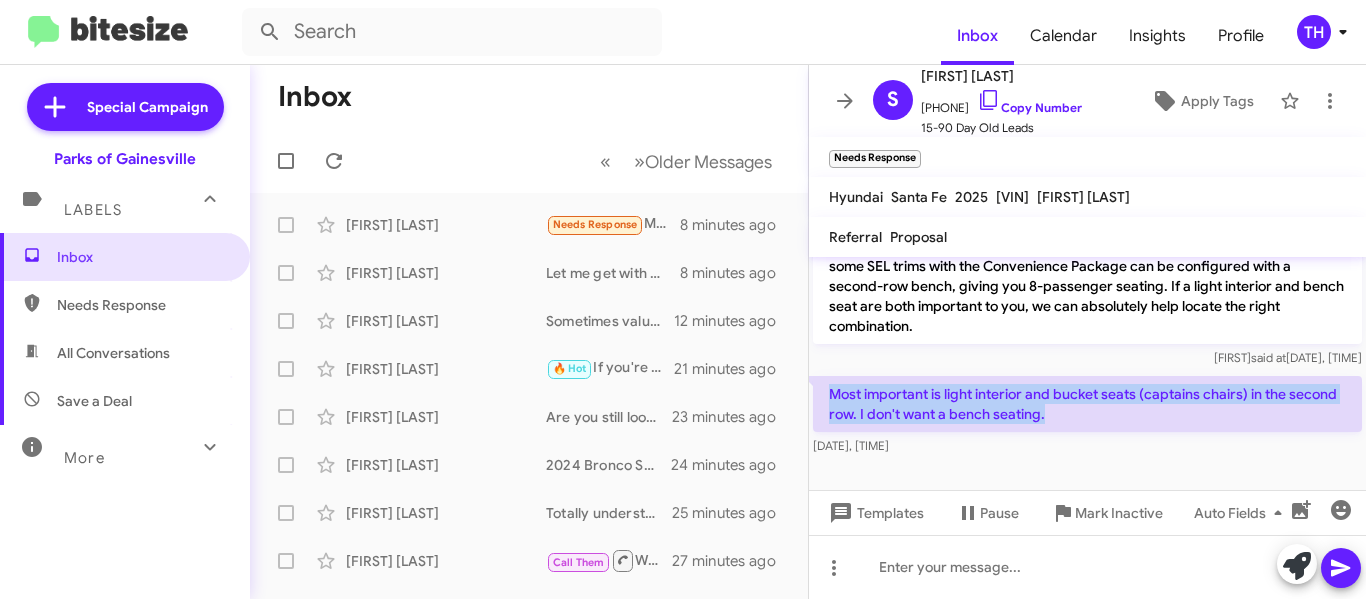 copy on "Most important is light interior and bucket seats (captains chairs) in the second row. I don't want a bench seating." 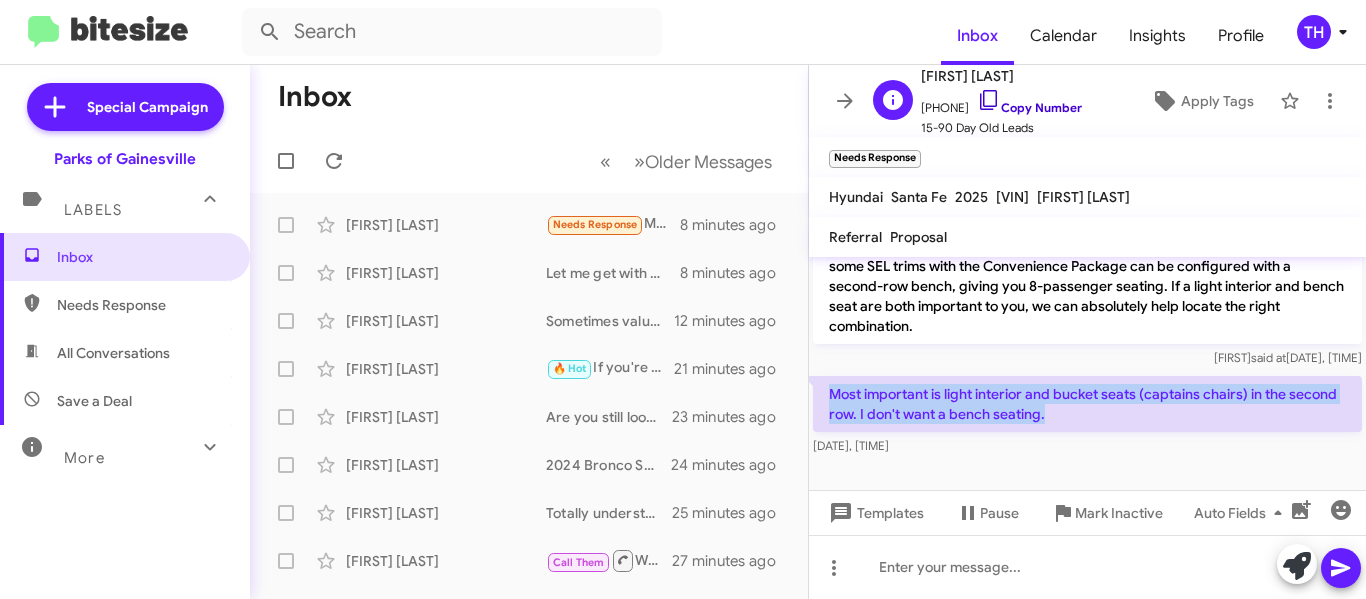 click 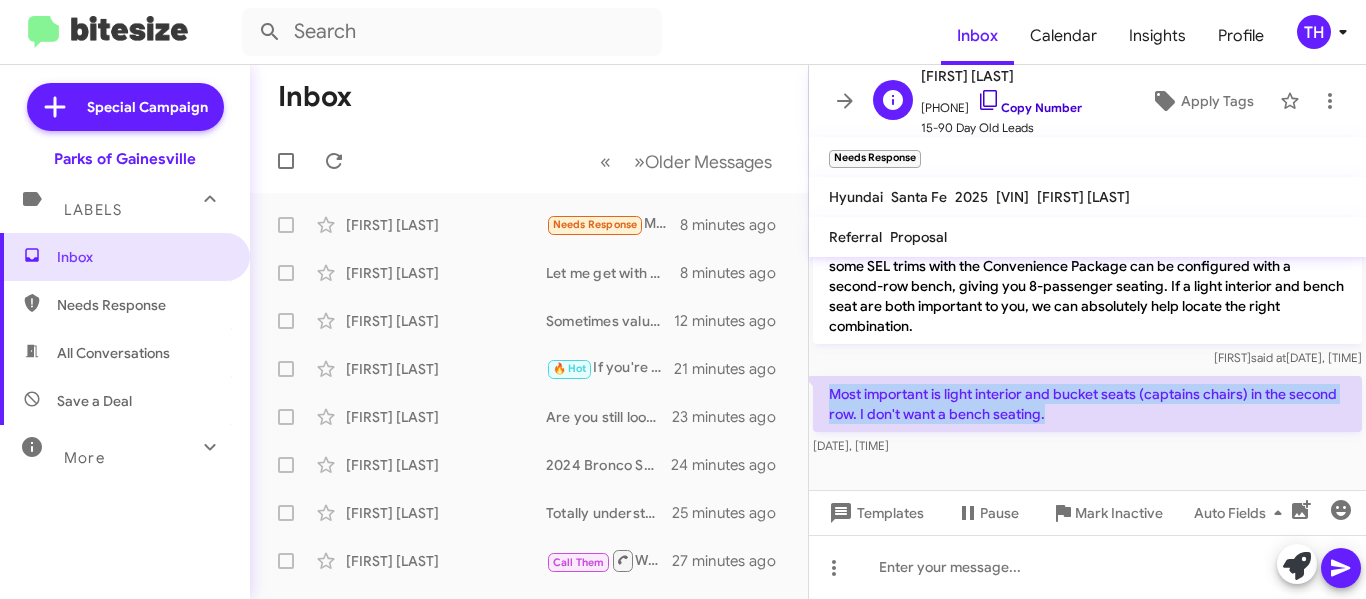 copy on "Most important is light interior and bucket seats (captains chairs) in the second row. I don't want a bench seating." 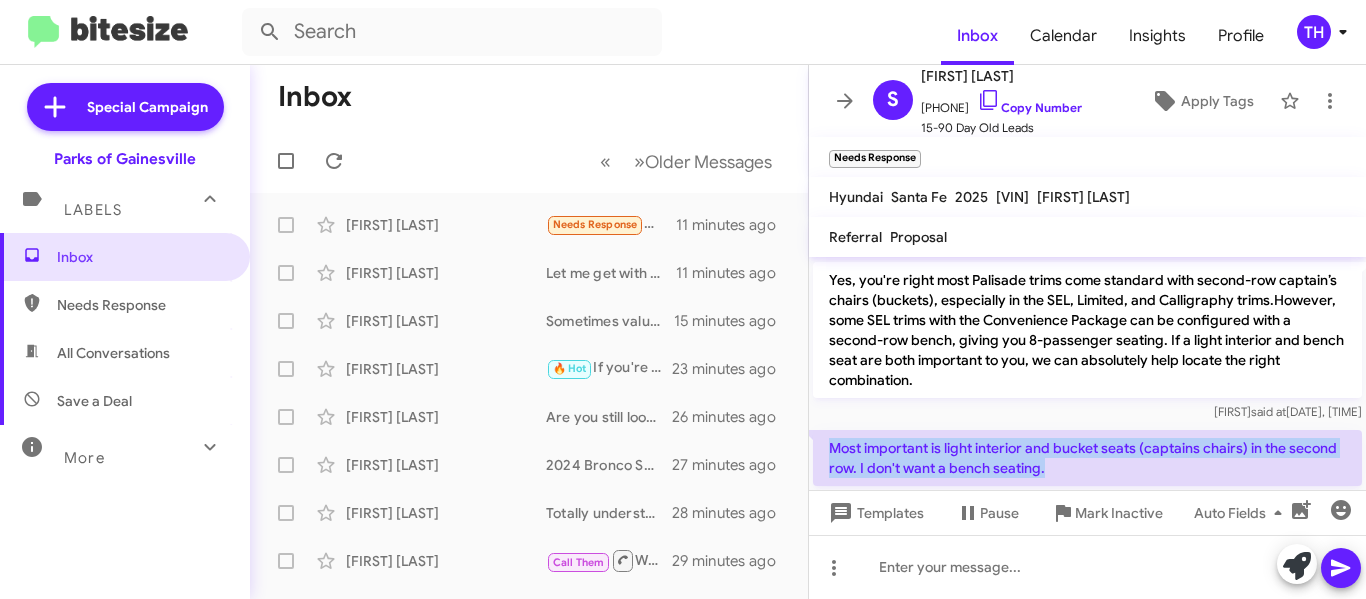 scroll, scrollTop: 400, scrollLeft: 0, axis: vertical 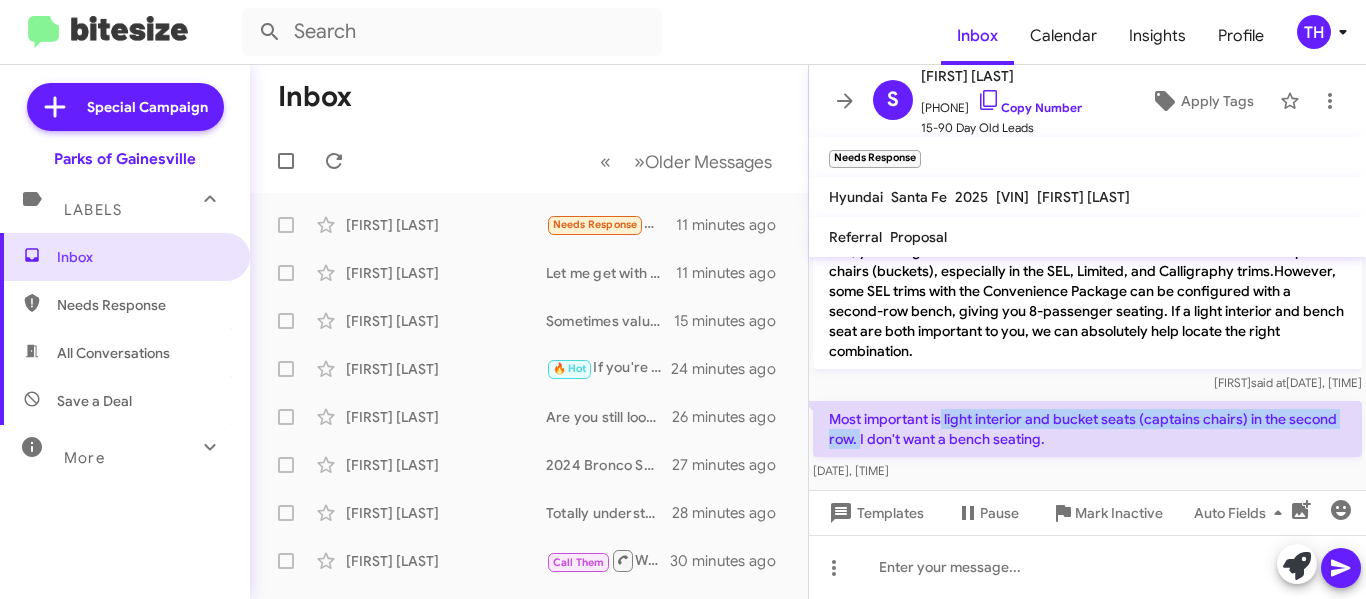drag, startPoint x: 943, startPoint y: 427, endPoint x: 910, endPoint y: 456, distance: 43.931767 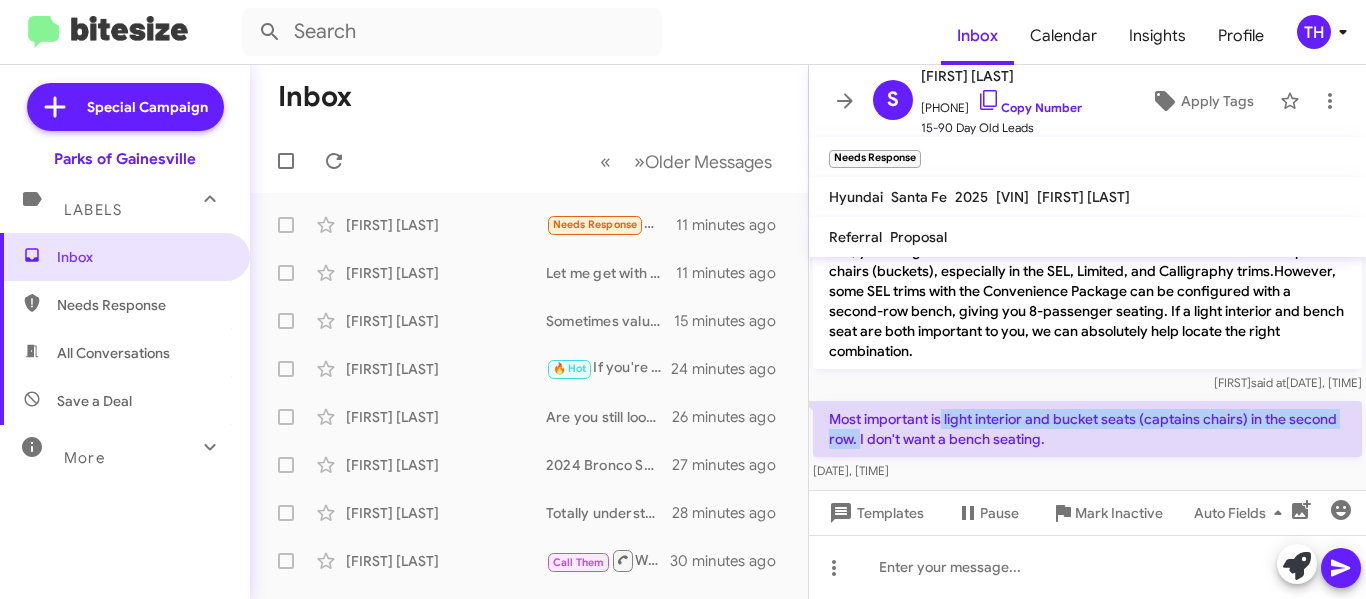 click on "Most important is light interior and bucket seats (captains chairs) in the second row. I don't want a bench seating." 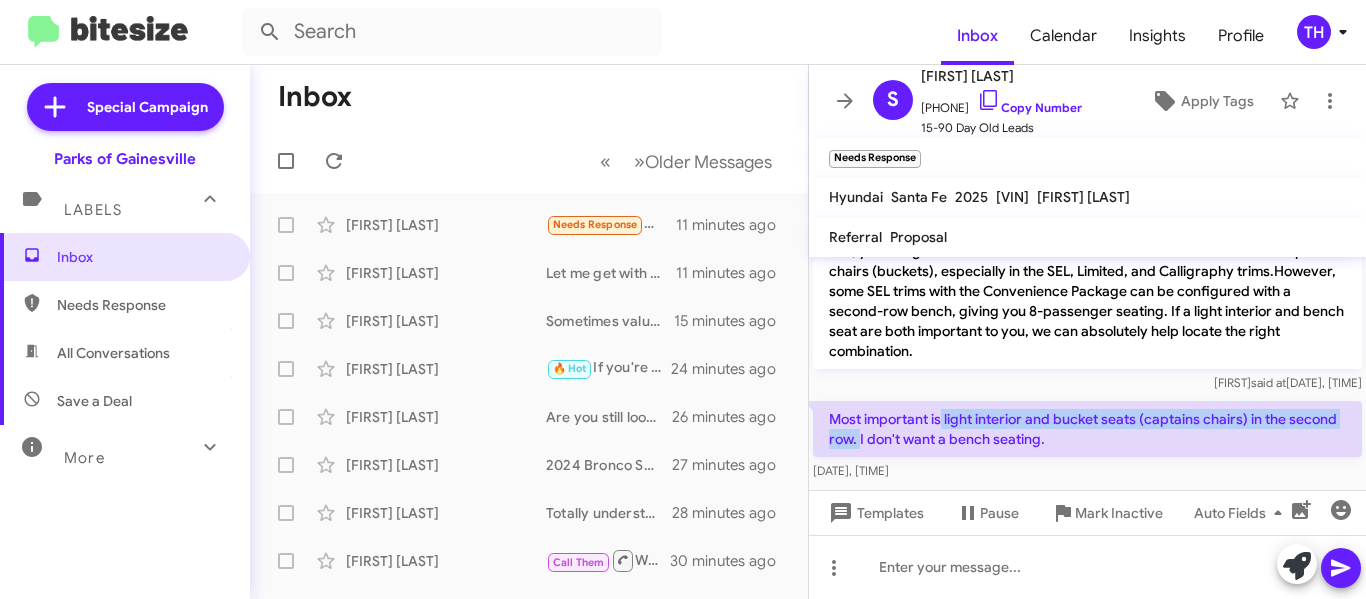 copy on "light interior and bucket seats (captains chairs) in the second row." 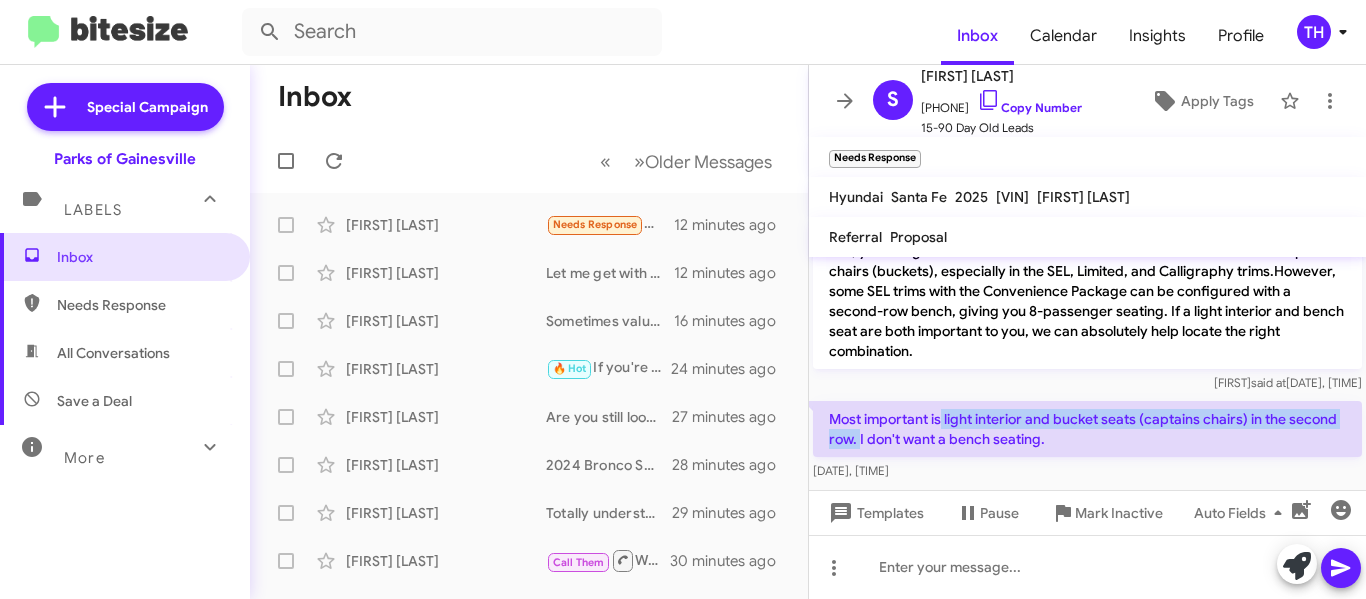 scroll, scrollTop: 434, scrollLeft: 0, axis: vertical 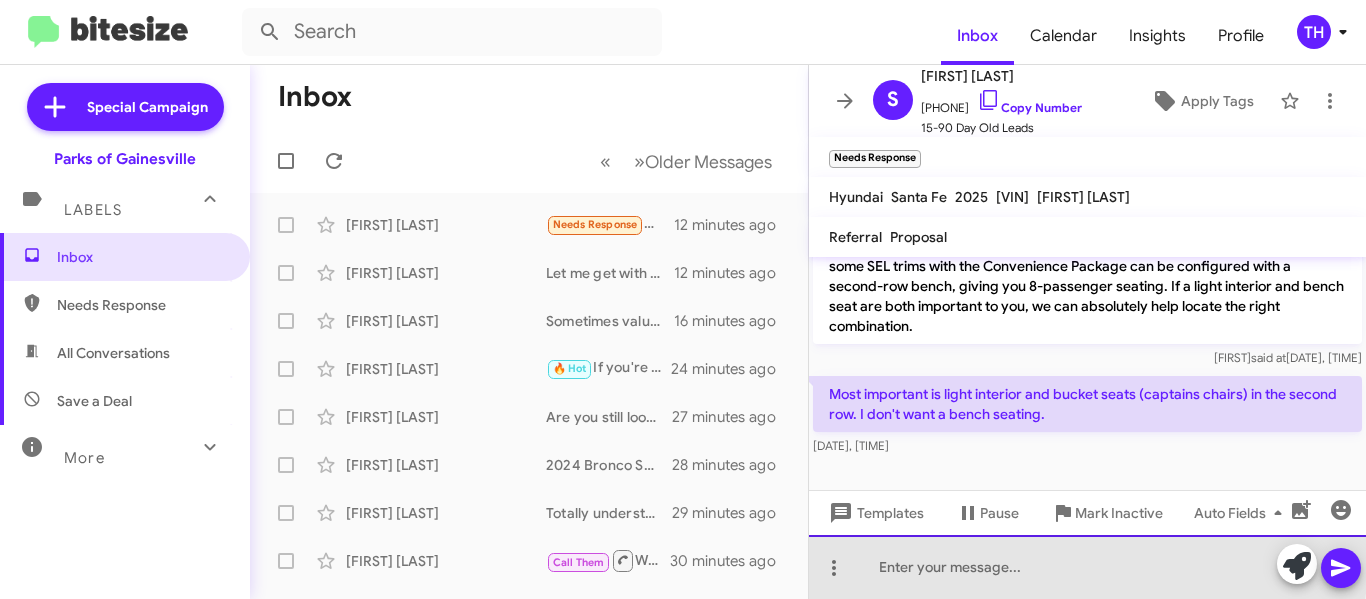 click 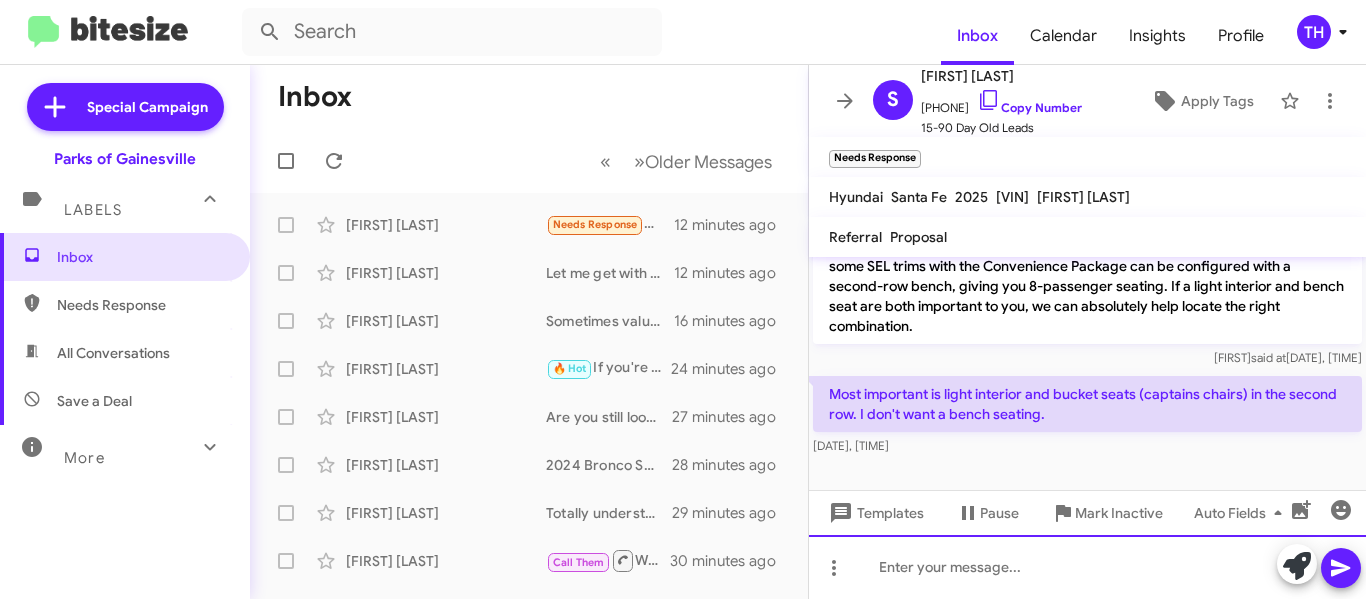 type 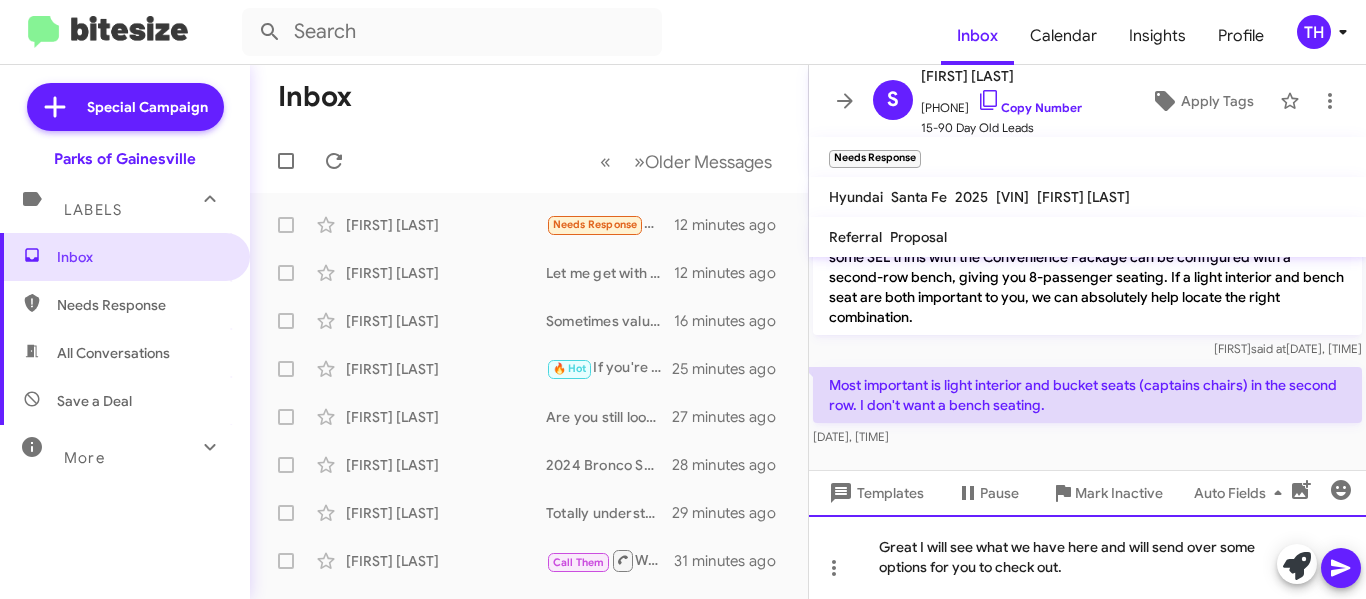 click on "Great I will see what we have here and will send over some options for you to check out." 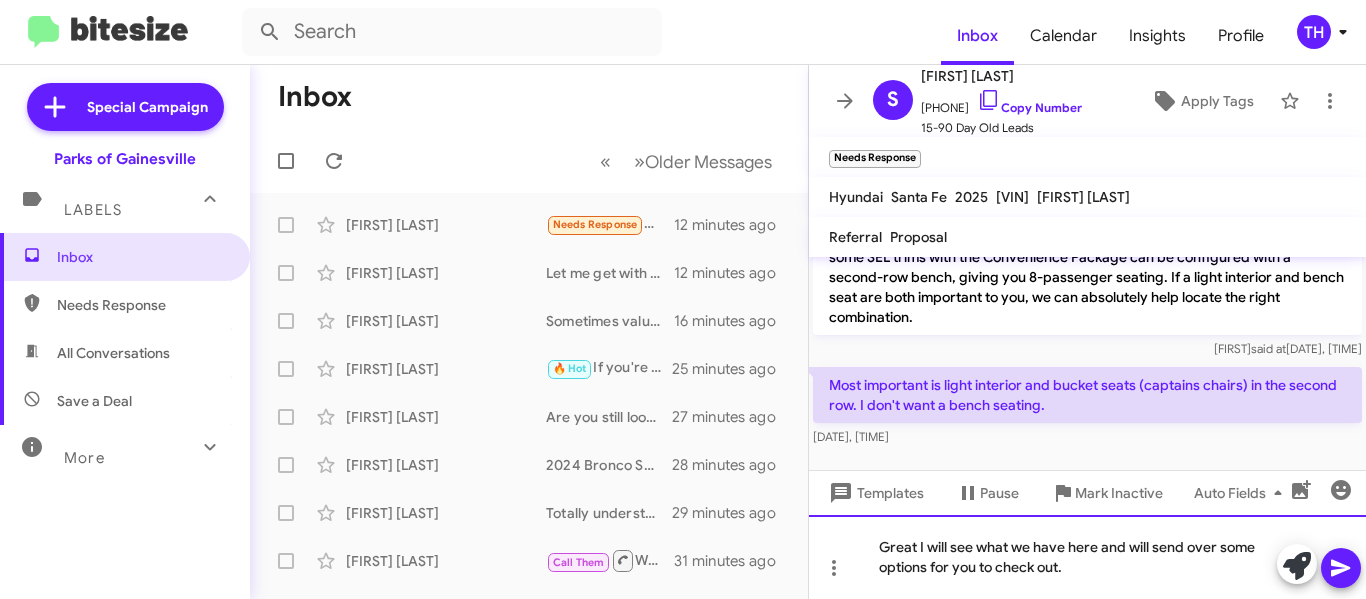 click on "Great I will see what we have here and will send over some options for you to check out." 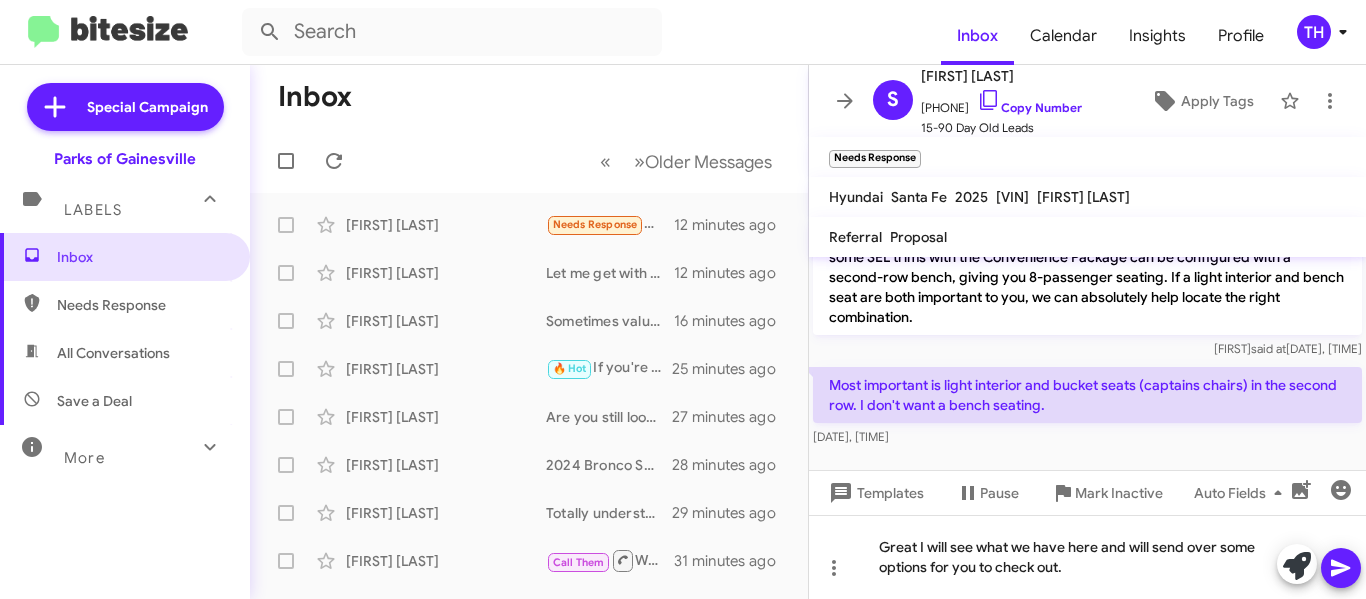 click 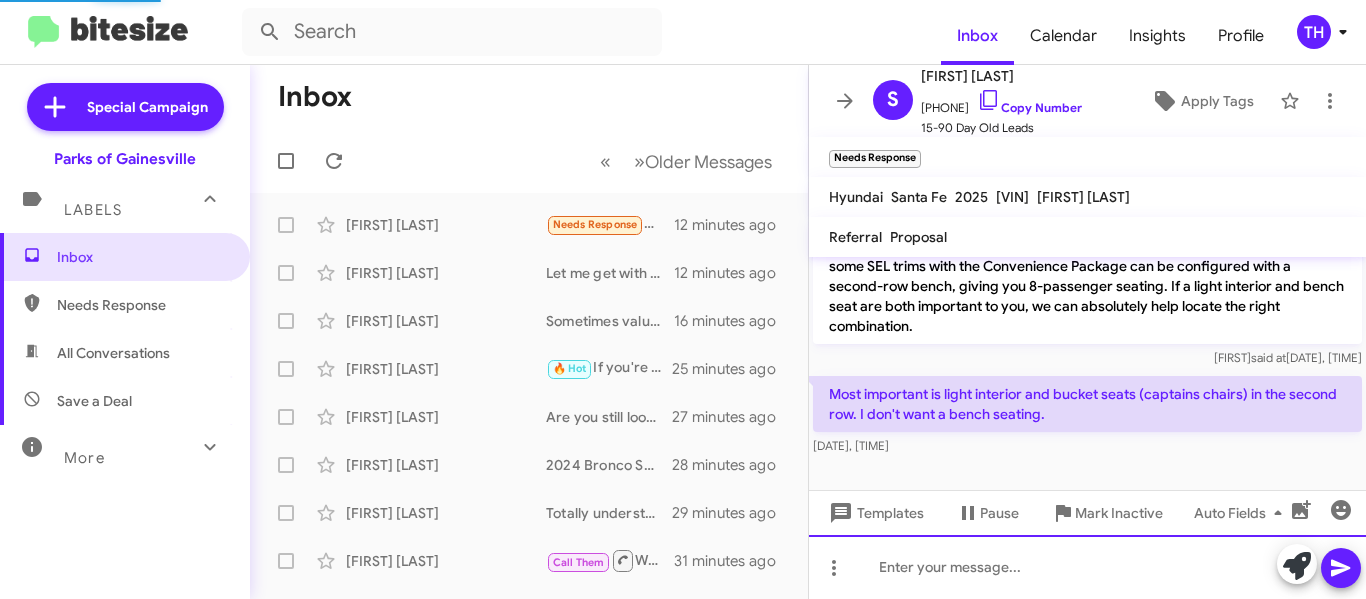 scroll, scrollTop: 0, scrollLeft: 0, axis: both 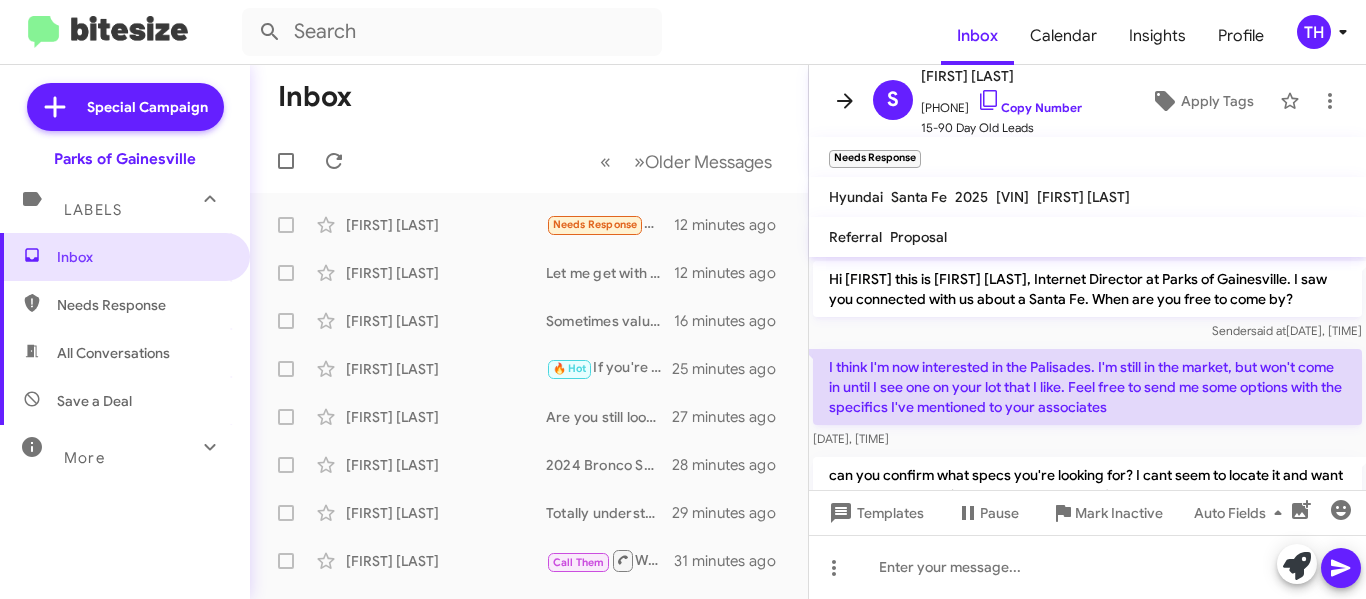 click 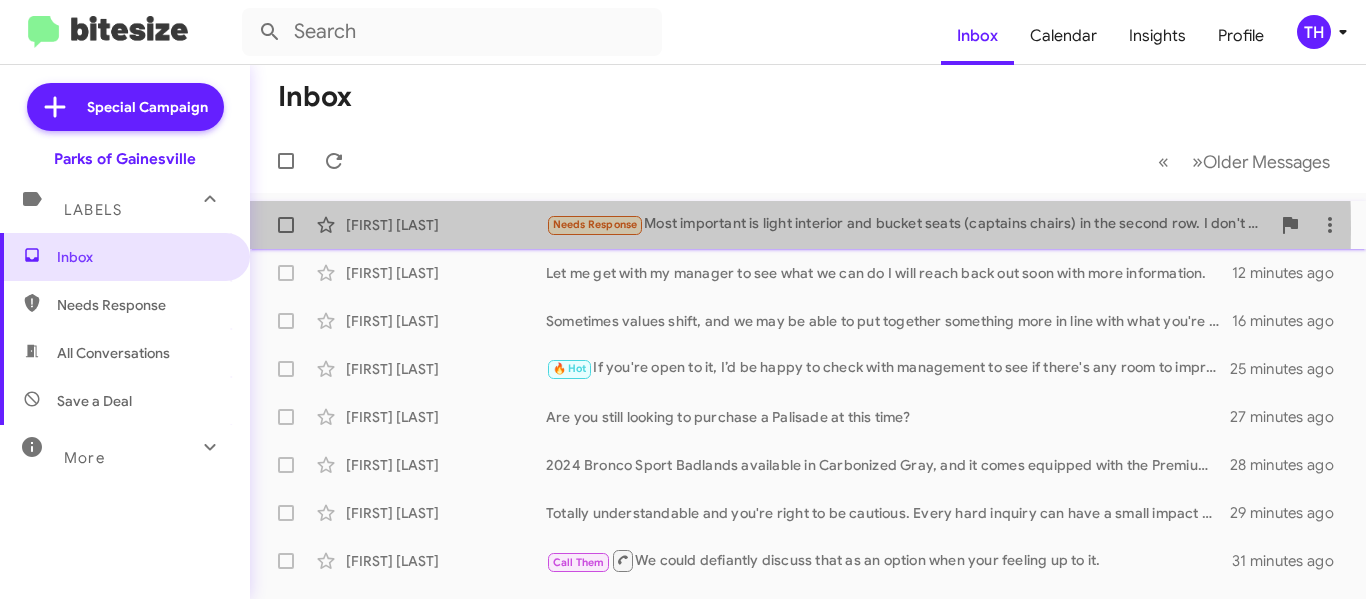 click on "[FIRST] [LAST]" 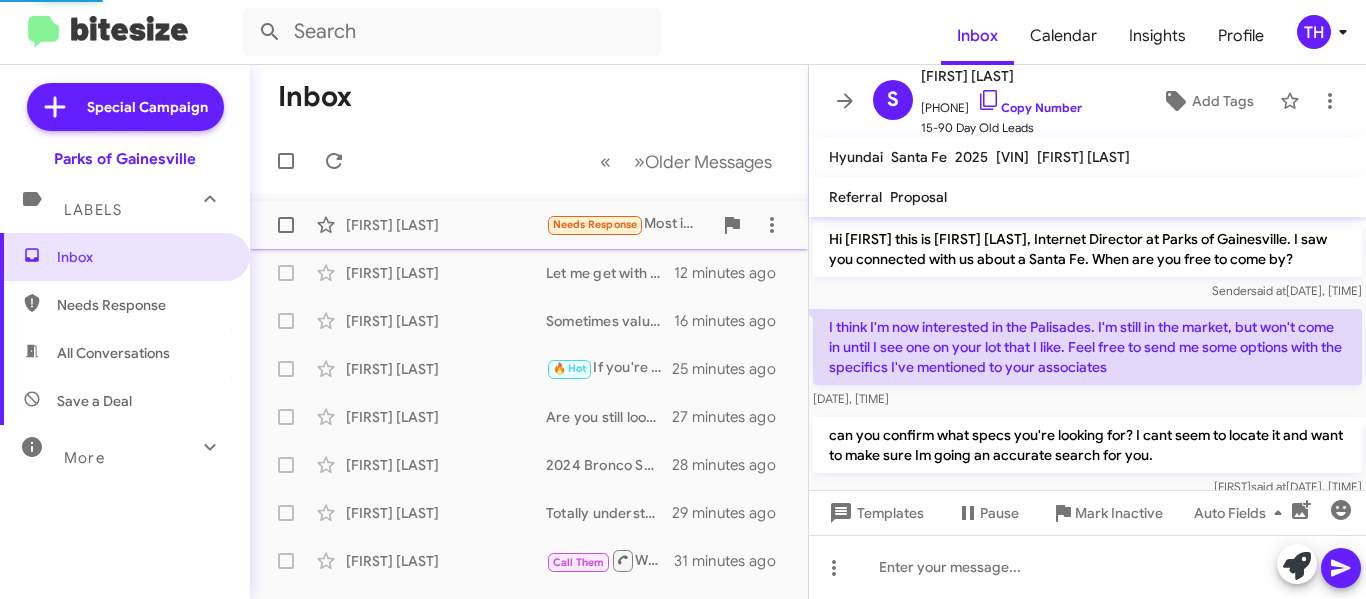 scroll, scrollTop: 489, scrollLeft: 0, axis: vertical 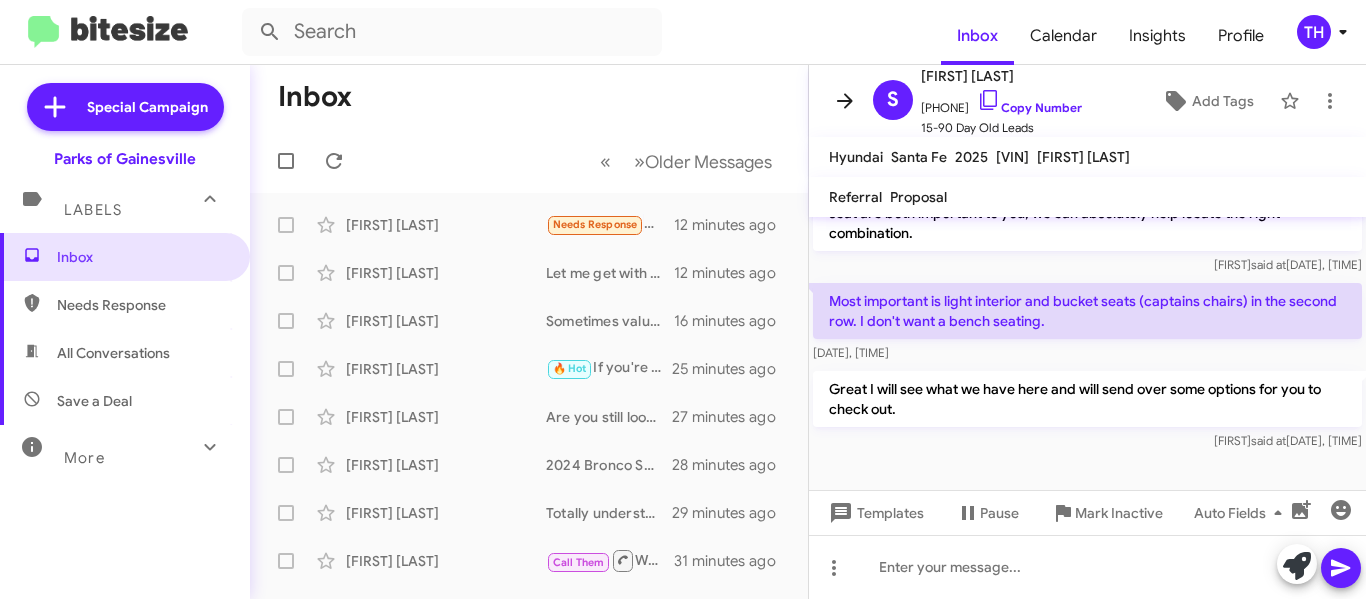 click 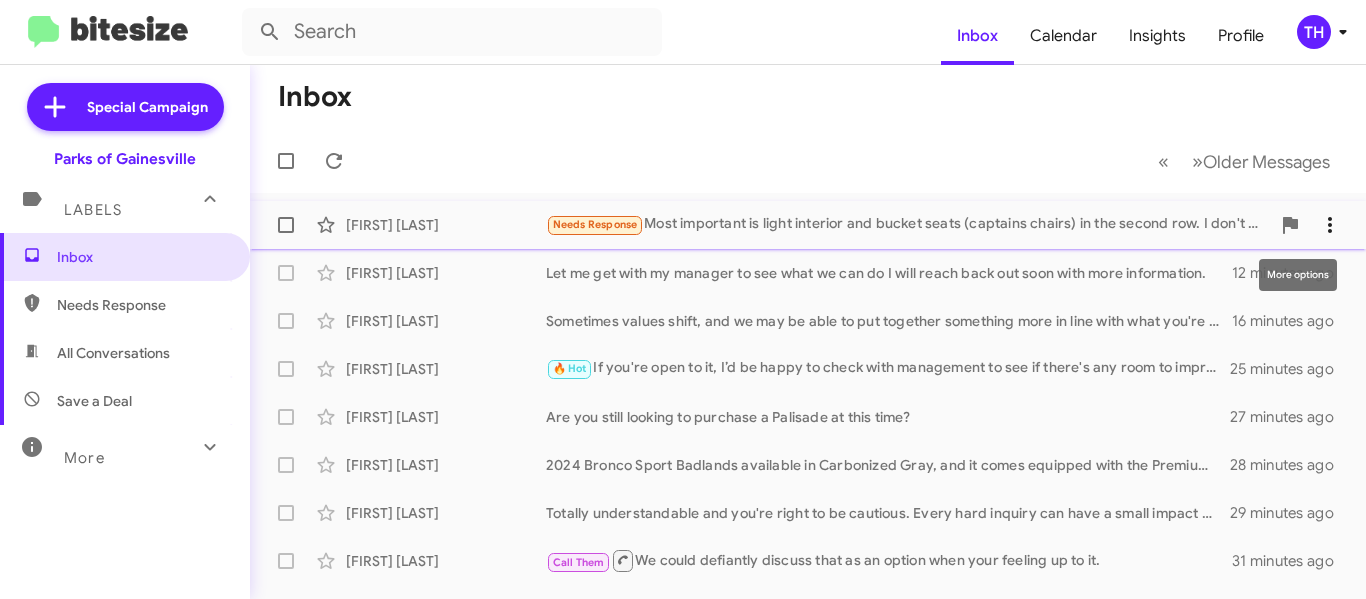 click 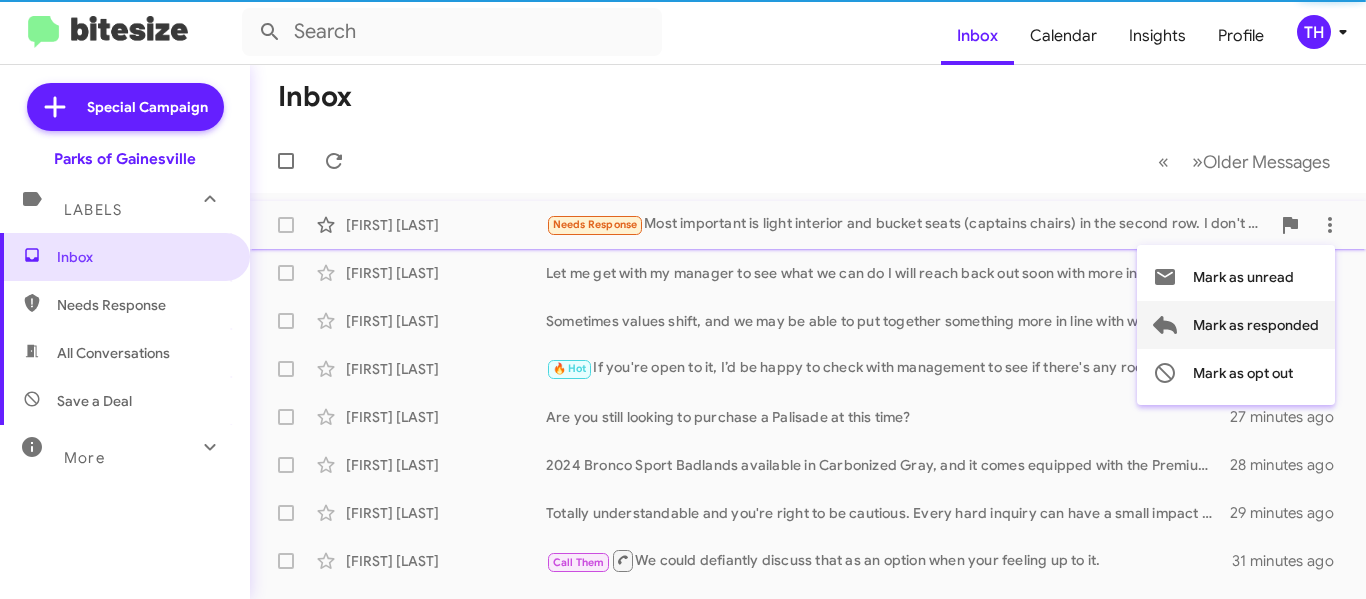 click on "Mark as responded" at bounding box center [1256, 325] 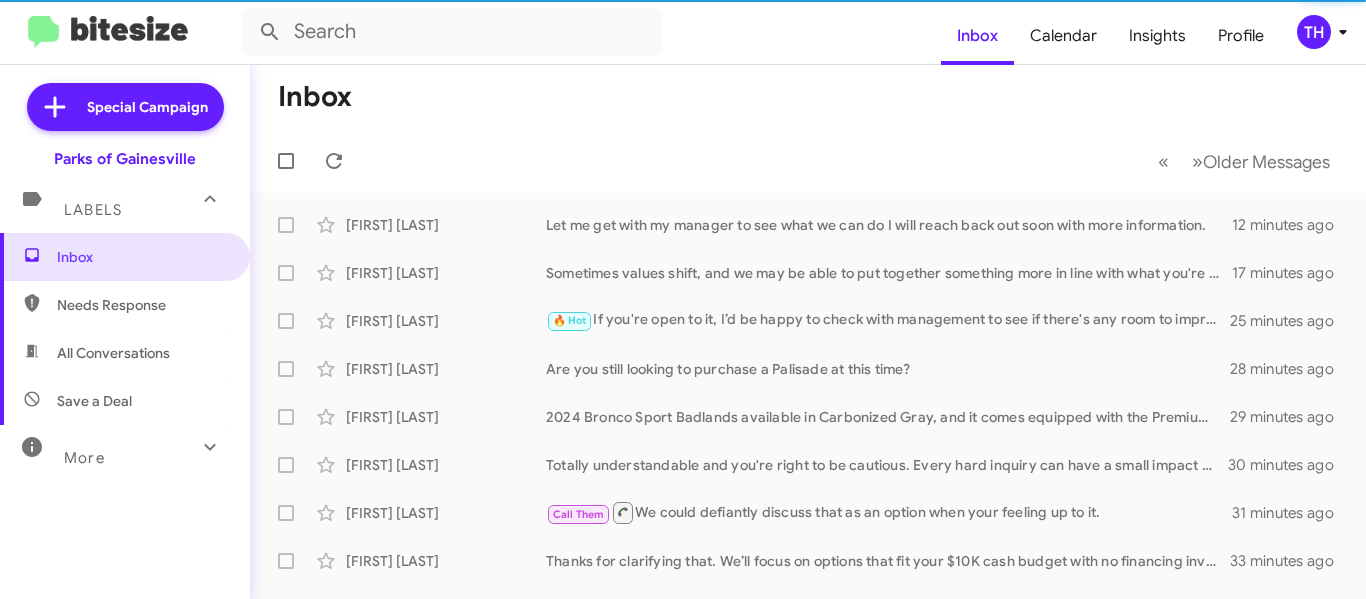 click on "« Previous » Next   Older Messages" 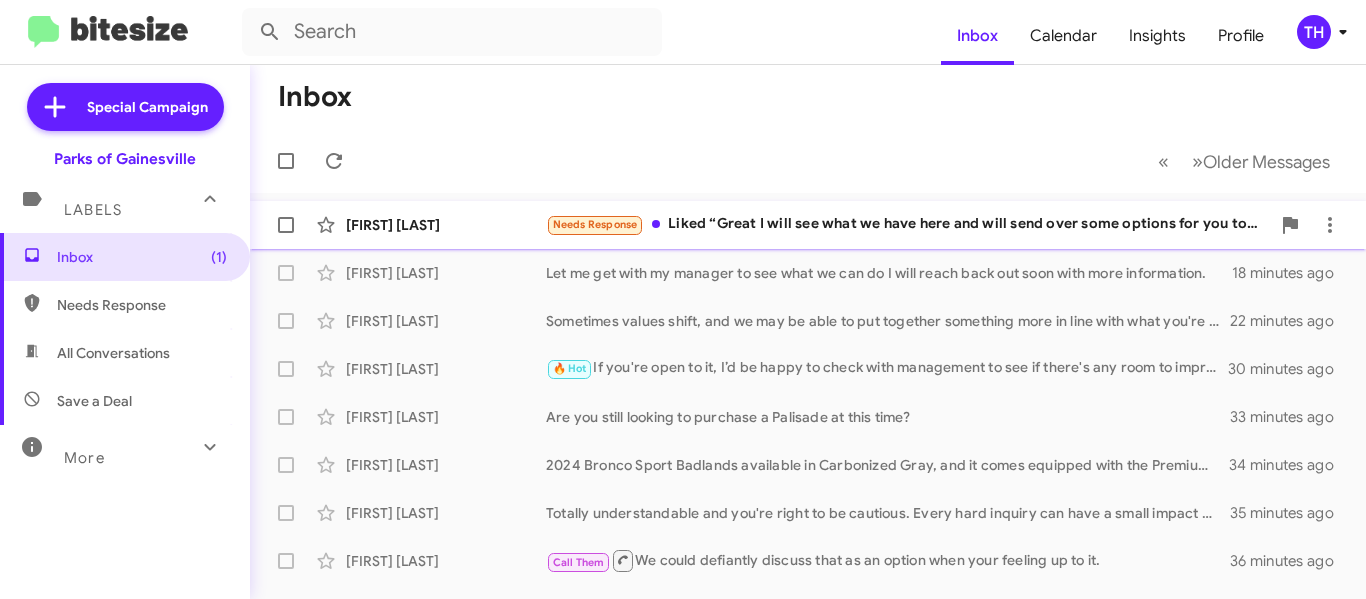 click on "[FIRST] [LAST]" 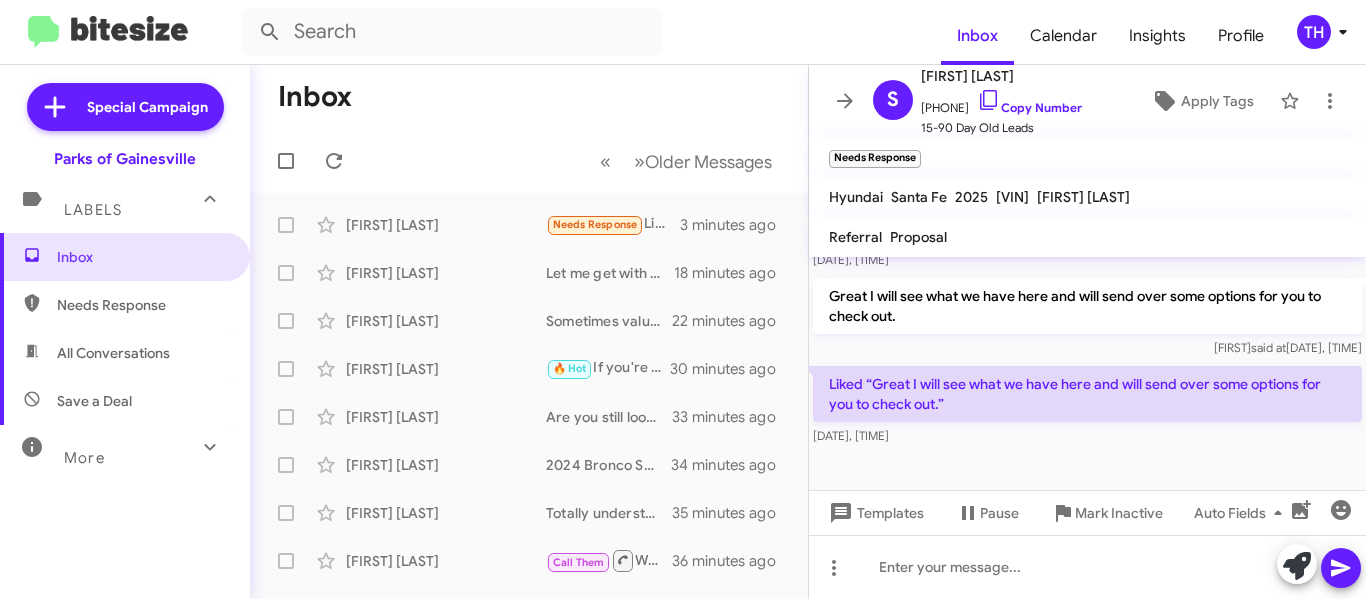 scroll, scrollTop: 623, scrollLeft: 0, axis: vertical 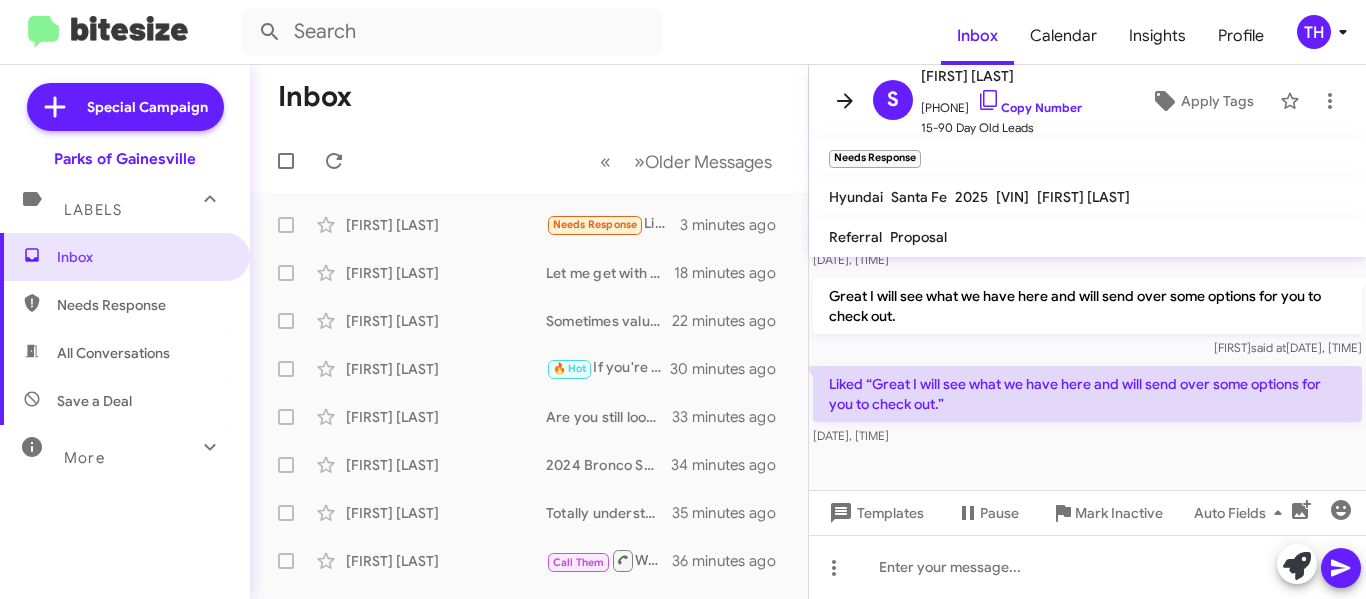 click 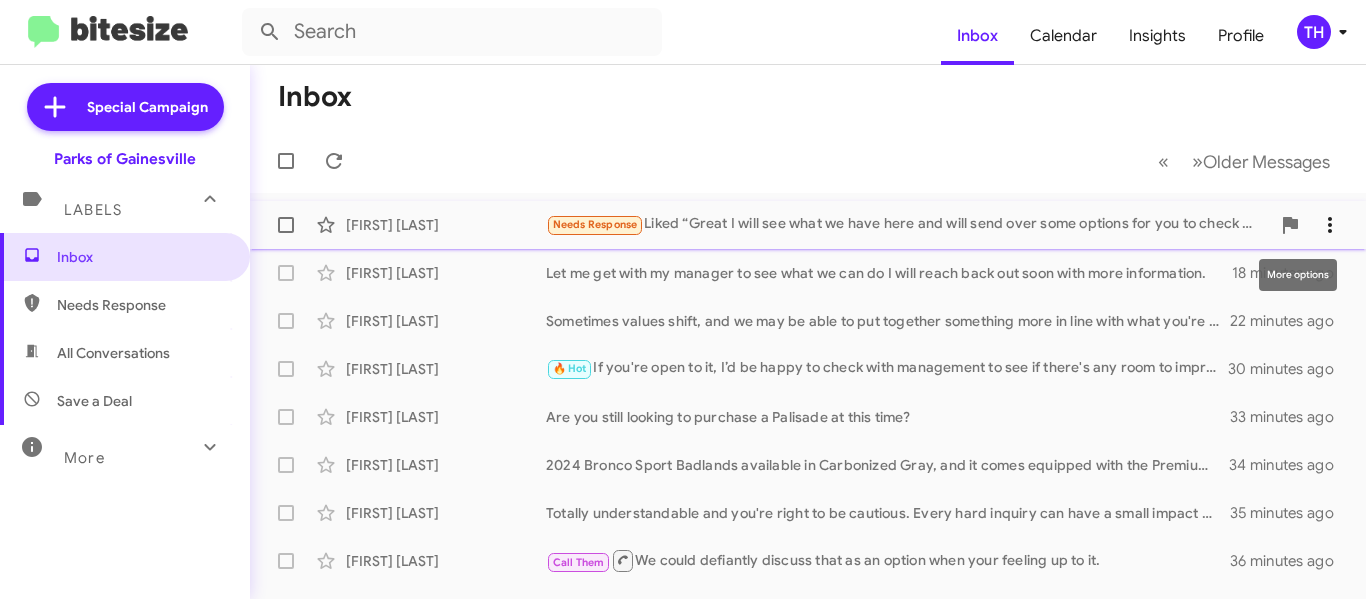 click 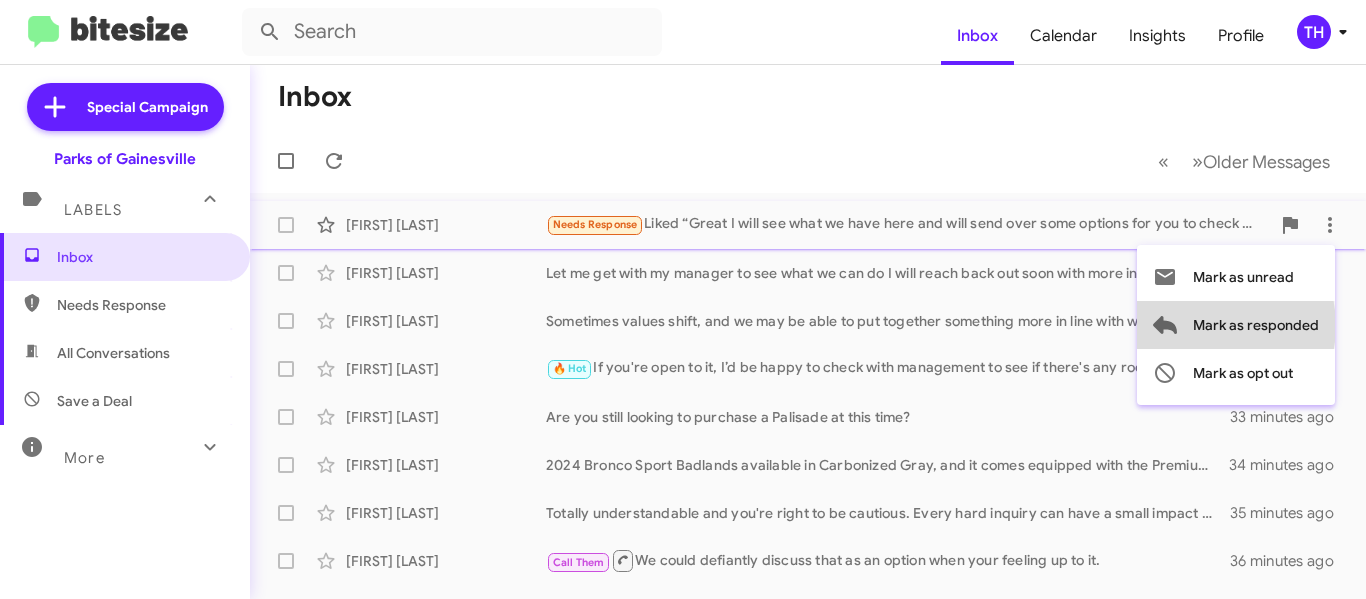 click on "Mark as responded" at bounding box center (1256, 325) 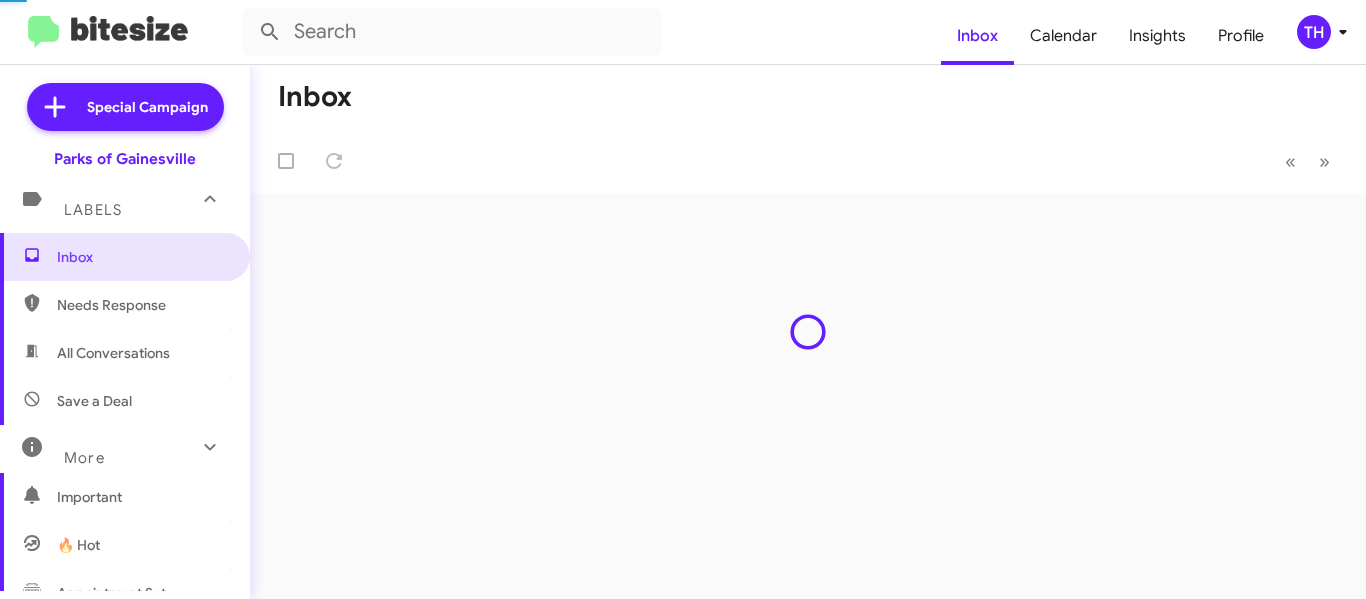 scroll, scrollTop: 0, scrollLeft: 0, axis: both 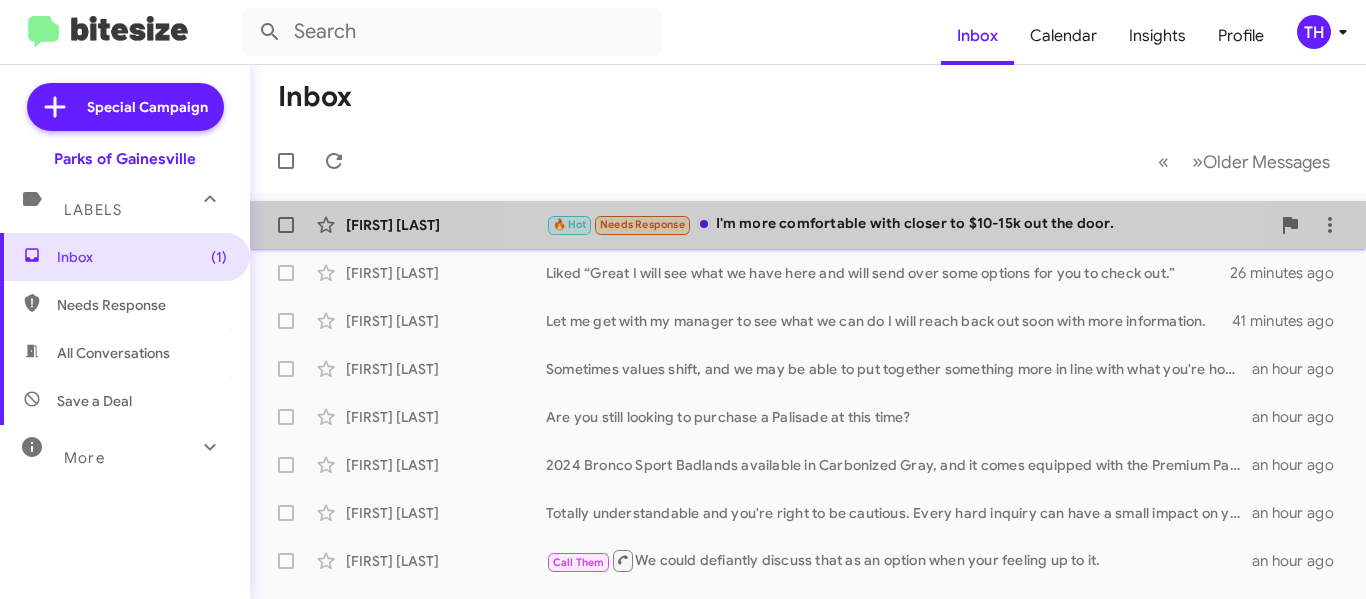 click on "🔥 Hot   Needs Response   I'm more comfortable with closer to $10-15k out the door." 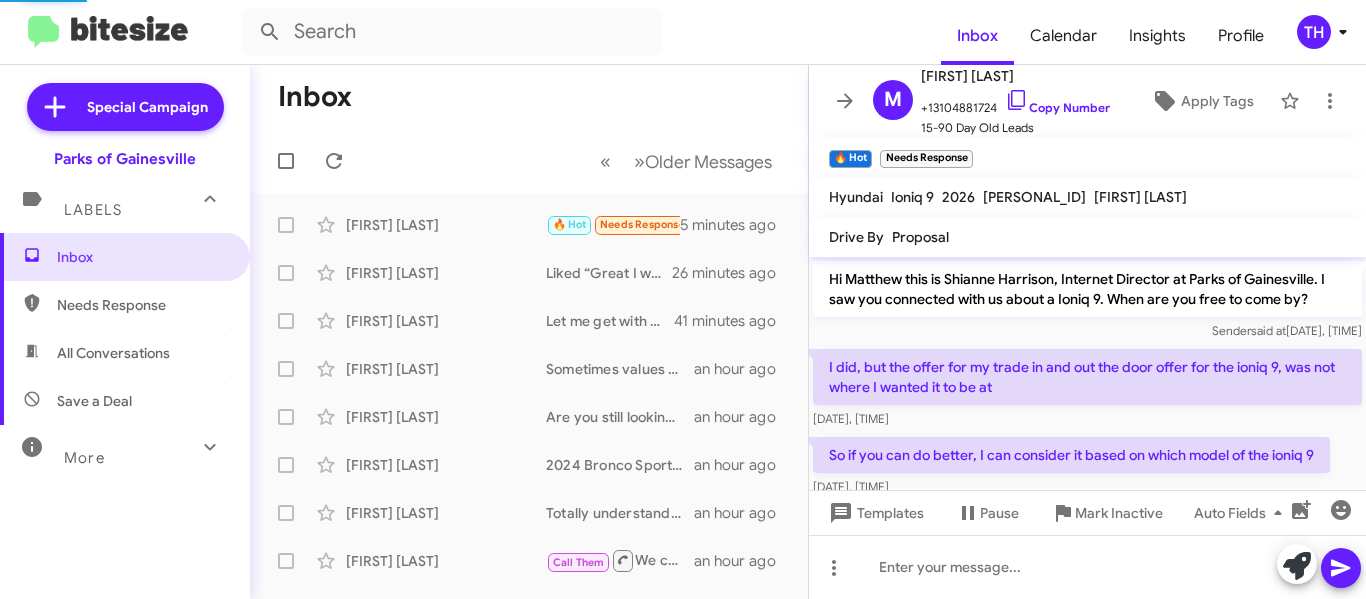 scroll, scrollTop: 260, scrollLeft: 0, axis: vertical 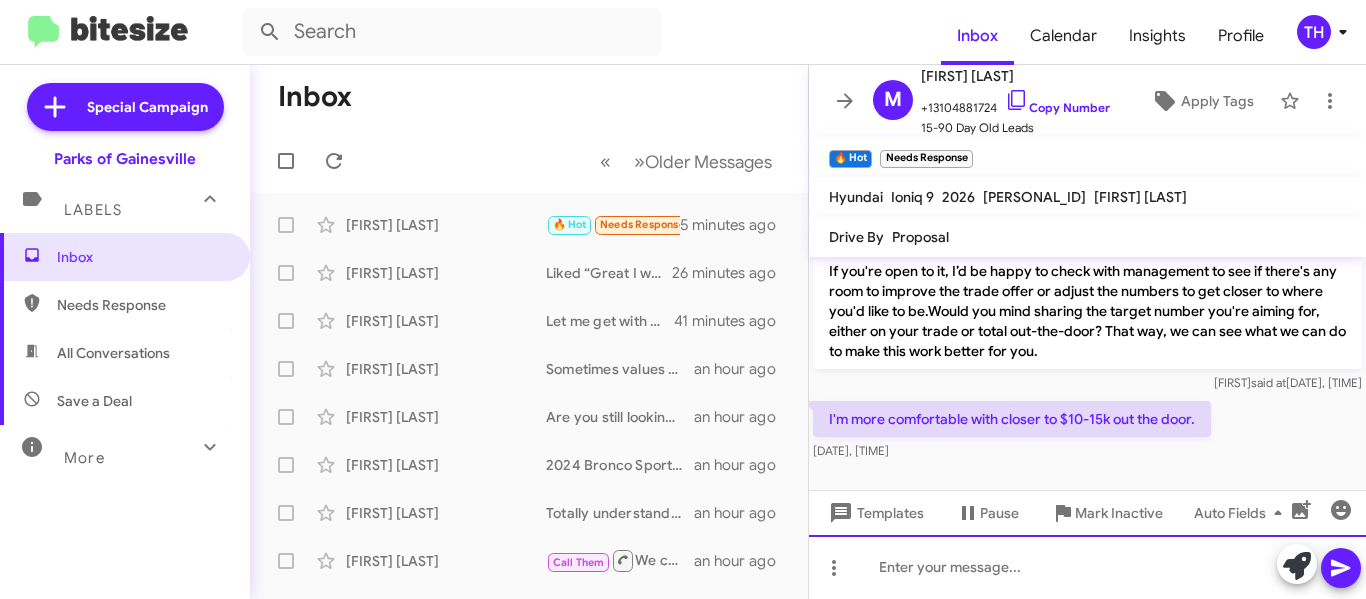 click 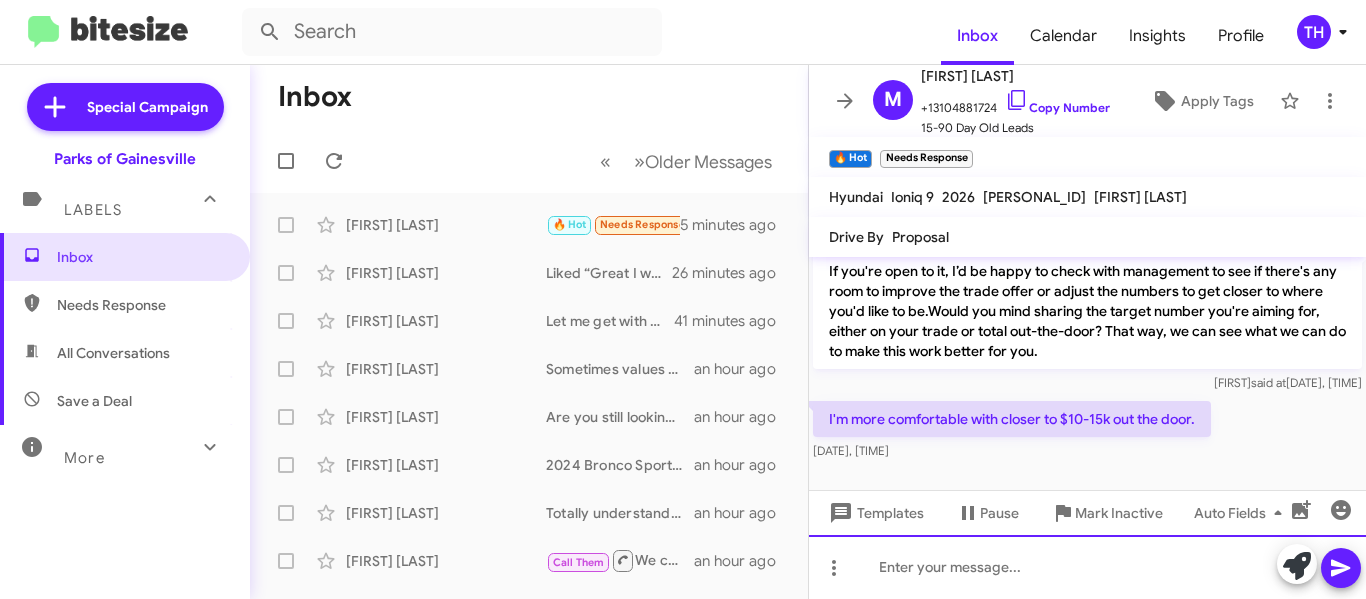 type 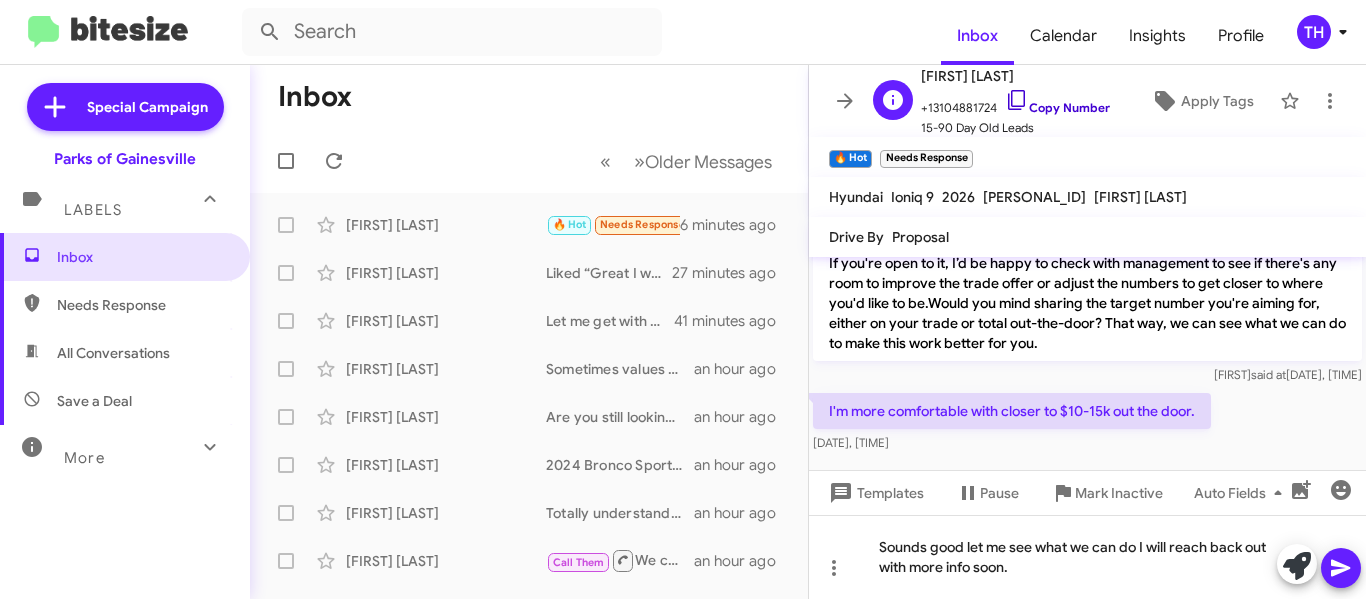 click 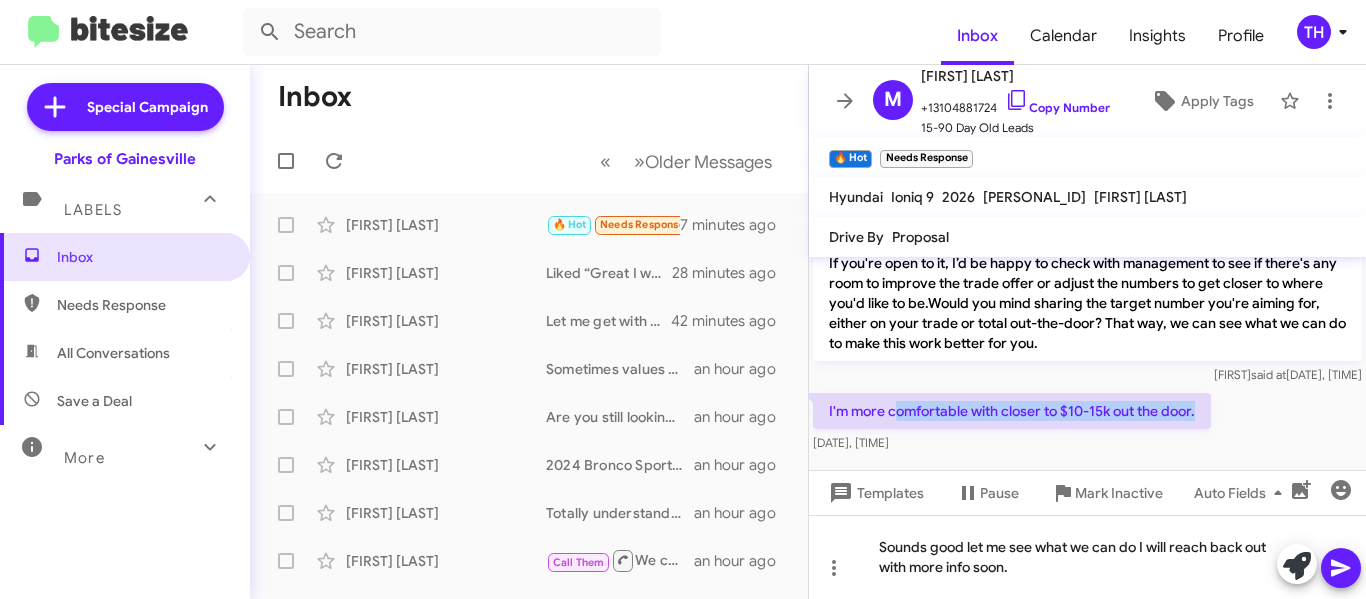 drag, startPoint x: 896, startPoint y: 417, endPoint x: 1205, endPoint y: 413, distance: 309.02588 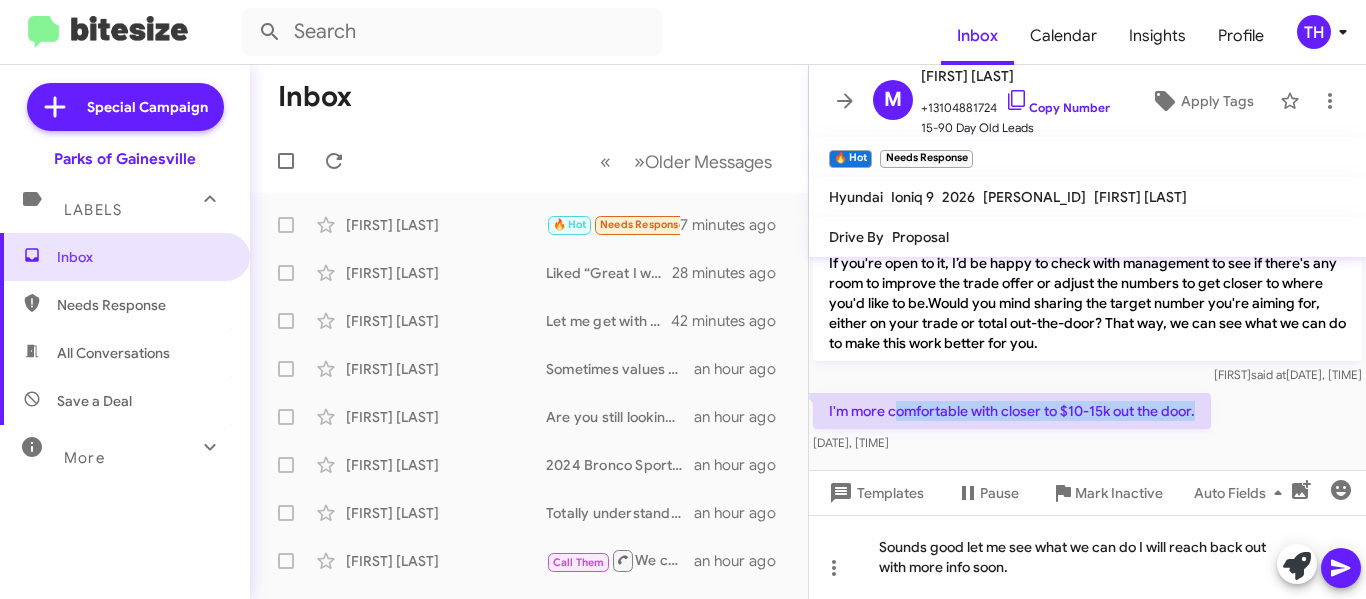 copy on "omfortable with closer to $10-15k out the door." 